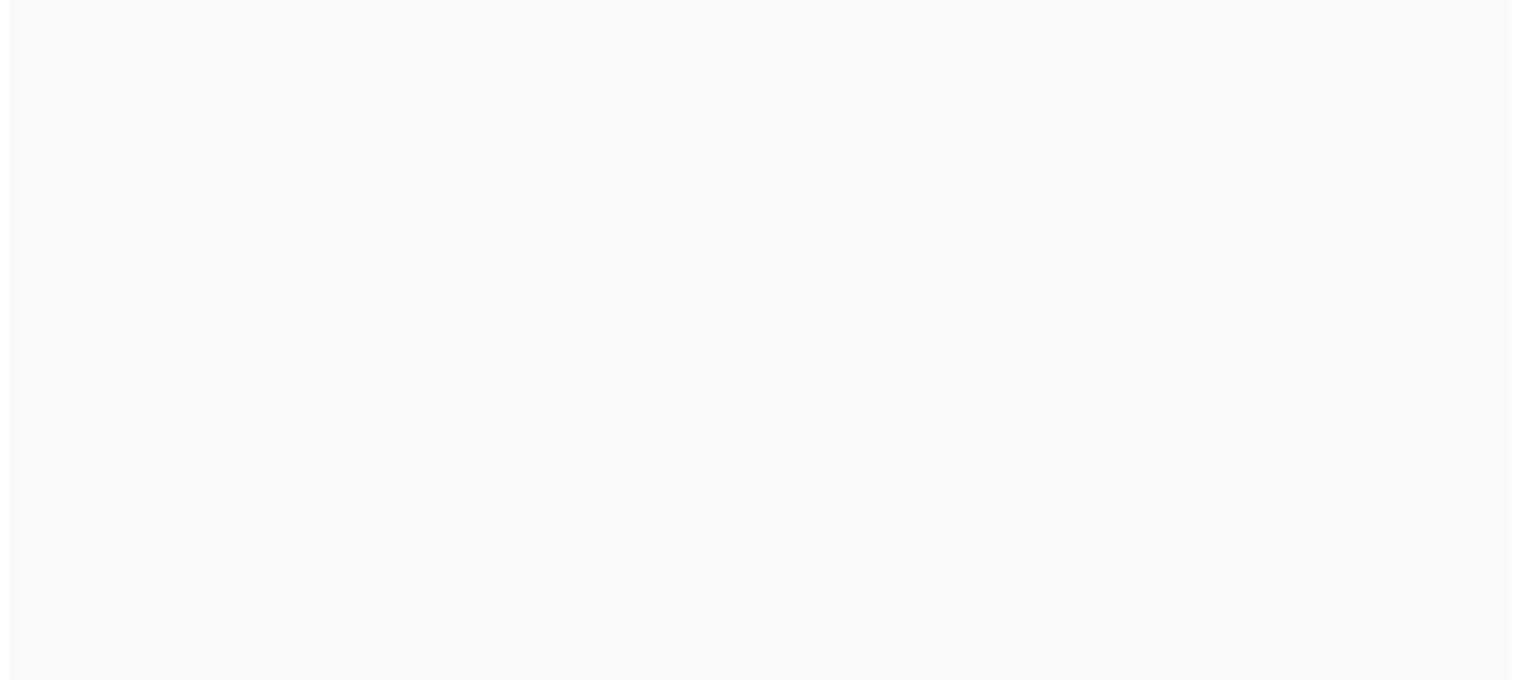scroll, scrollTop: 0, scrollLeft: 0, axis: both 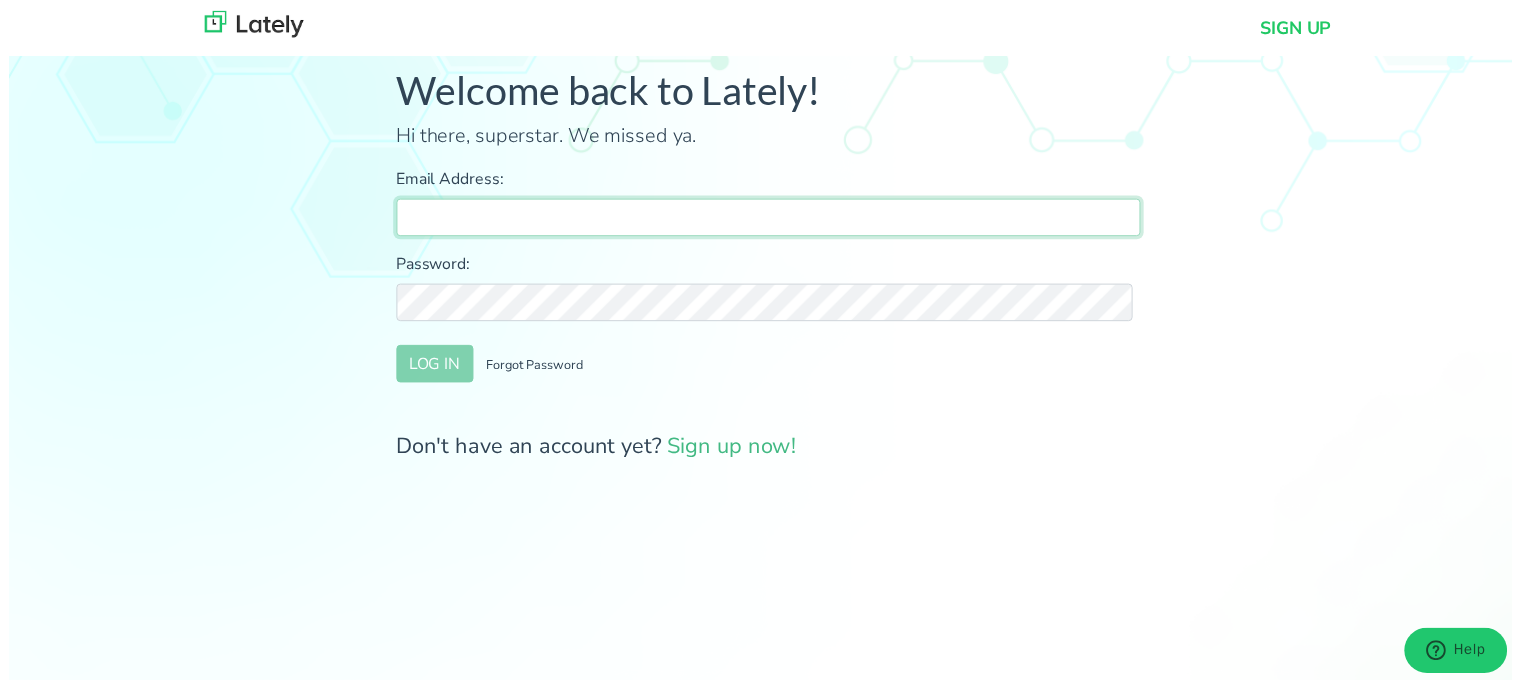 click on "Email Address:" at bounding box center [768, 220] 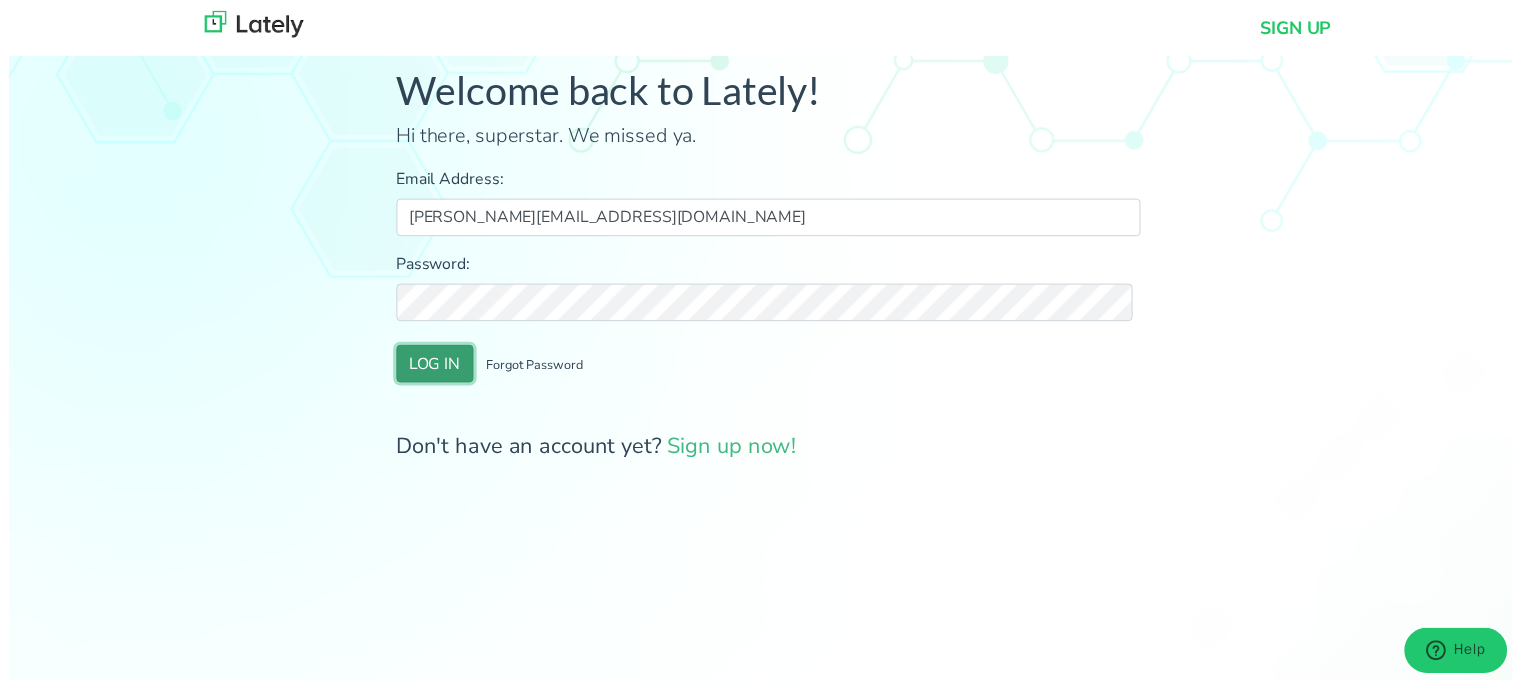 drag, startPoint x: 432, startPoint y: 368, endPoint x: 1047, endPoint y: 722, distance: 709.6062 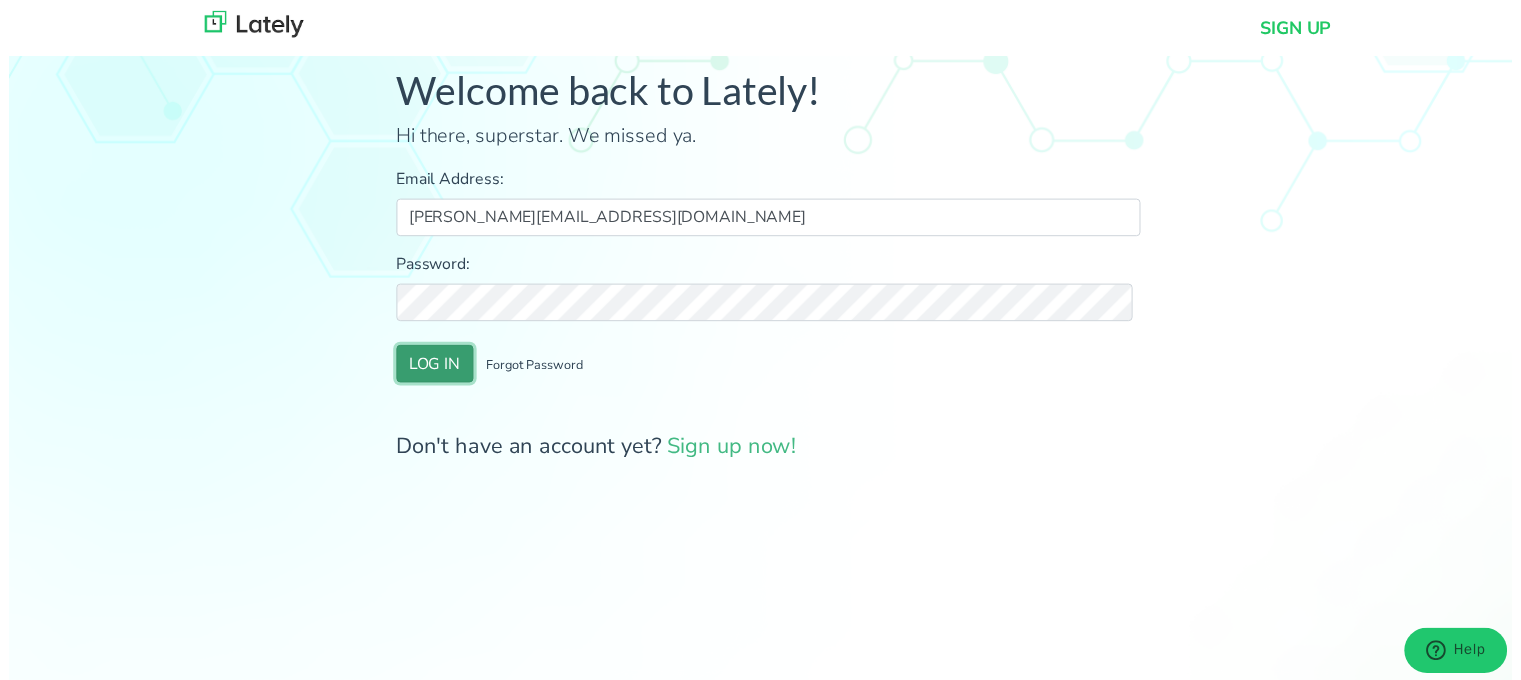 click on "LOG IN" at bounding box center (431, 368) 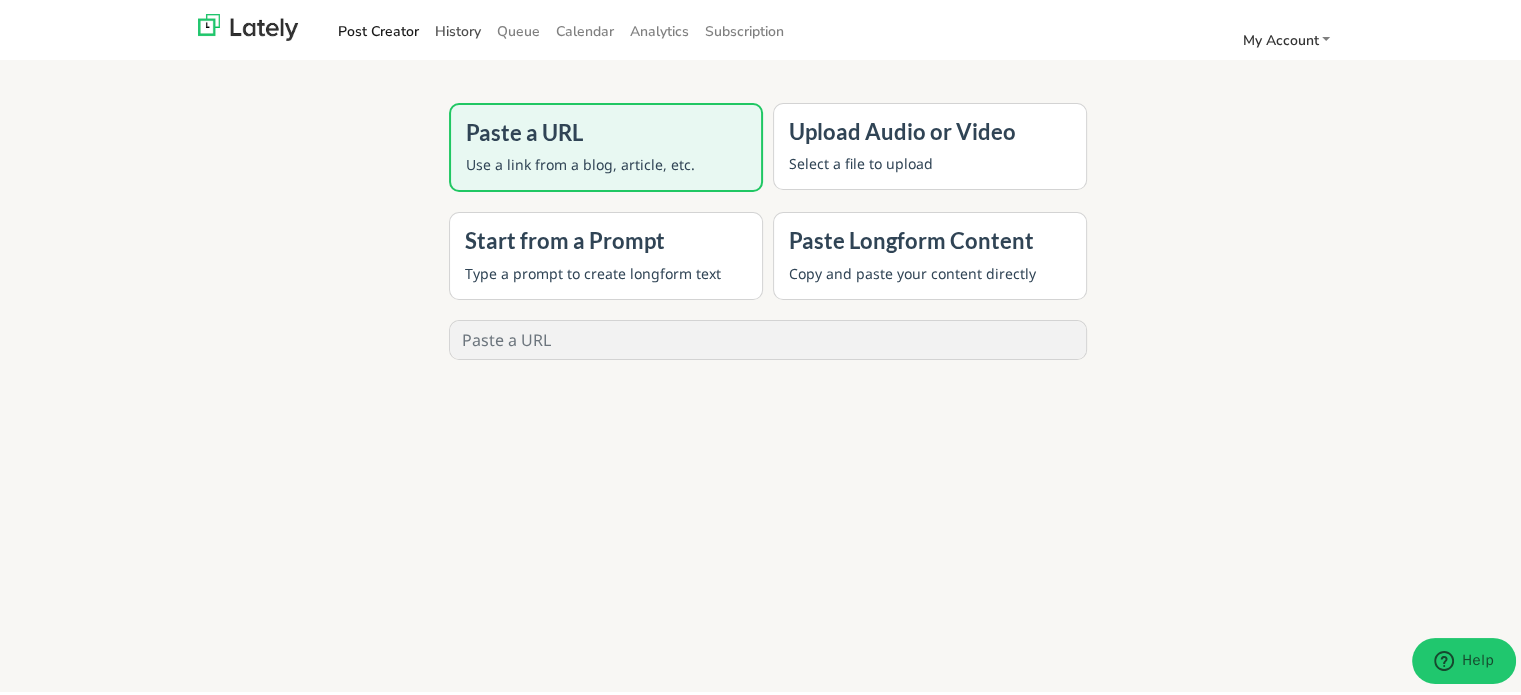 click on "History" at bounding box center (458, 28) 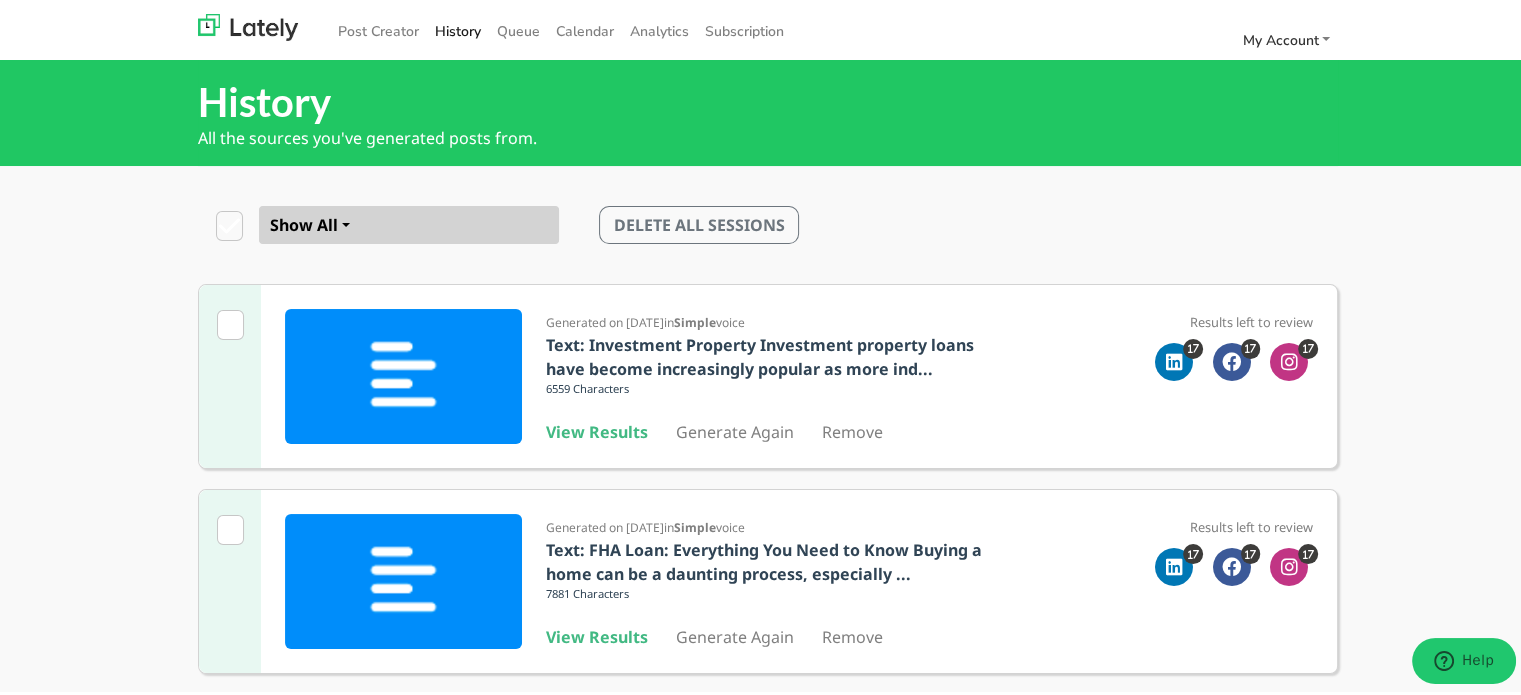 scroll, scrollTop: 608, scrollLeft: 0, axis: vertical 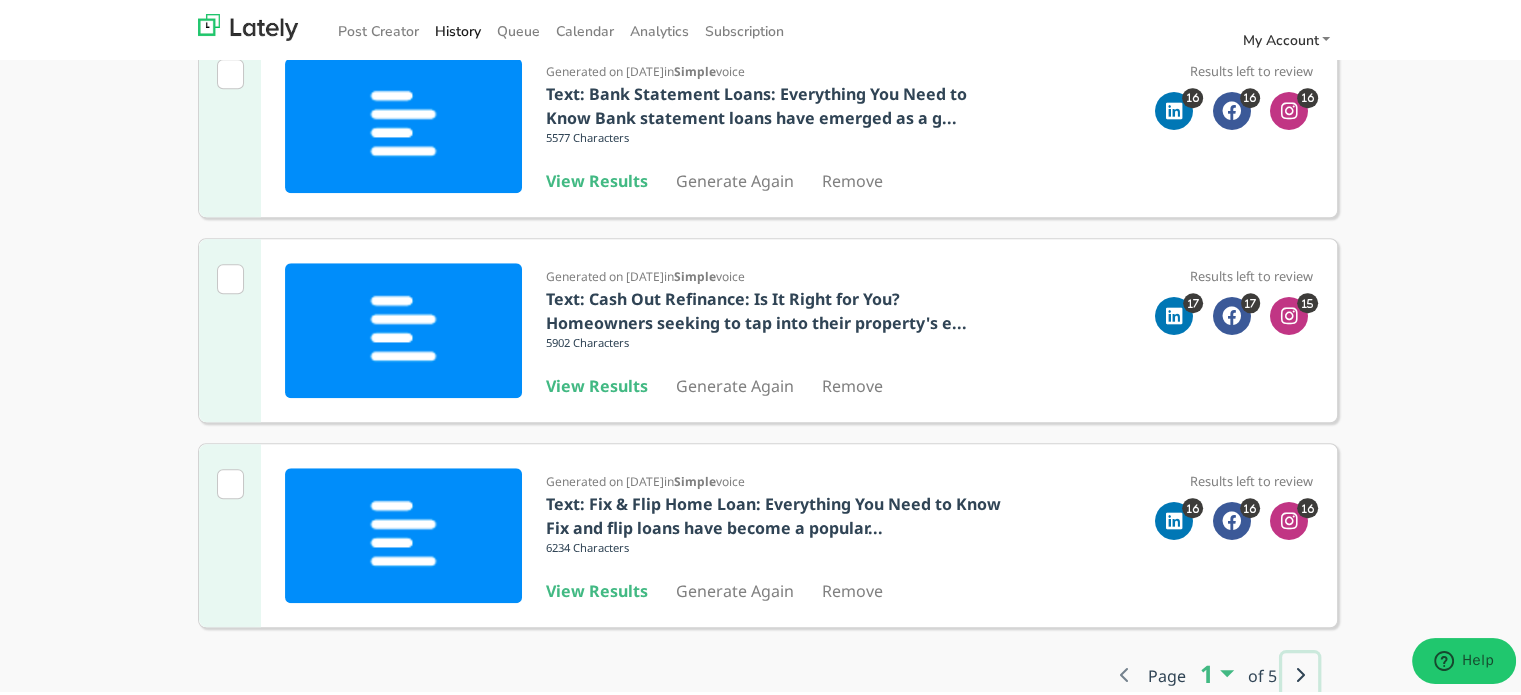 click at bounding box center [1300, 672] 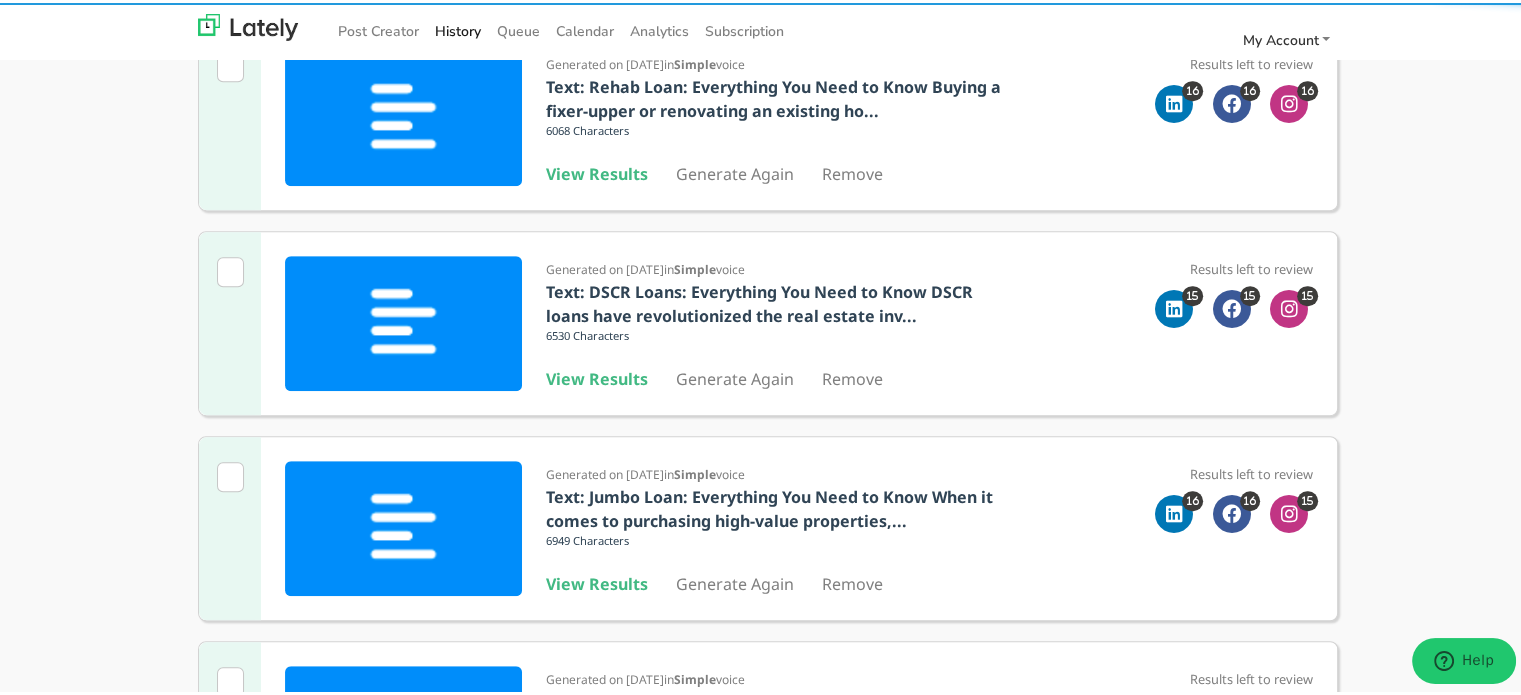 scroll, scrollTop: 471, scrollLeft: 0, axis: vertical 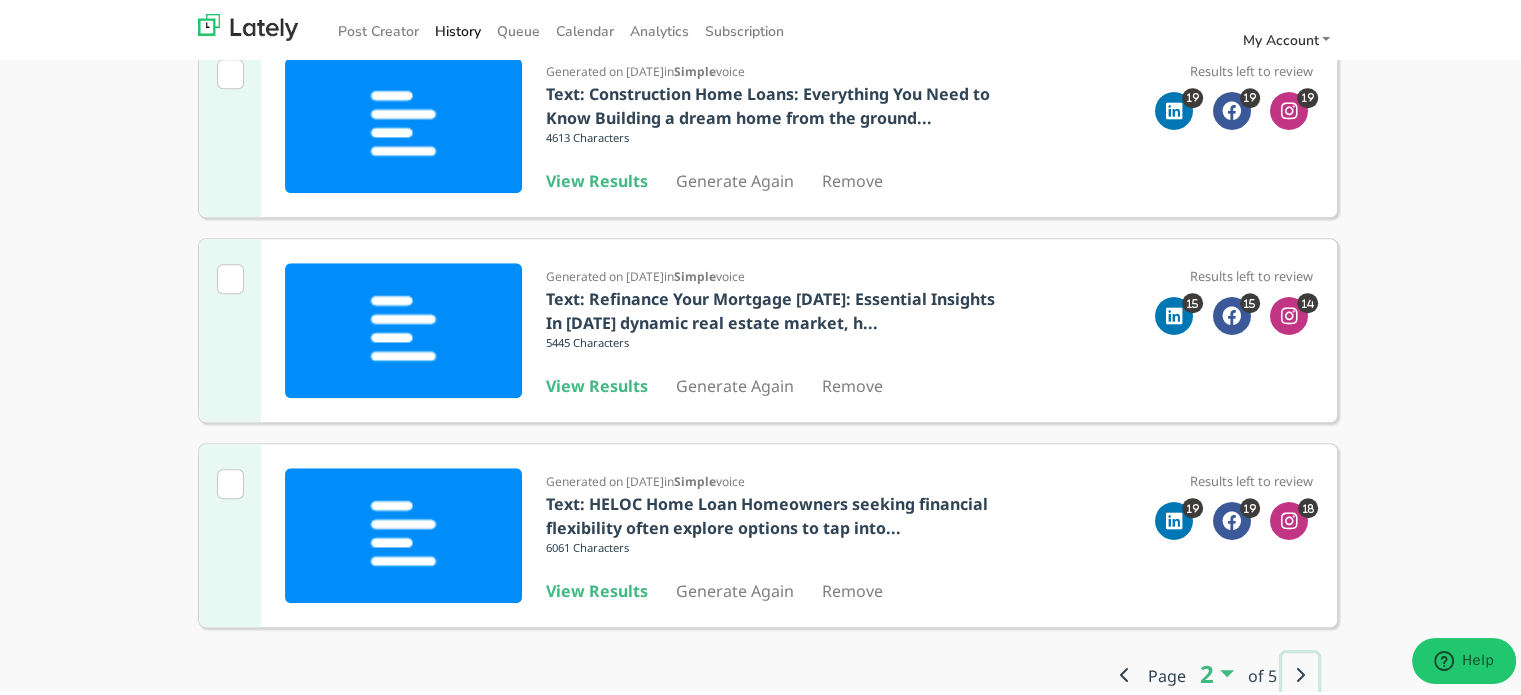 click at bounding box center (1300, 672) 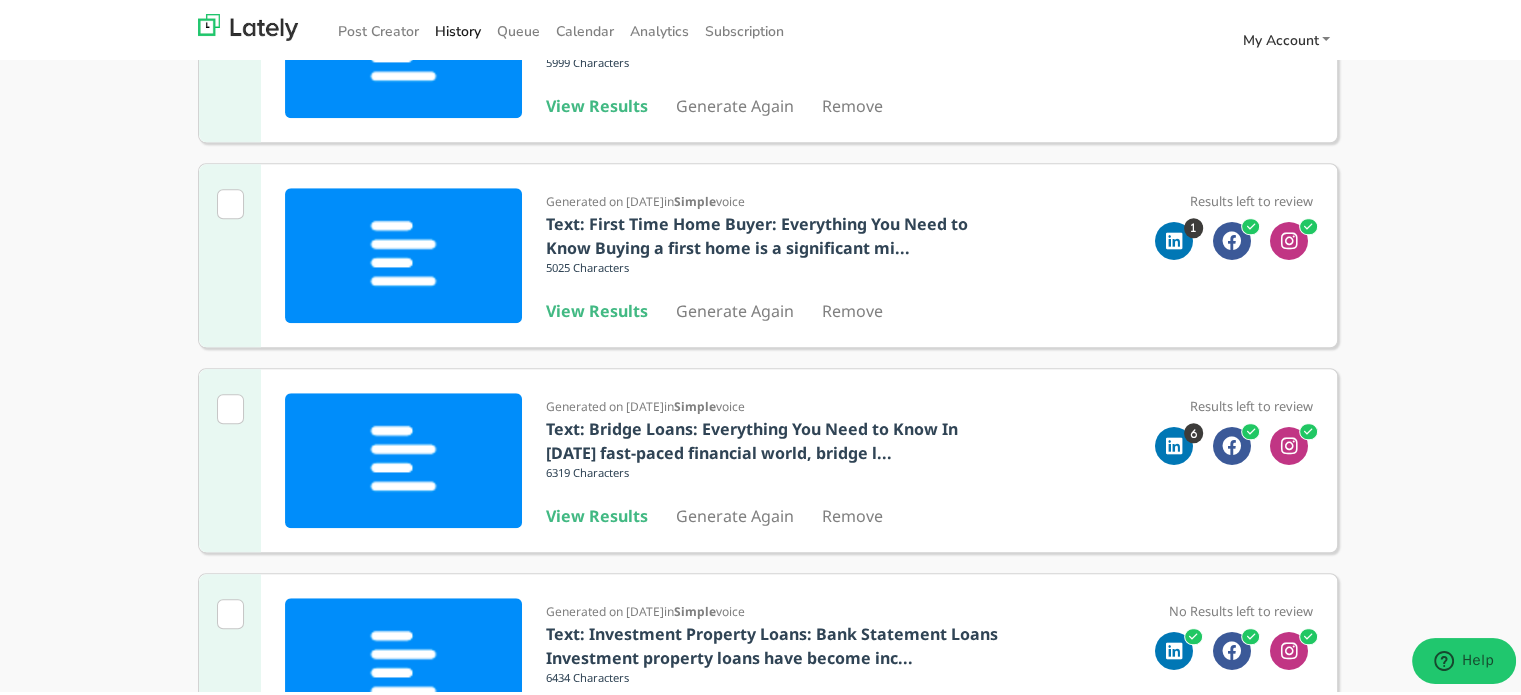 scroll, scrollTop: 1687, scrollLeft: 0, axis: vertical 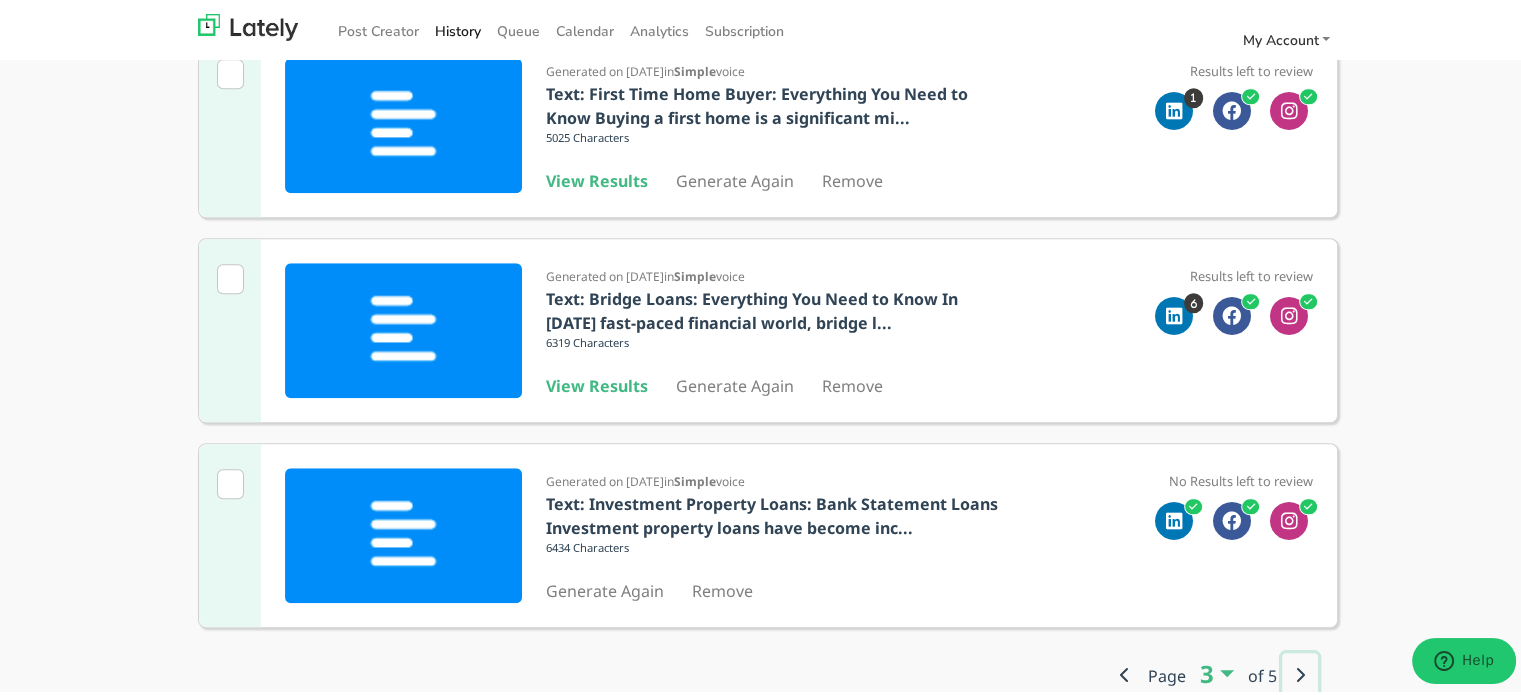 click at bounding box center (1300, 672) 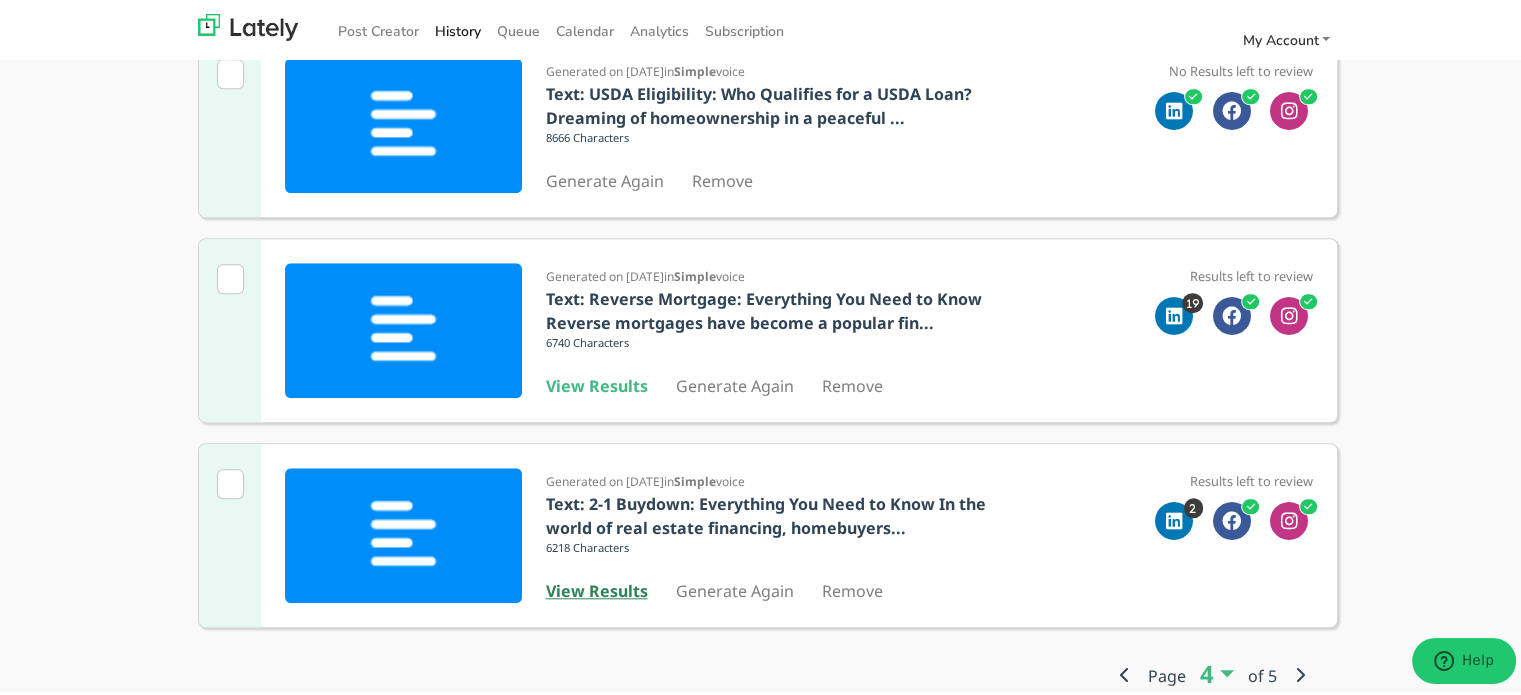 click on "View Results" at bounding box center [597, 588] 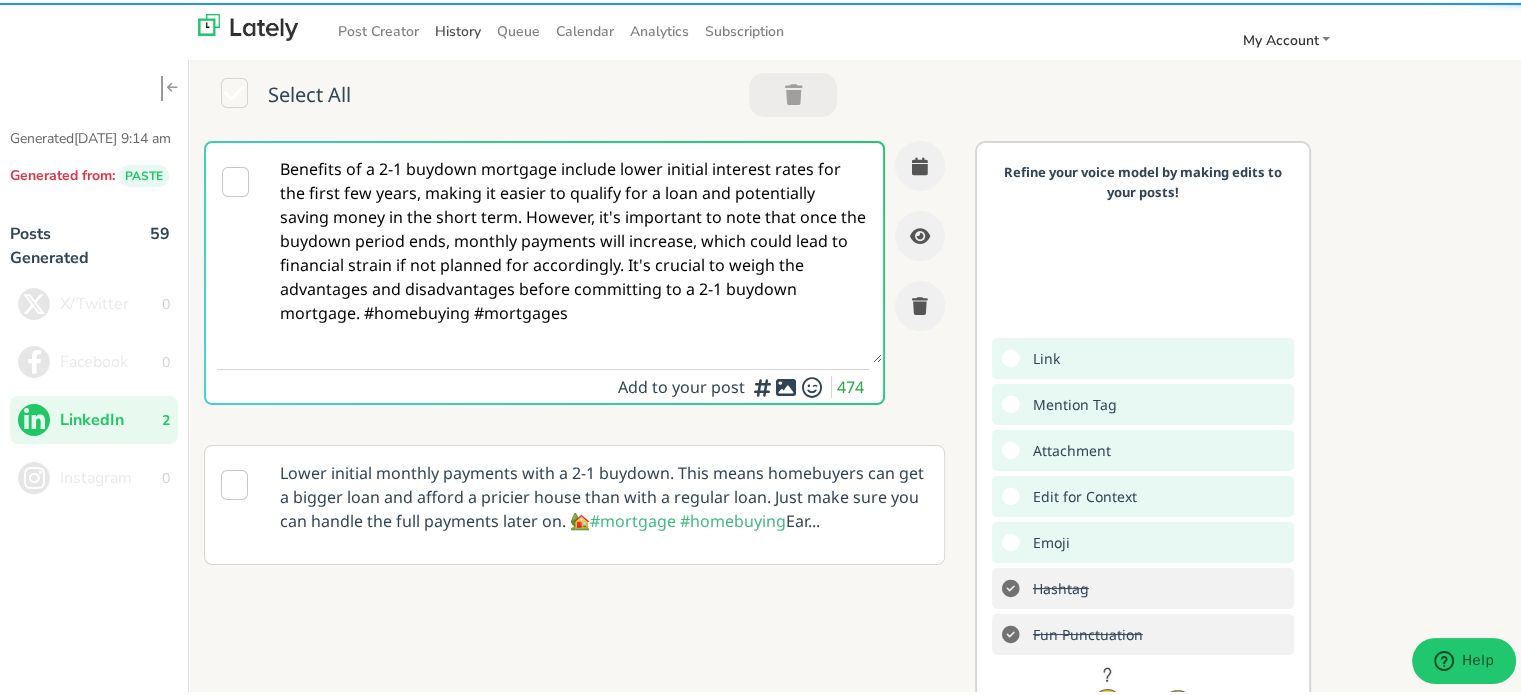 click on "History" at bounding box center [458, 28] 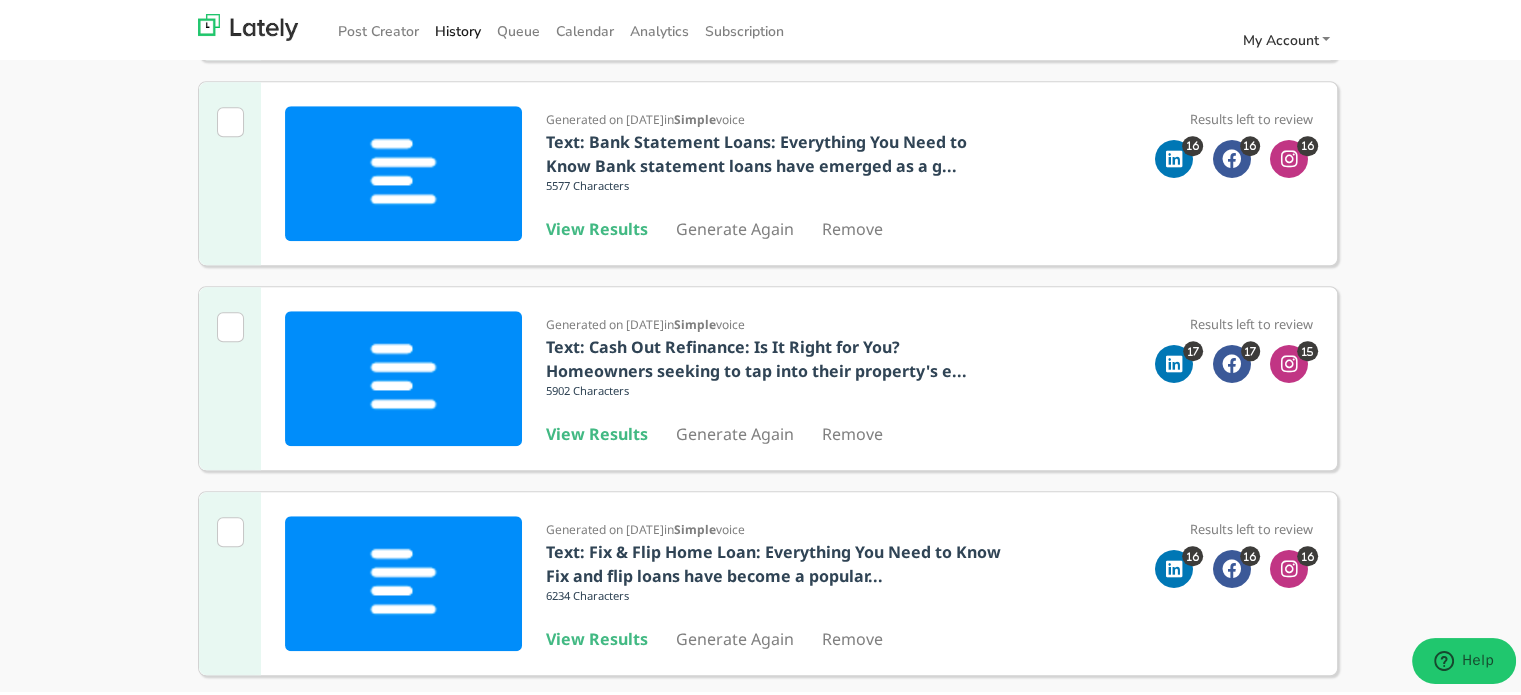scroll, scrollTop: 1687, scrollLeft: 0, axis: vertical 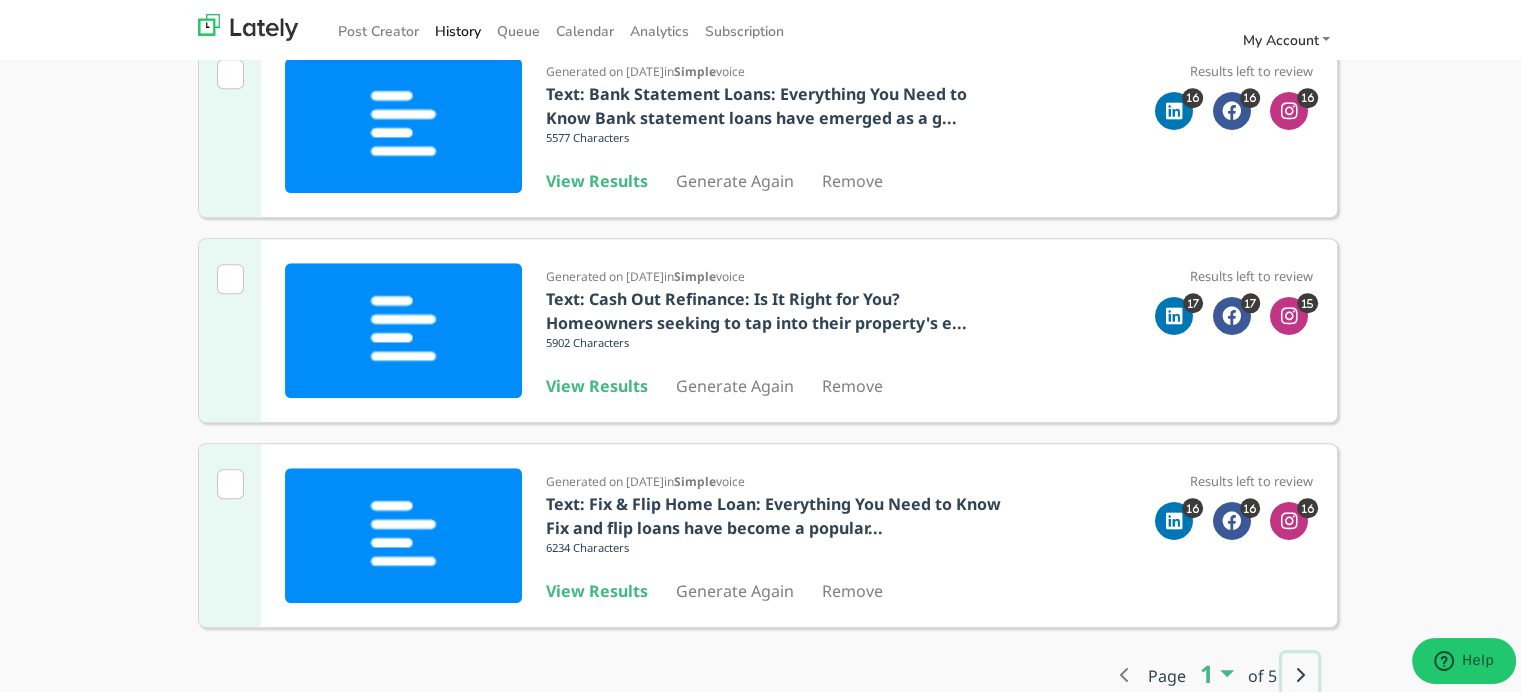 click at bounding box center [1300, 672] 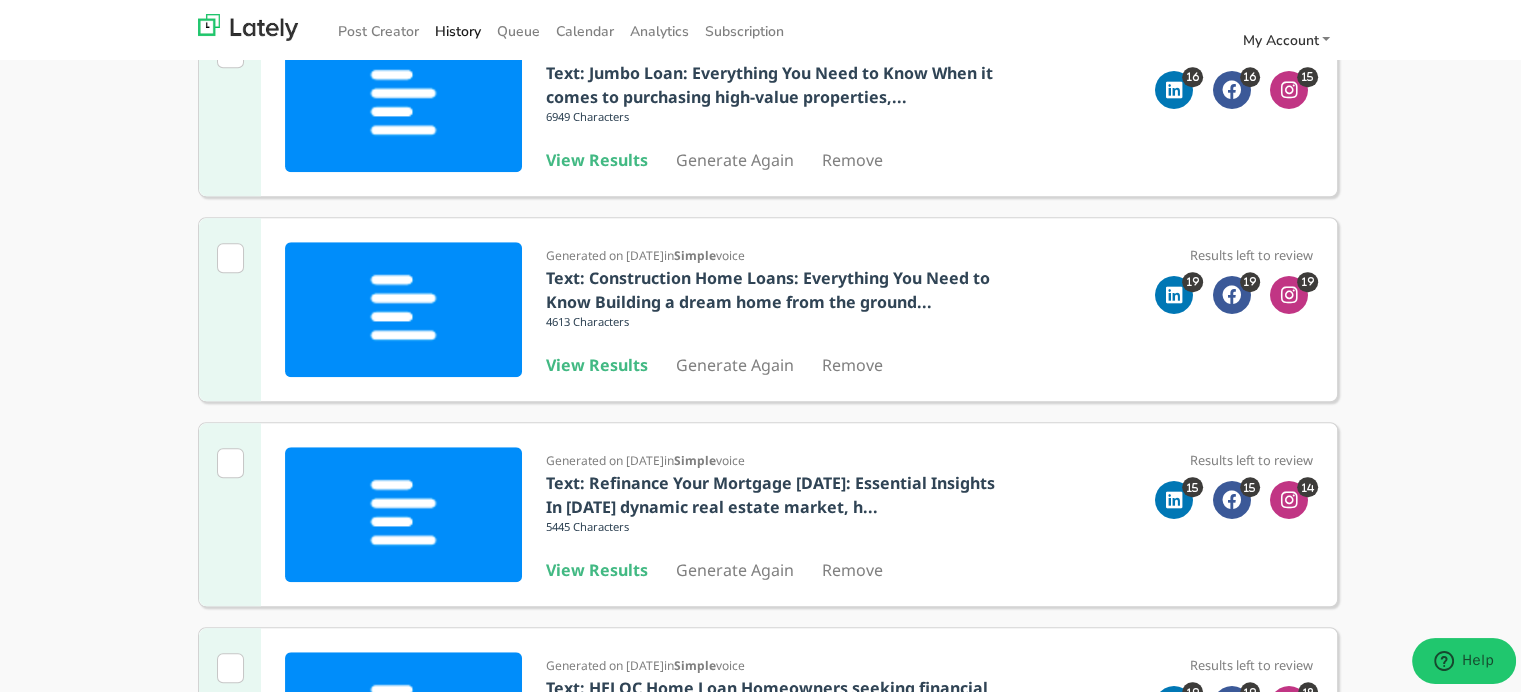 scroll, scrollTop: 1687, scrollLeft: 0, axis: vertical 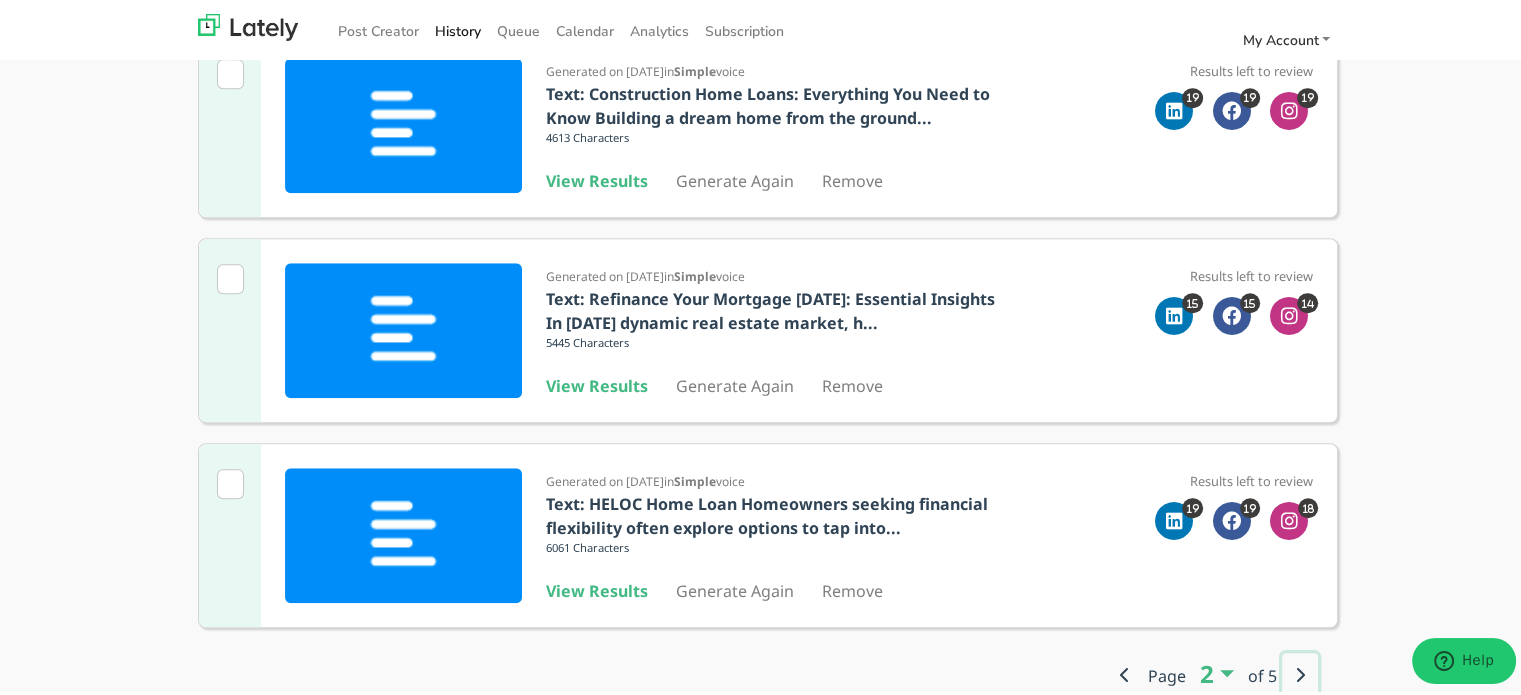 click at bounding box center (1300, 672) 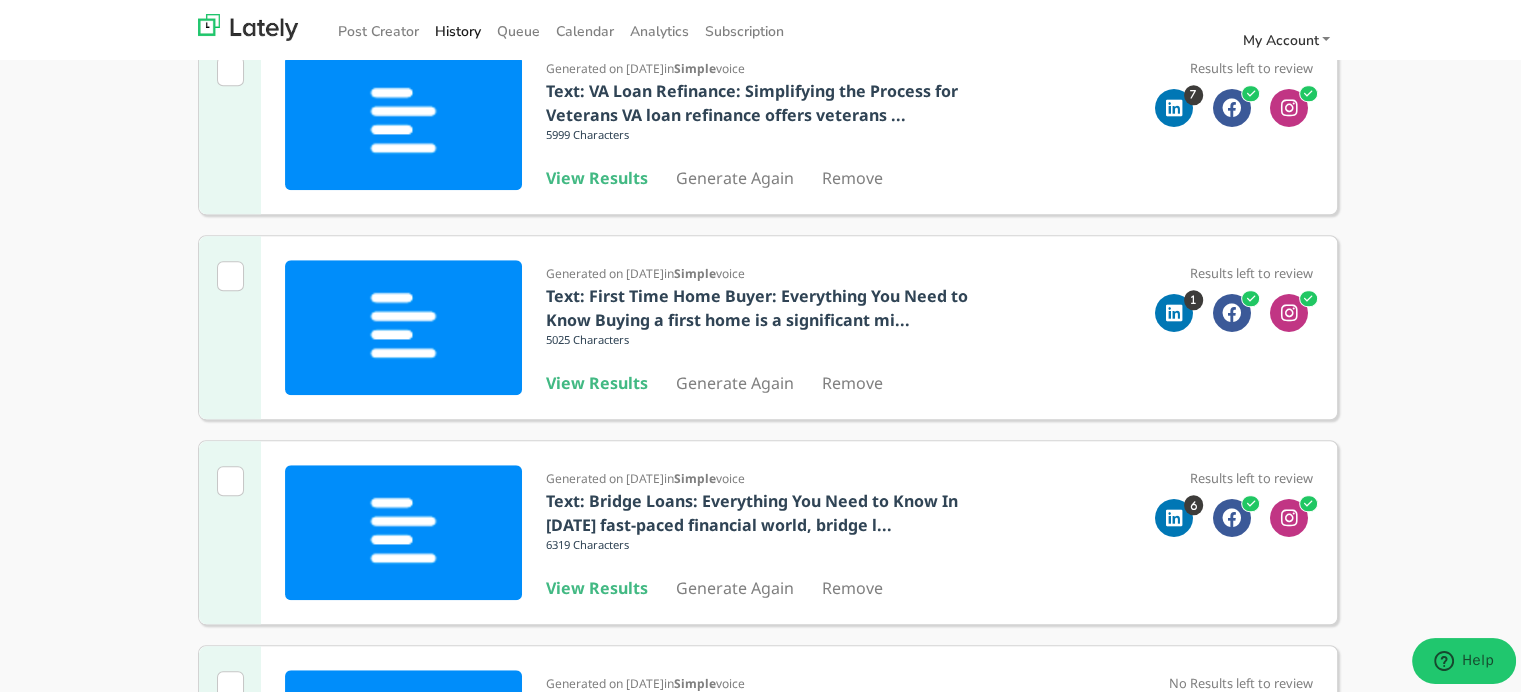 scroll, scrollTop: 1687, scrollLeft: 0, axis: vertical 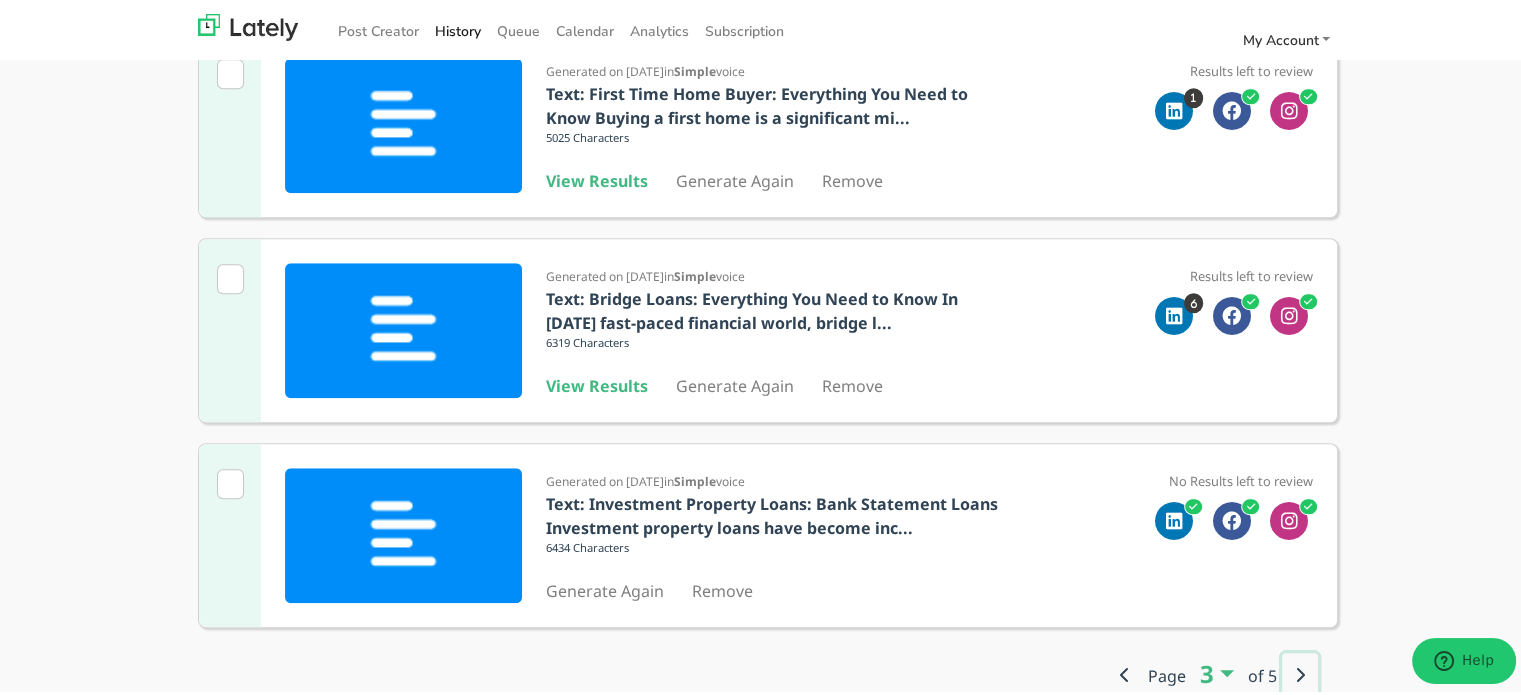 click at bounding box center [1300, 672] 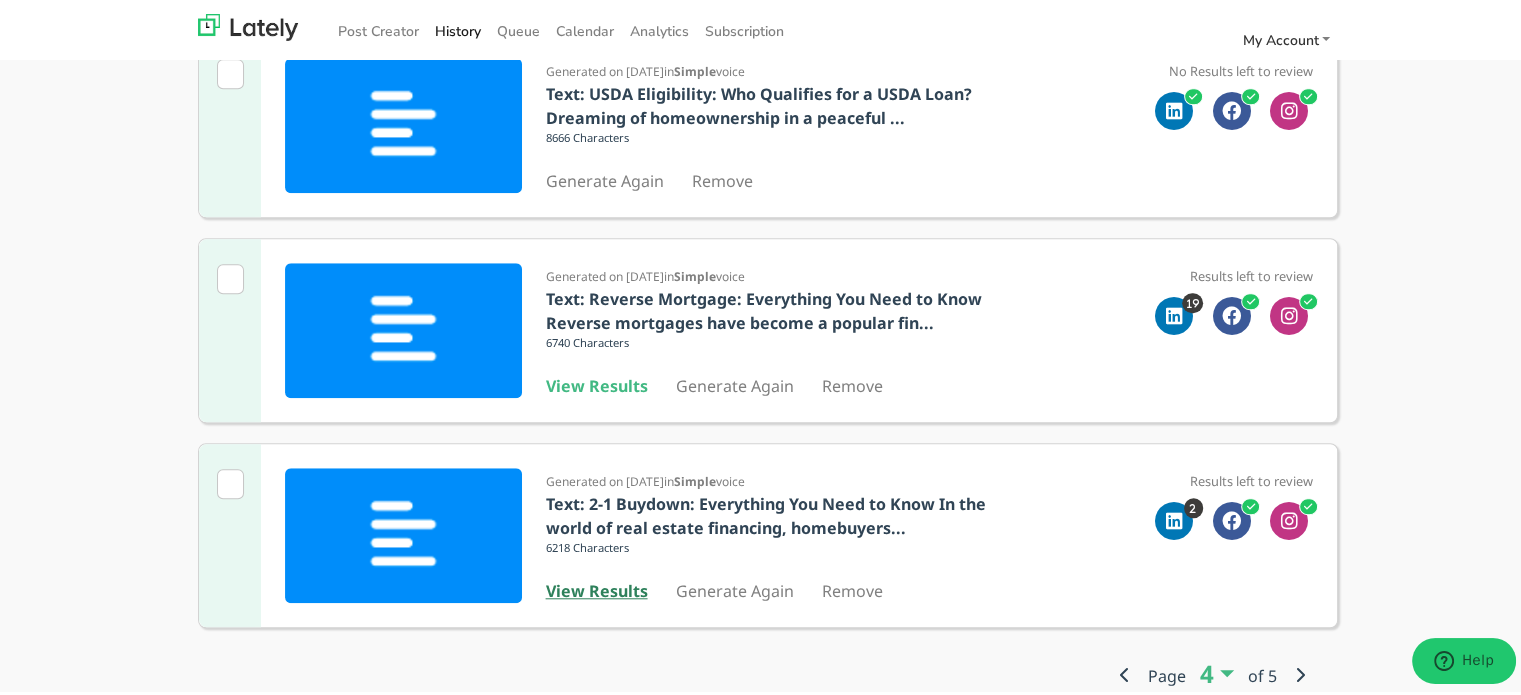 click on "View Results" at bounding box center (597, 588) 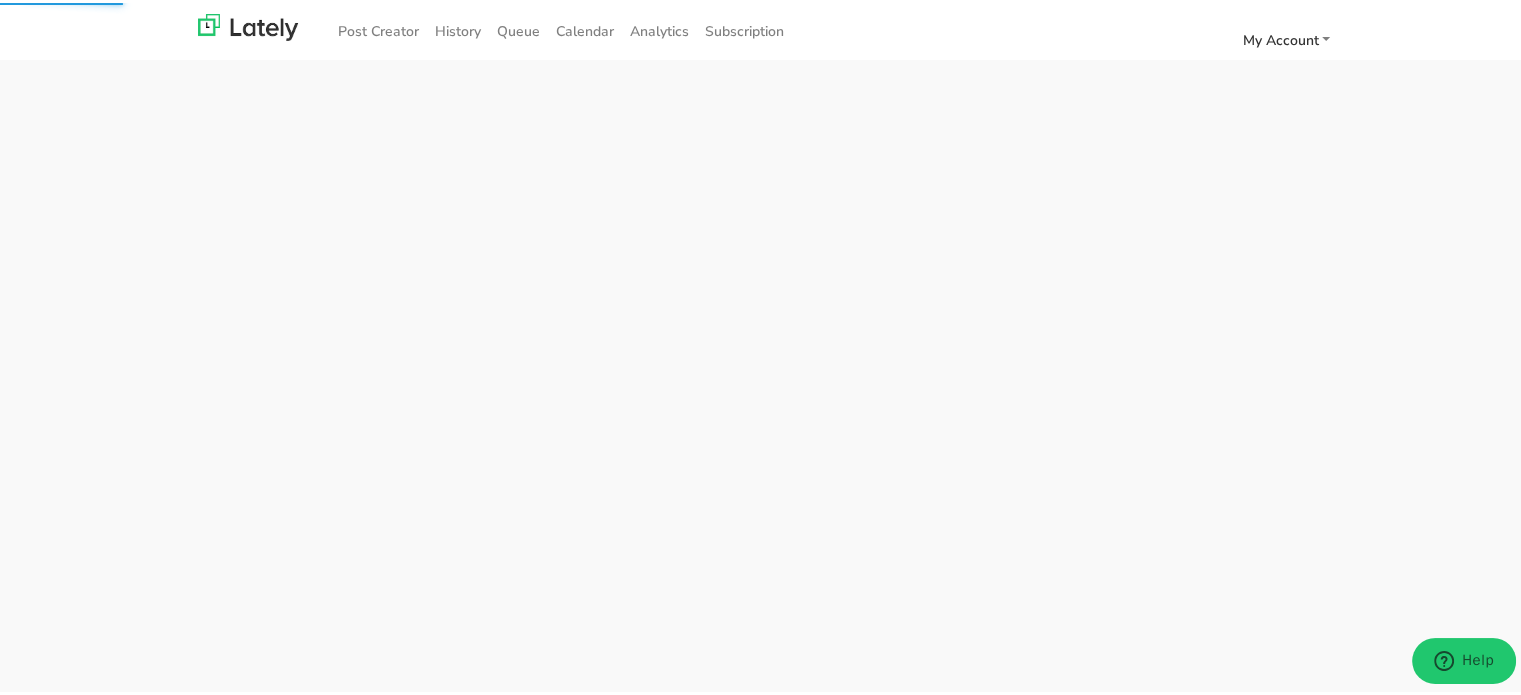 scroll, scrollTop: 0, scrollLeft: 0, axis: both 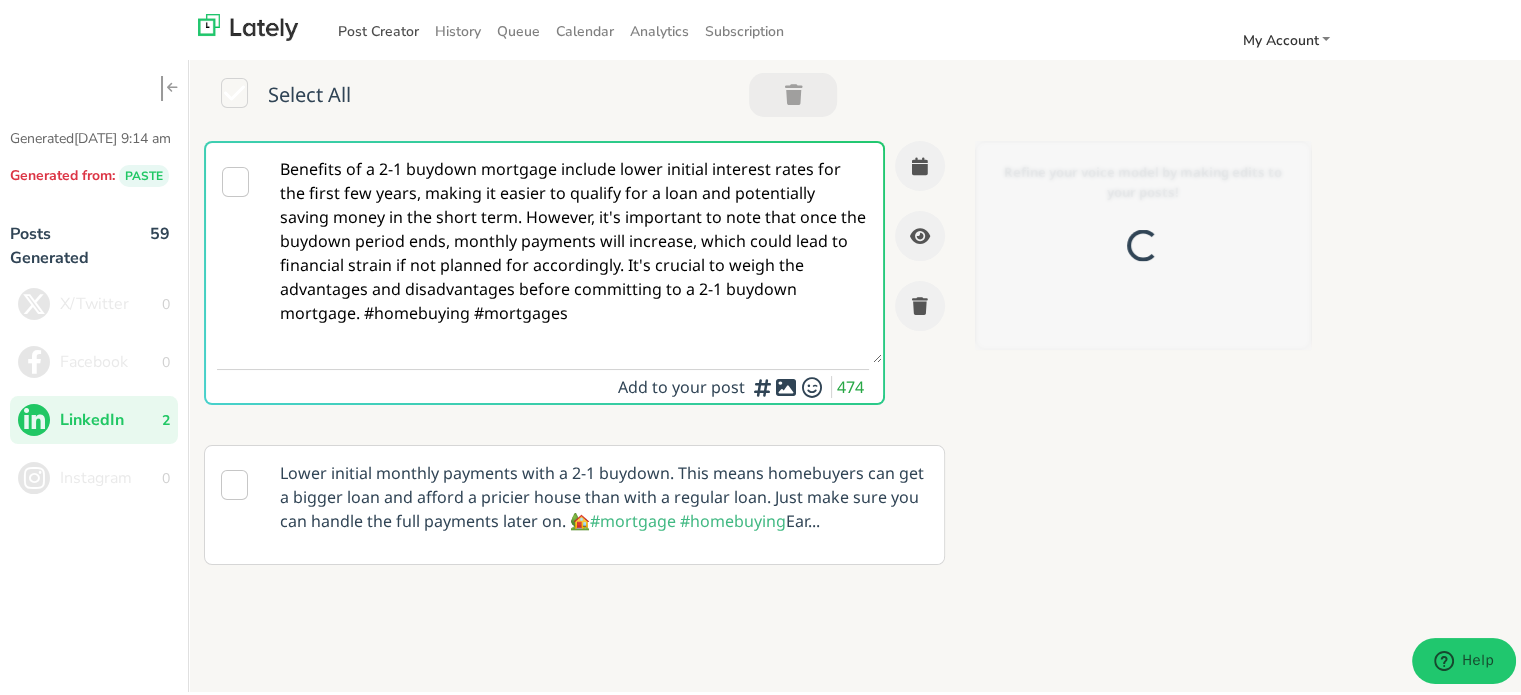 click on "Post Creator" at bounding box center (378, 28) 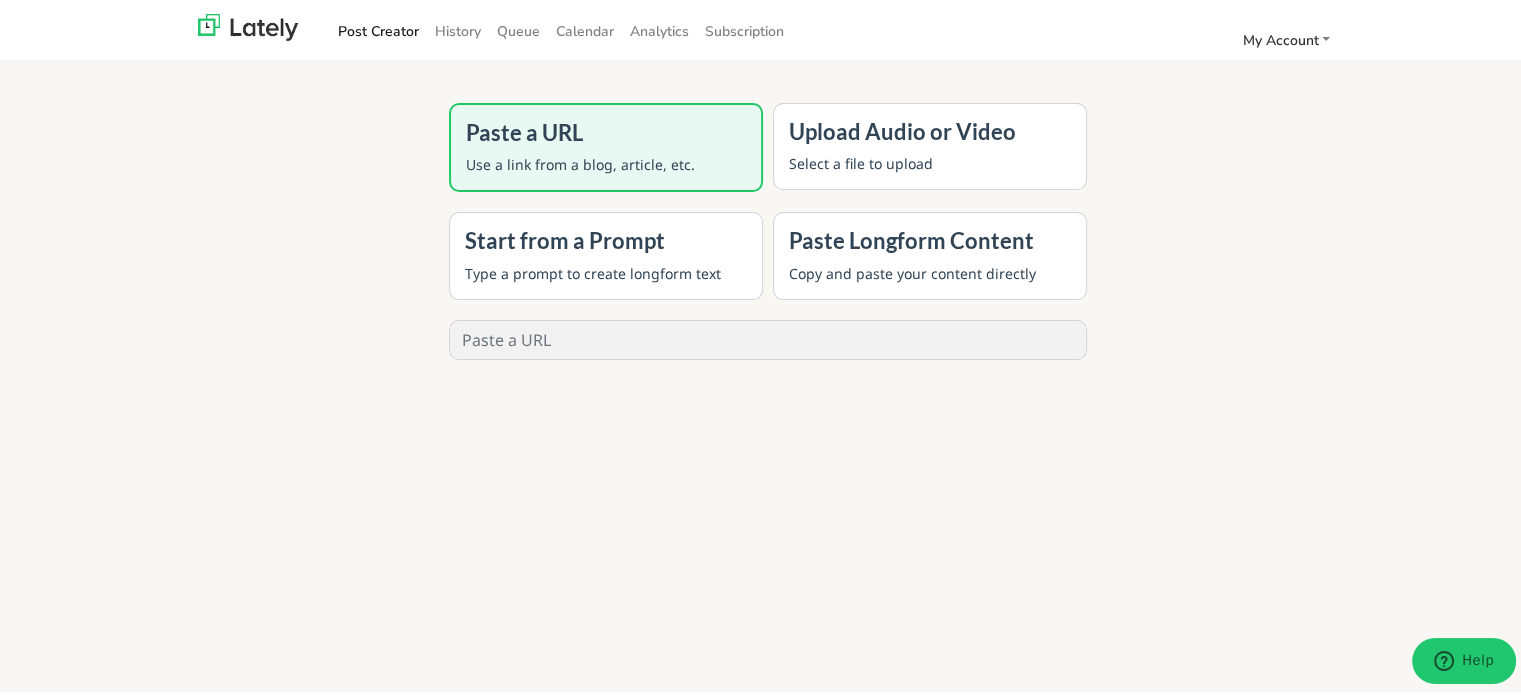 click on "Paste Longform Content" at bounding box center (930, 238) 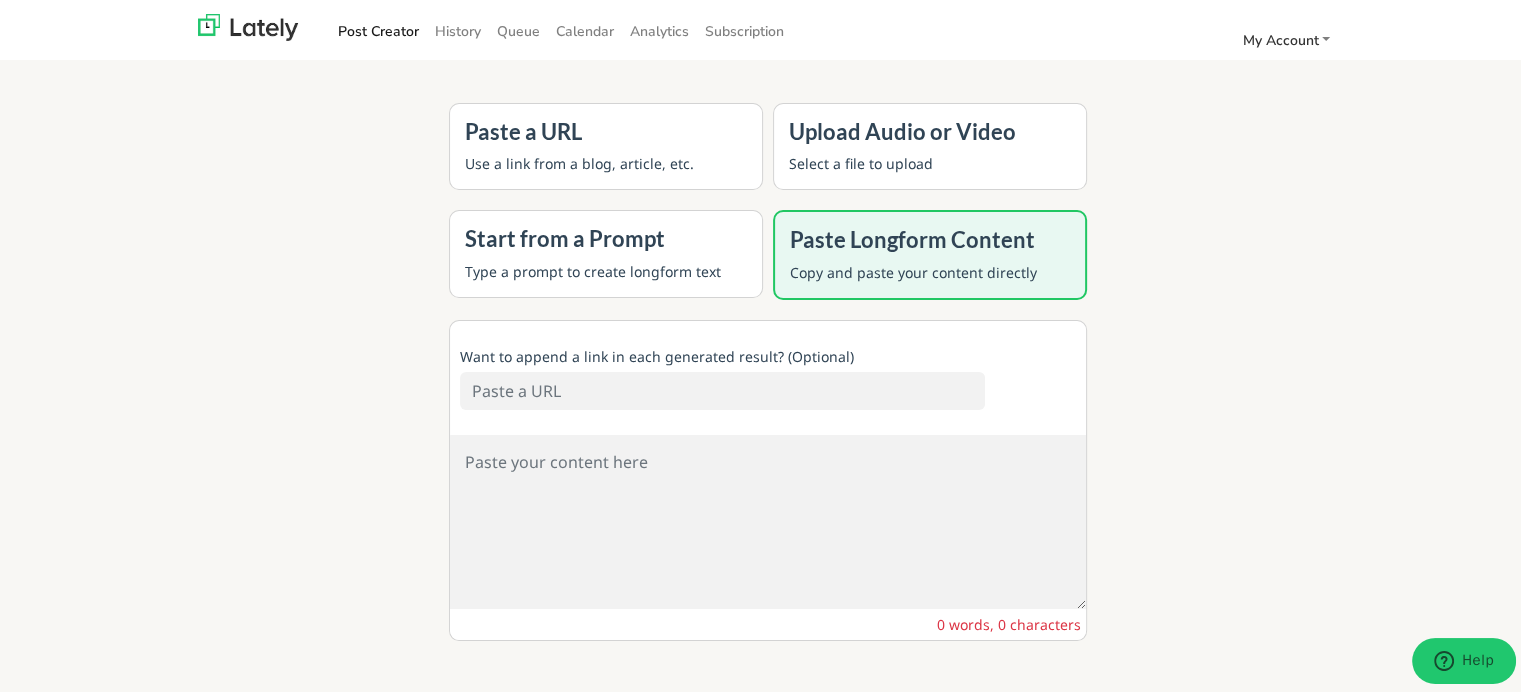 paste on "2-1 Buydown: Everything You Need to Know
In the world of real estate financing, homebuyers are constantly seeking innovative ways to make their purchases more affordable. The 2-1 buydown has emerged as a popular option, offering a unique approach to mortgage payments. This financial tool allows borrowers to start with lower monthly payments, which gradually increase over time, making homeownership more accessible for many.
A 2-1 buydown mortgage program provides a temporary reduction in interest rates for the first two years of the loan. Homebuyers often wonder how much a 2-1 buydown costs and if it's a good idea for their situation. To help potential homeowners make informed decisions, this article will explore what a 2-1 buydown is, how it works, and its pros and cons. We'll also discuss whether you can refinance a 2-1 buydown and provide insights into using a 2-1 buydown calculator to understand the financial implications better.
What is a 2-1 Buydown?
A 2-1 buydown is a type of mortgage financing techn..." 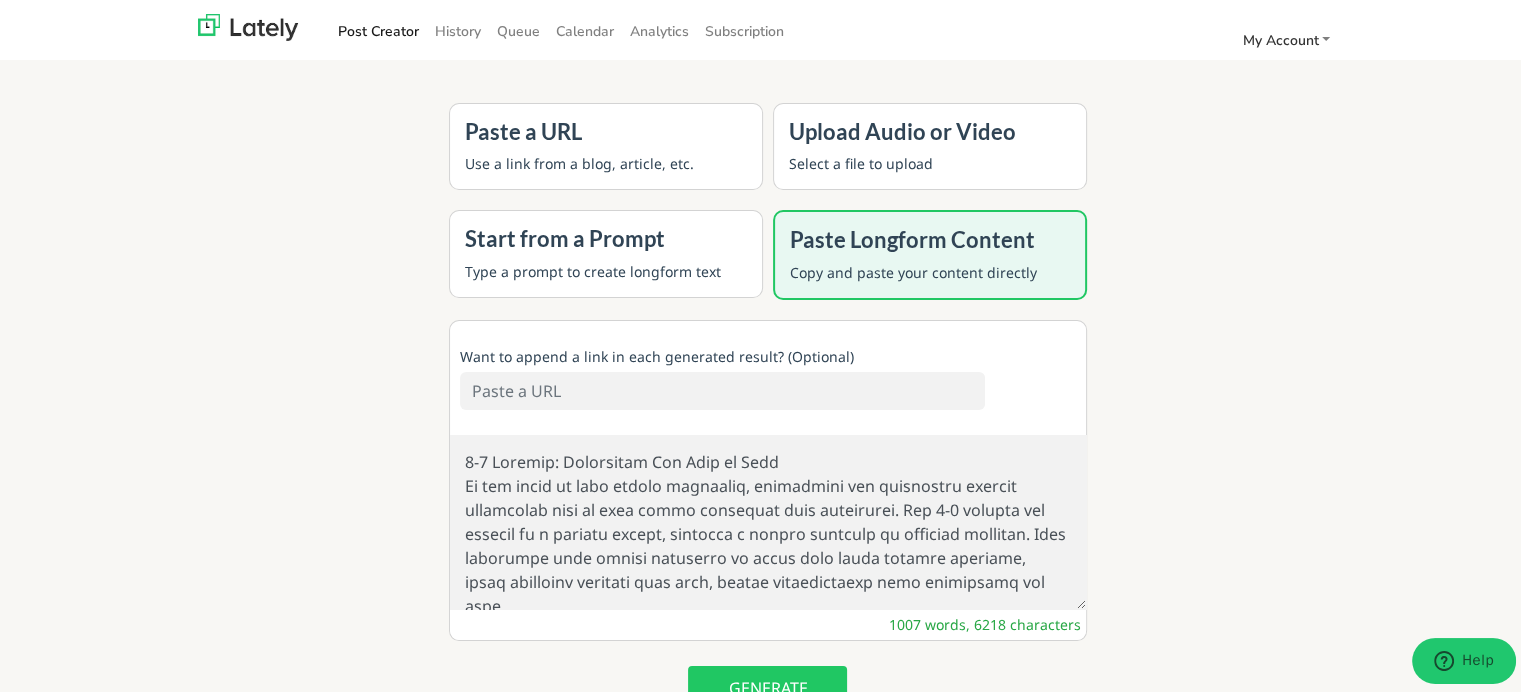 click at bounding box center [768, 519] 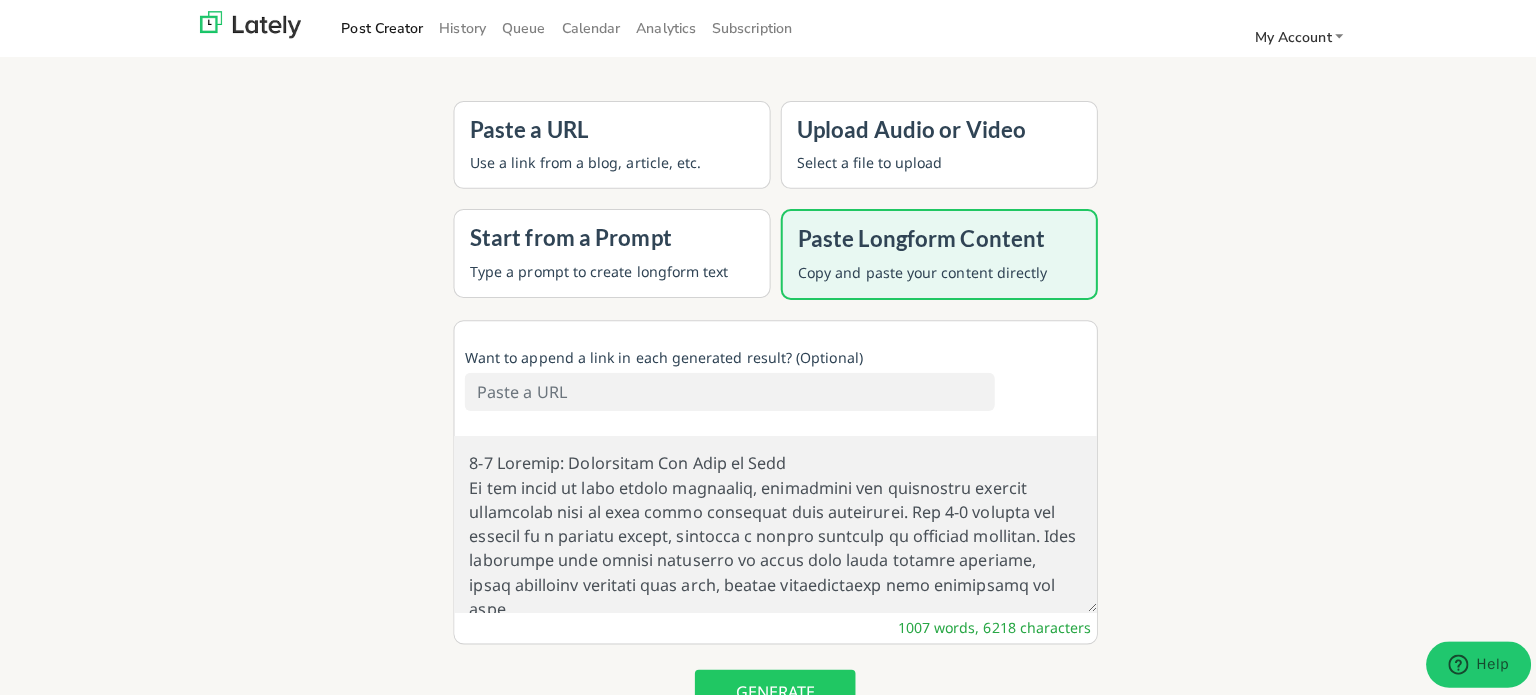 scroll, scrollTop: 2264, scrollLeft: 0, axis: vertical 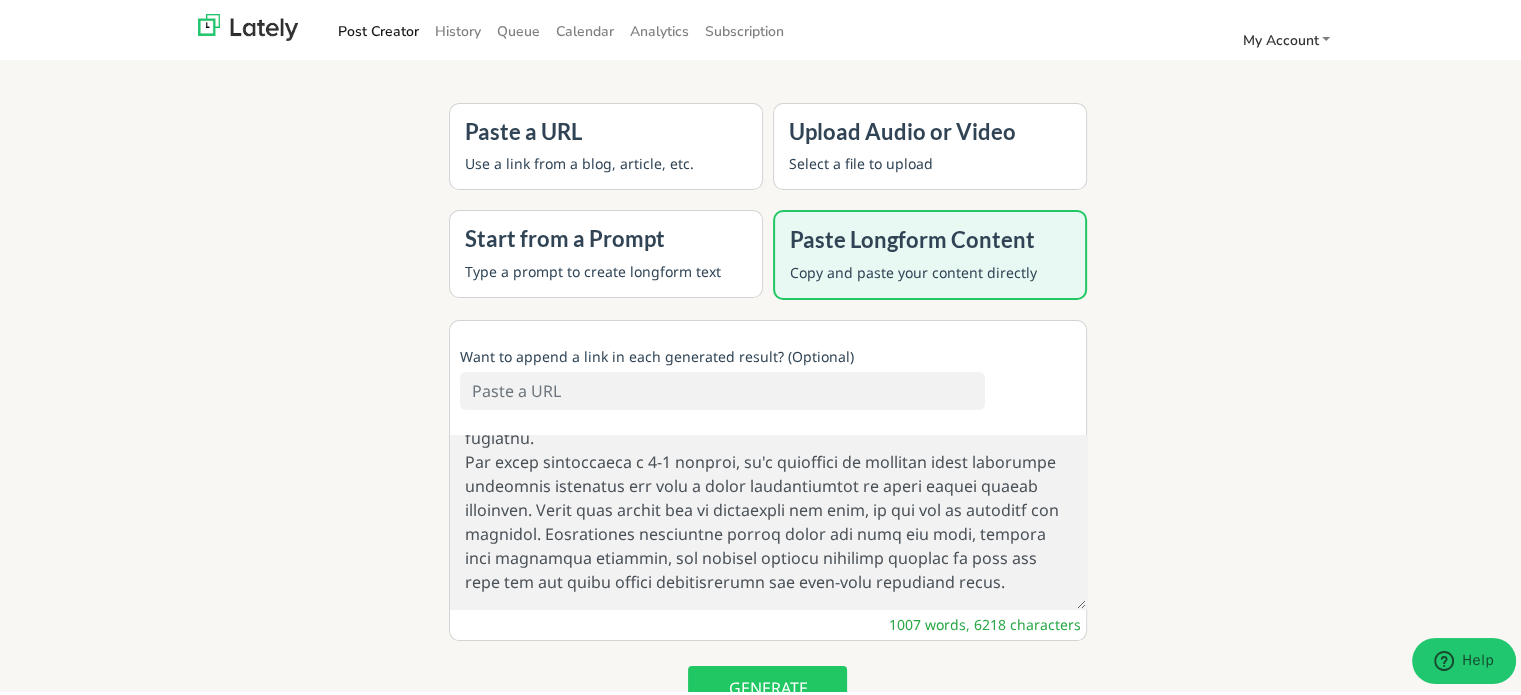 type on "2-1 Buydown: Everything You Need to Know
In the world of real estate financing, homebuyers are constantly seeking innovative ways to make their purchases more affordable. The 2-1 buydown has emerged as a popular option, offering a unique approach to mortgage payments. This financial tool allows borrowers to start with lower monthly payments, which gradually increase over time, making homeownership more accessible for many.
A 2-1 buydown mortgage program provides a temporary reduction in interest rates for the first two years of the loan. Homebuyers often wonder how much a 2-1 buydown costs and if it's a good idea for their situation. To help potential homeowners make informed decisions, this article will explore what a 2-1 buydown is, how it works, and its pros and cons. We'll also discuss whether you can refinance a 2-1 buydown and provide insights into using a 2-1 buydown calculator to understand the financial implications better.
What is a 2-1 Buydown?
A 2-1 buydown is a type of mortgage financing techn..." 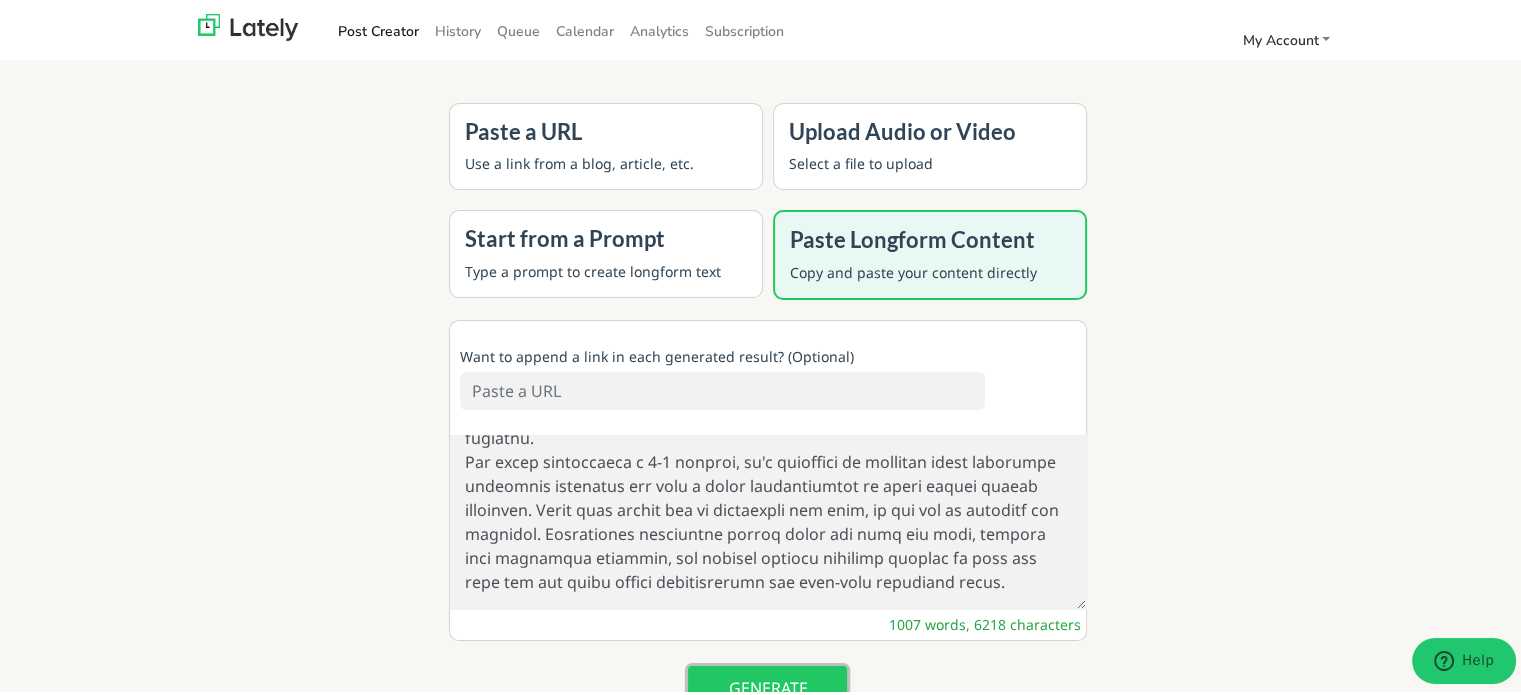 click on "GENERATE" at bounding box center [767, 685] 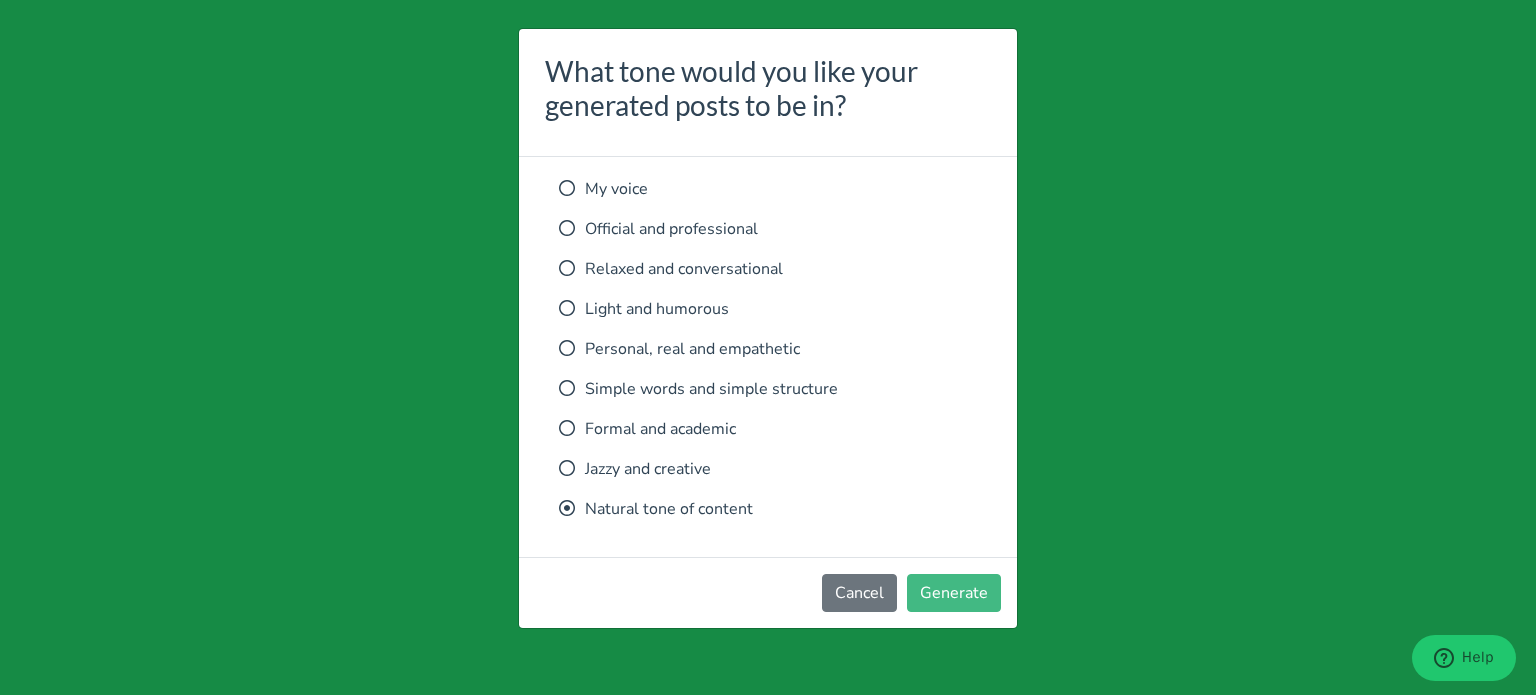 click on "Simple words and simple structure" at bounding box center [768, 389] 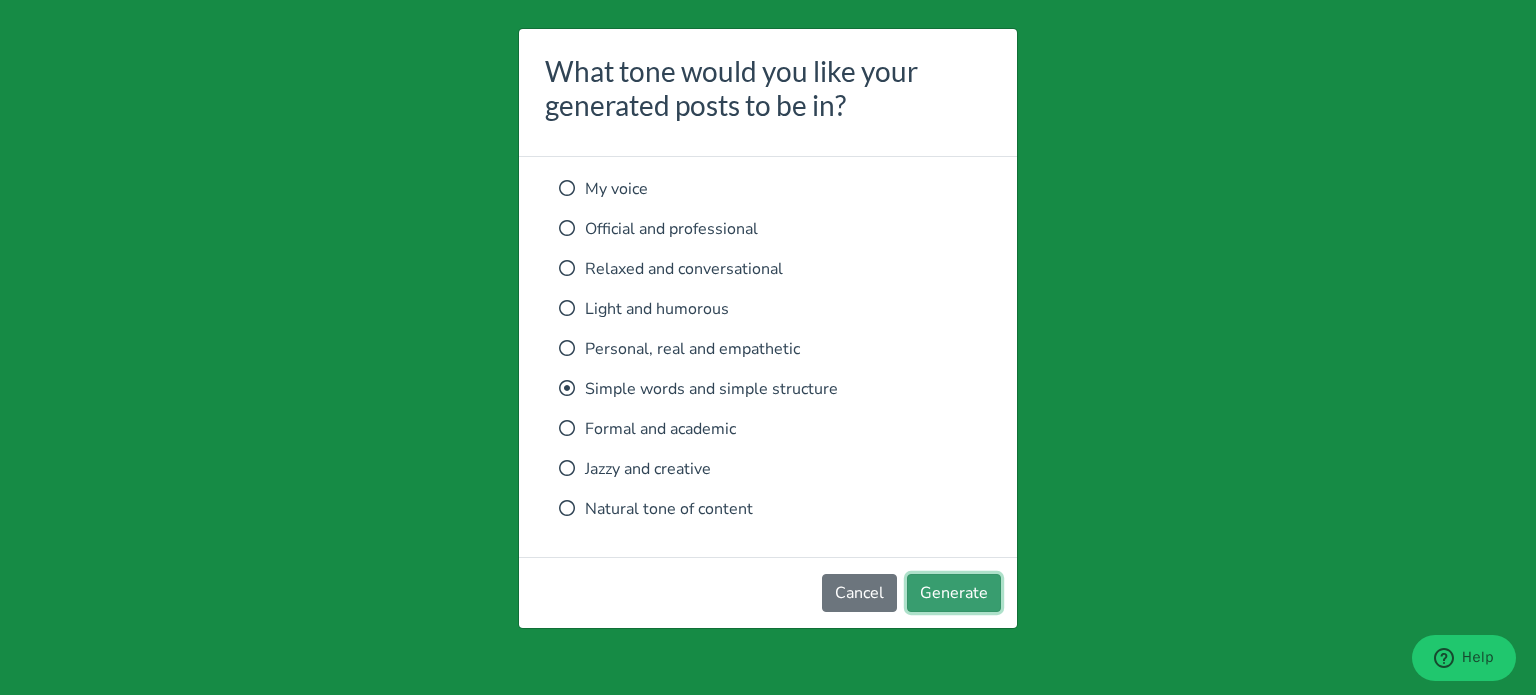 click on "Generate" at bounding box center (954, 593) 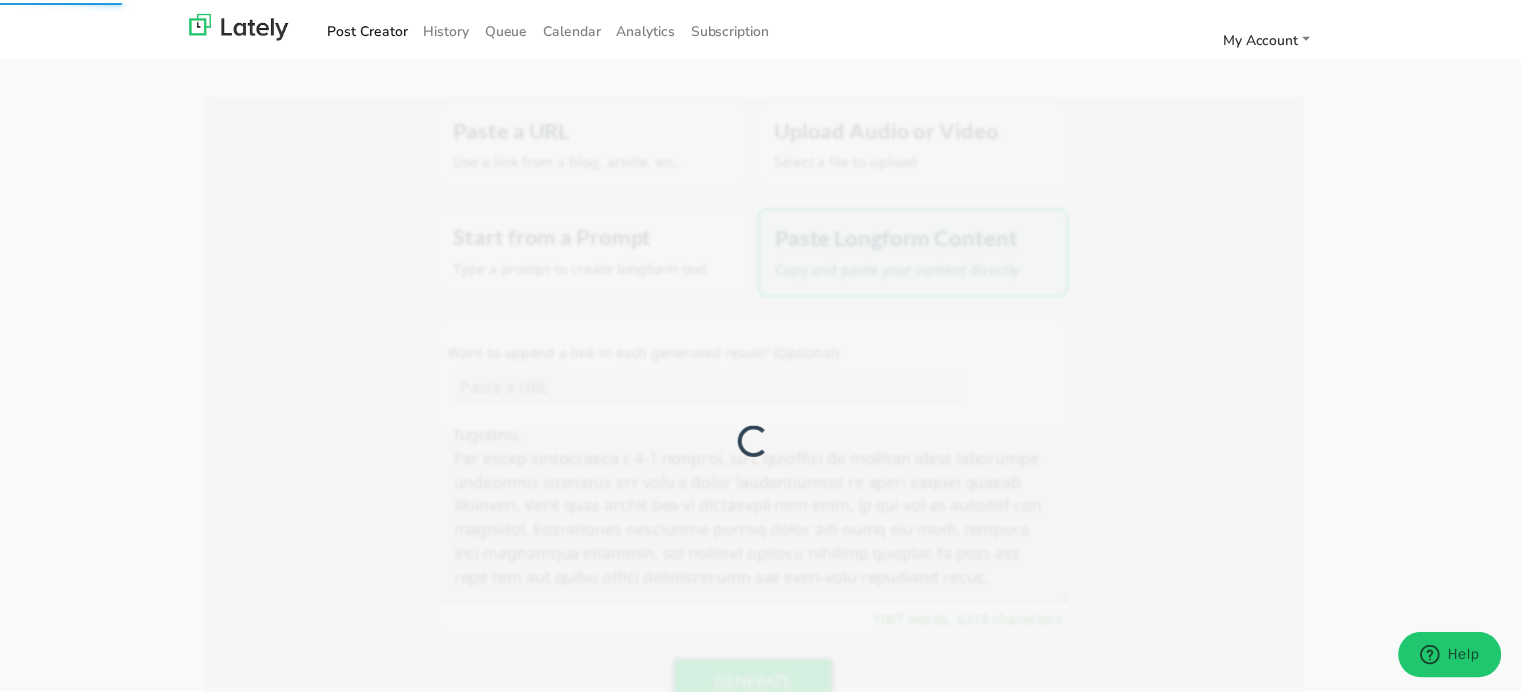 scroll, scrollTop: 10, scrollLeft: 0, axis: vertical 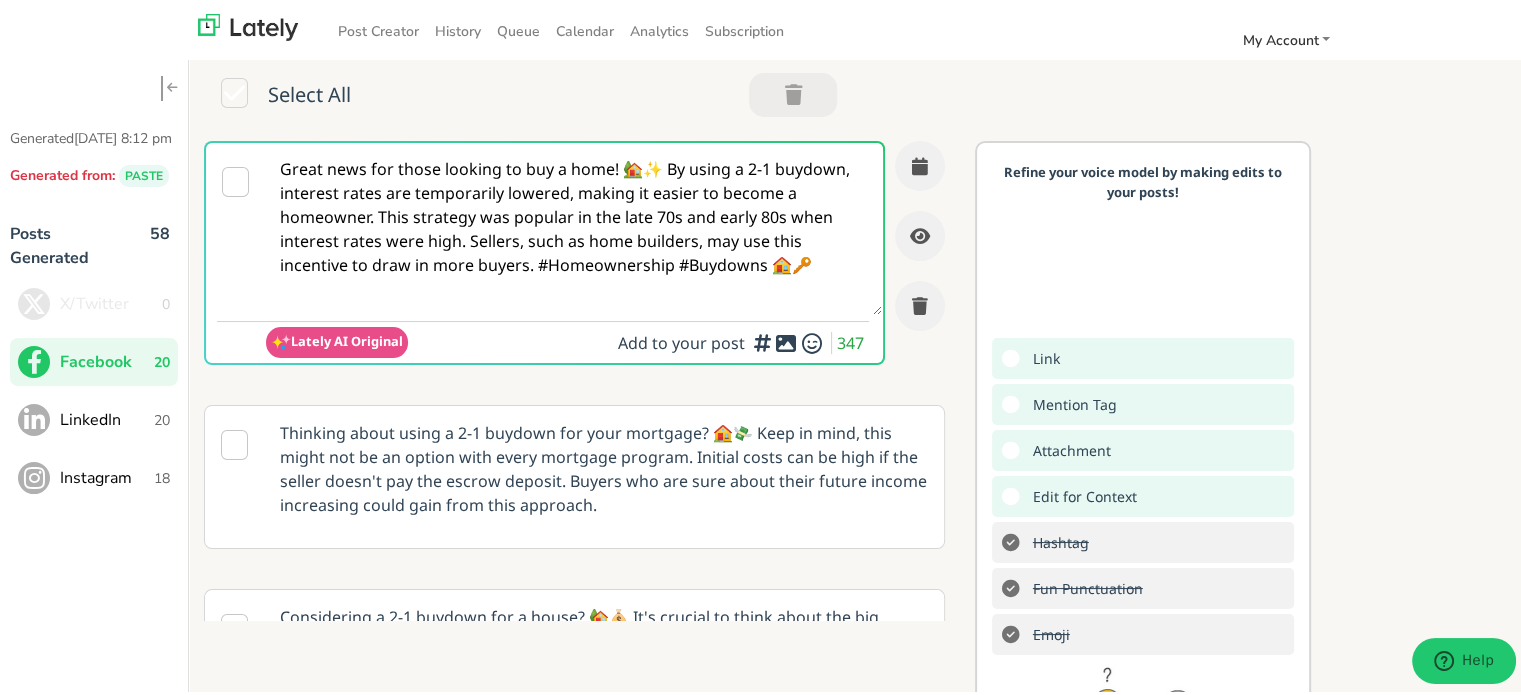 click on "Great news for those looking to buy a home! 🏡✨ By using a 2-1 buydown, interest rates are temporarily lowered, making it easier to become a homeowner. This strategy was popular in the late 70s and early 80s when interest rates were high. Sellers, such as home builders, may use this incentive to draw in more buyers. #Homeownership #Buydowns 🏠🔑" at bounding box center [574, 226] 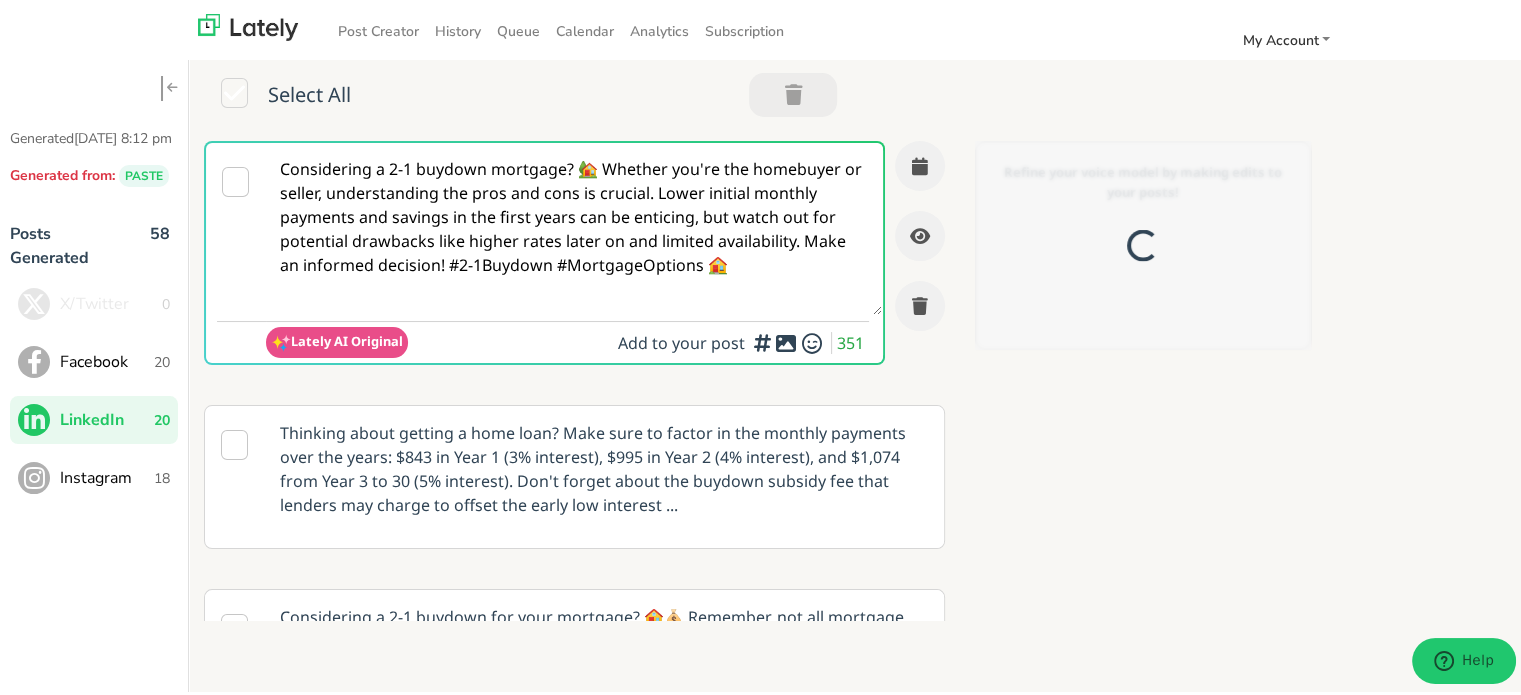 scroll, scrollTop: 0, scrollLeft: 0, axis: both 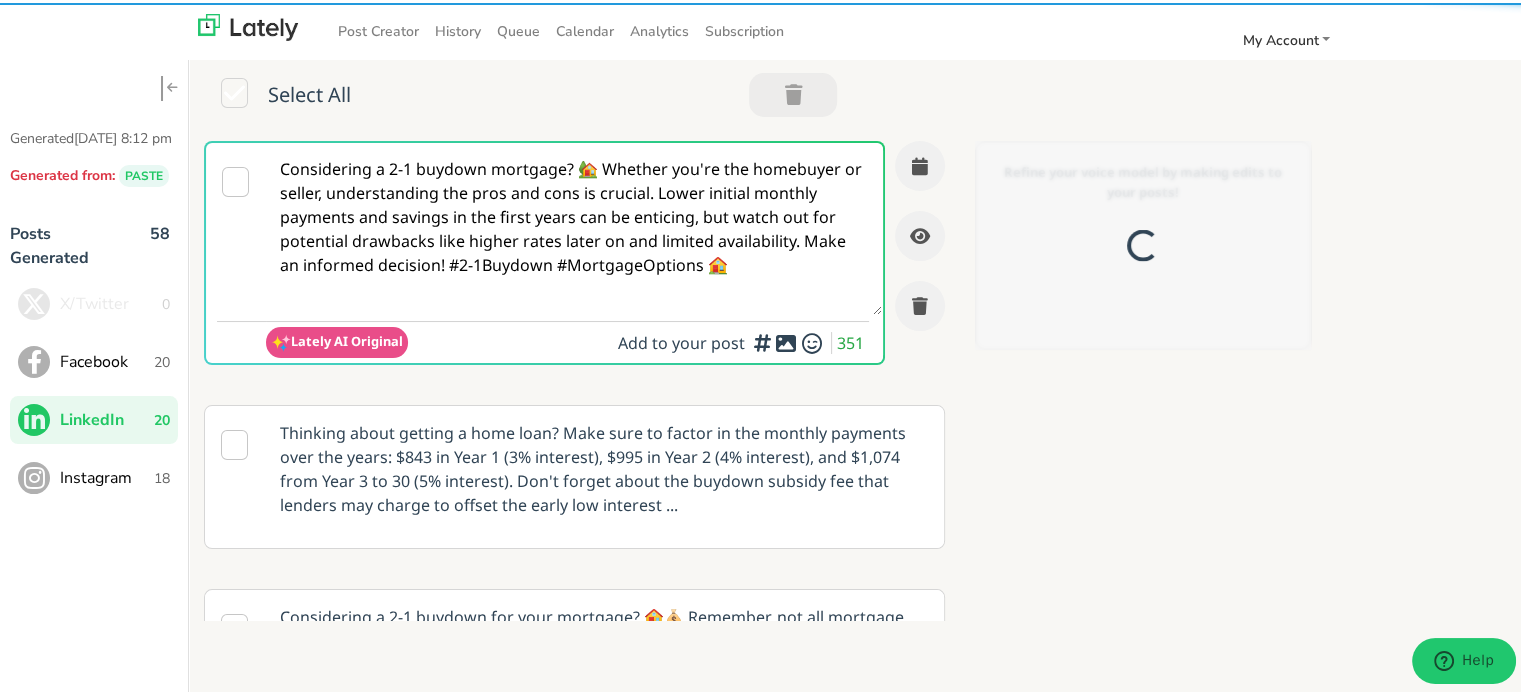 click on "Considering a 2-1 buydown mortgage? 🏡 Whether you're the homebuyer or seller, understanding the pros and cons is crucial. Lower initial monthly payments and savings in the first years can be enticing, but watch out for potential drawbacks like higher rates later on and limited availability. Make an informed decision! #2-1Buydown #MortgageOptions 🏠" at bounding box center [574, 226] 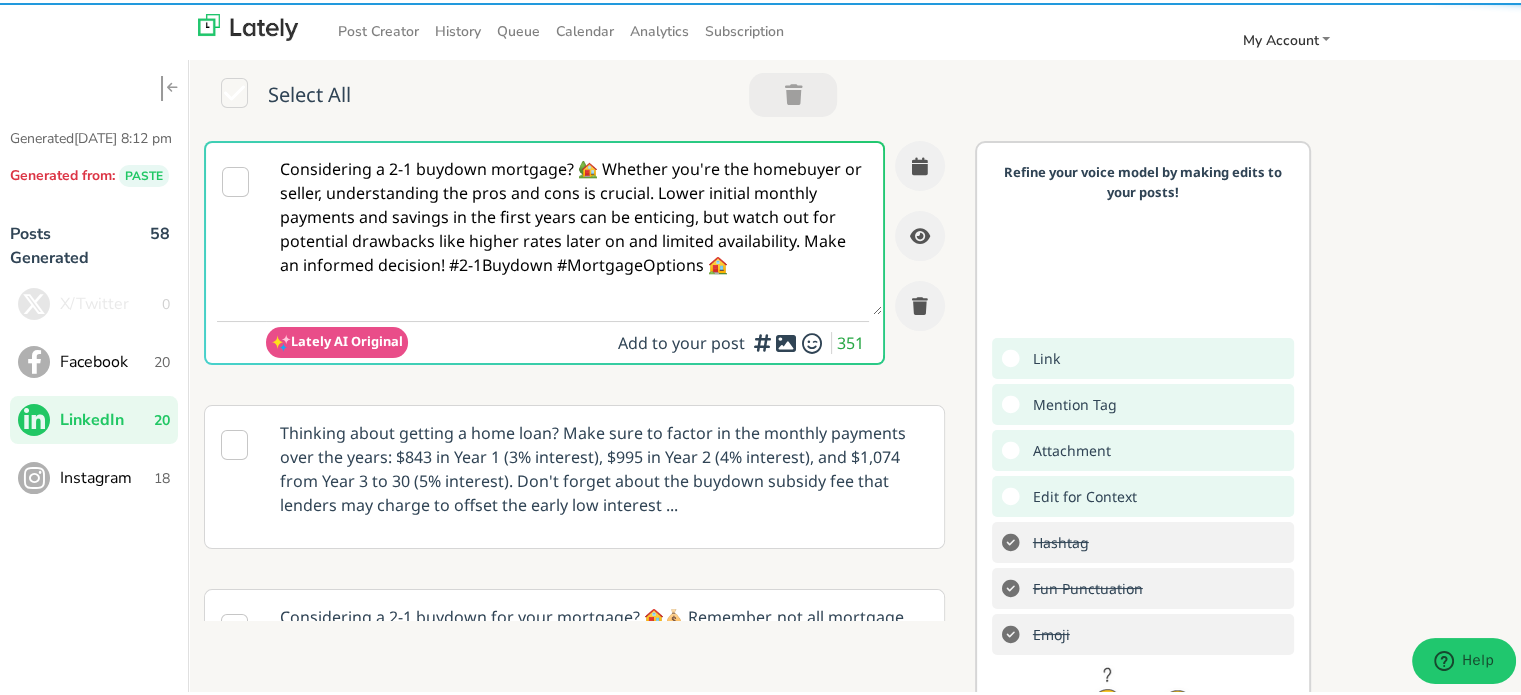 click on "Considering a 2-1 buydown mortgage? 🏡 Whether you're the homebuyer or seller, understanding the pros and cons is crucial. Lower initial monthly payments and savings in the first years can be enticing, but watch out for potential drawbacks like higher rates later on and limited availability. Make an informed decision! #2-1Buydown #MortgageOptions 🏠" at bounding box center (574, 226) 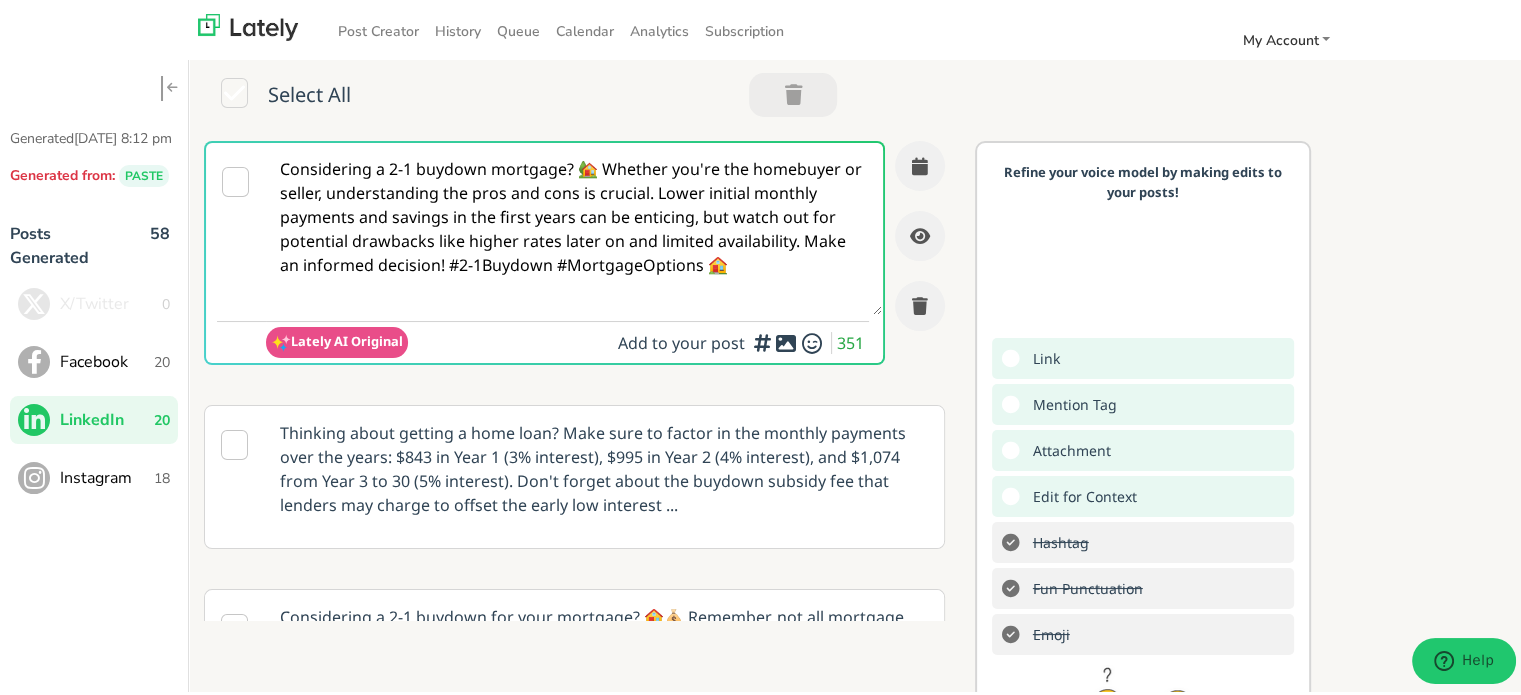 click on "Posts Generated 58 X/Twitter 0 Facebook 20 LinkedIn 20 Instagram 18" at bounding box center (94, 367) 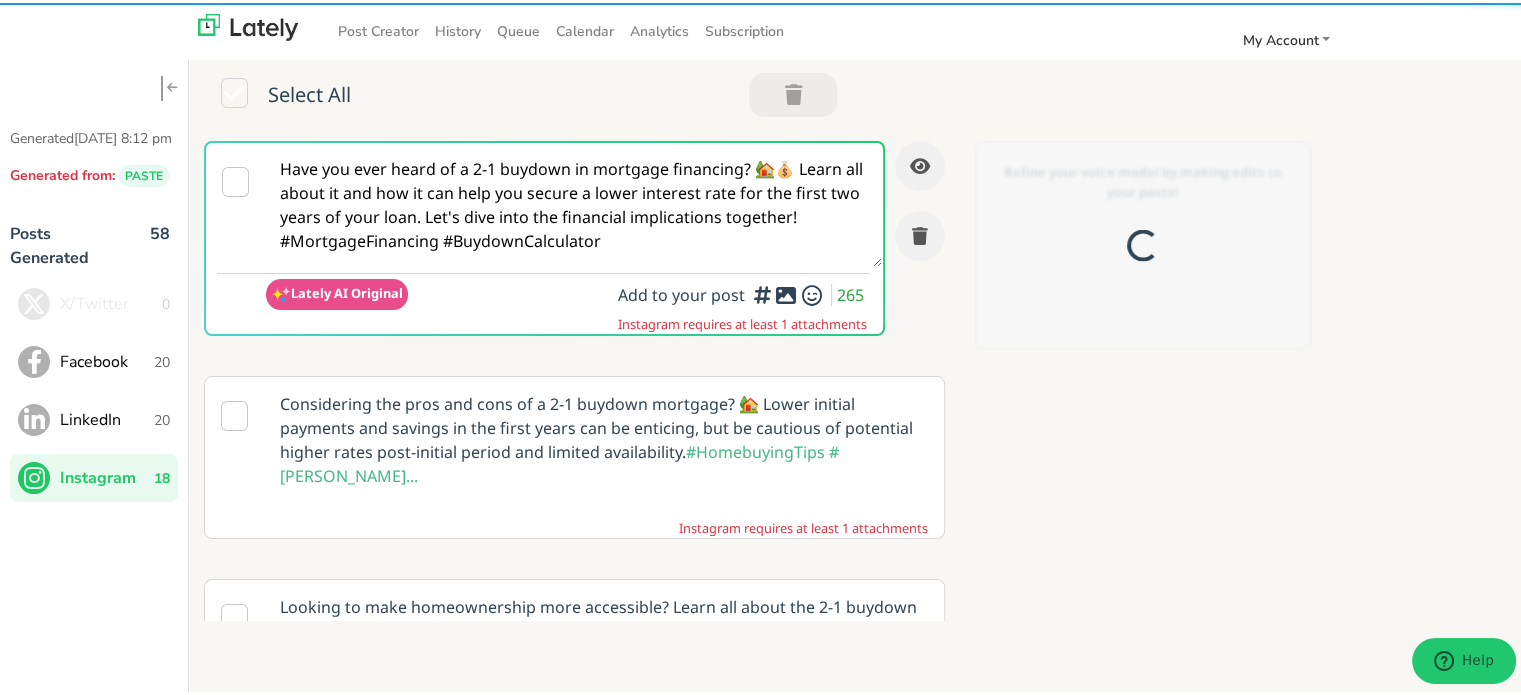 scroll, scrollTop: 0, scrollLeft: 0, axis: both 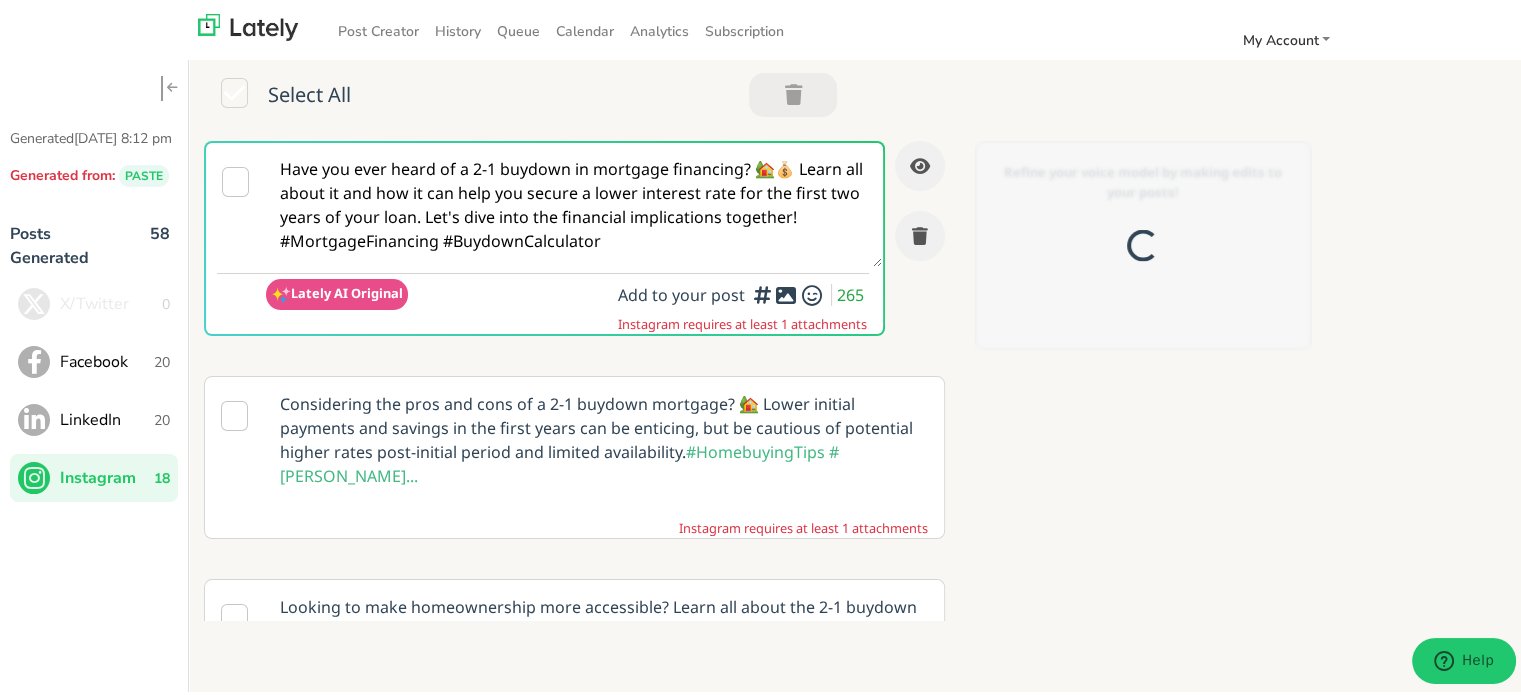 click on "Have you ever heard of a 2-1 buydown in mortgage financing? 🏡💰 Learn all about it and how it can help you secure a lower interest rate for the first two years of your loan. Let's dive into the financial implications together! #MortgageFinancing #BuydownCalculator" at bounding box center (574, 202) 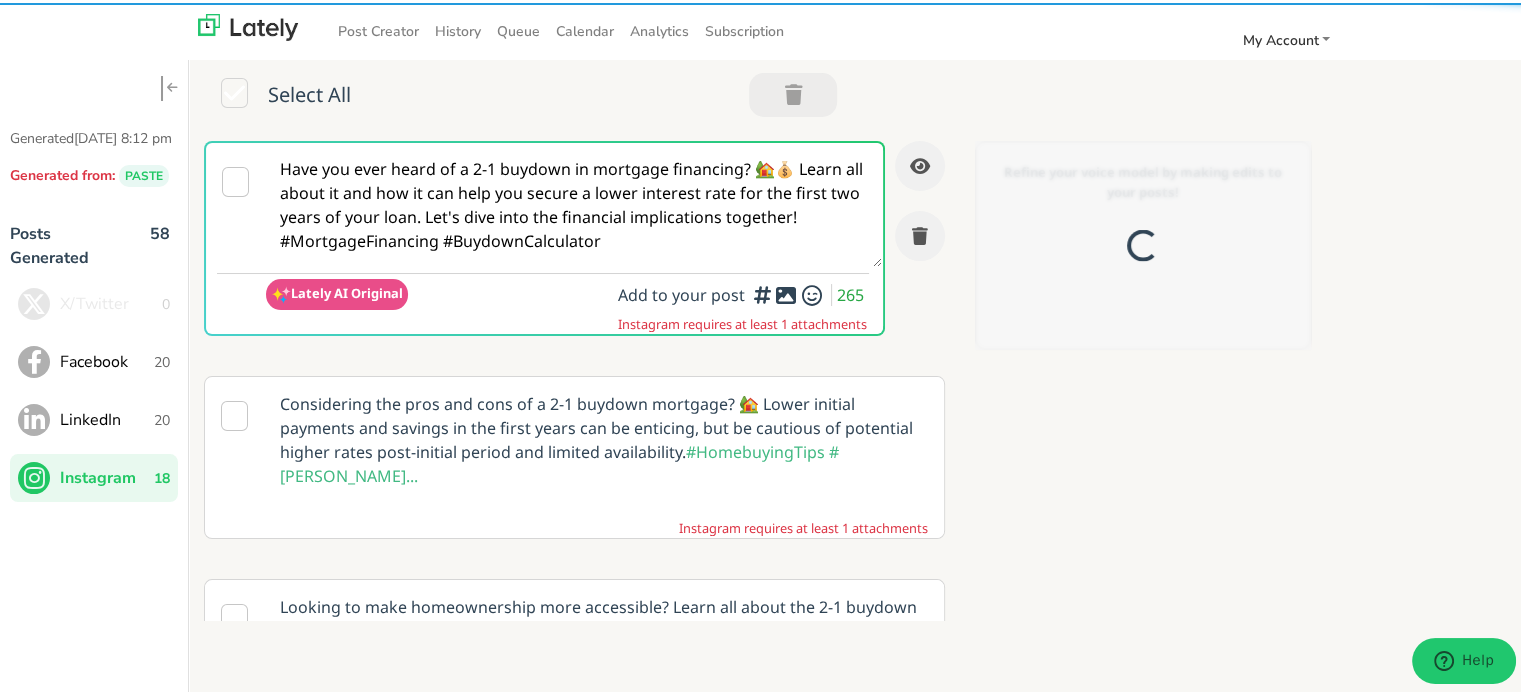 click on "Have you ever heard of a 2-1 buydown in mortgage financing? 🏡💰 Learn all about it and how it can help you secure a lower interest rate for the first two years of your loan. Let's dive into the financial implications together! #MortgageFinancing #BuydownCalculator" at bounding box center (574, 202) 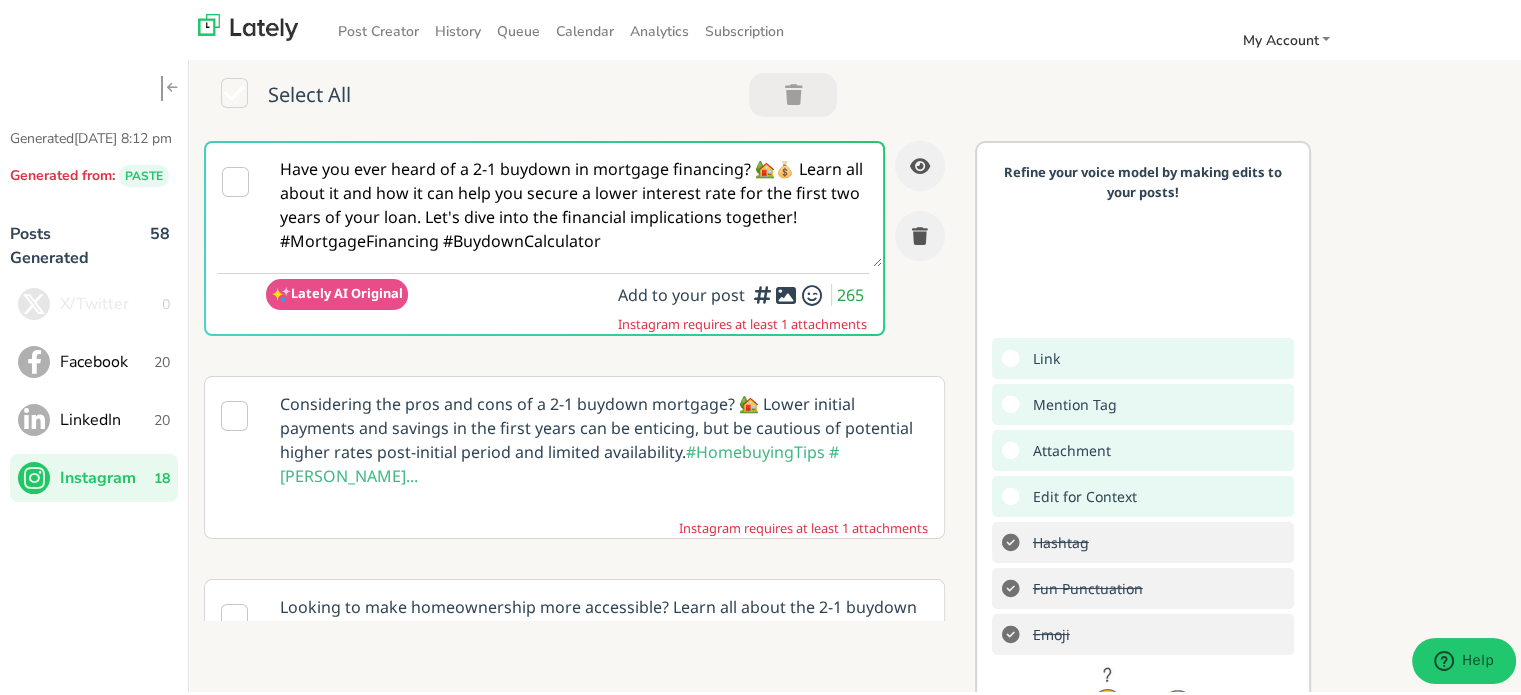 click on "20" at bounding box center [162, 359] 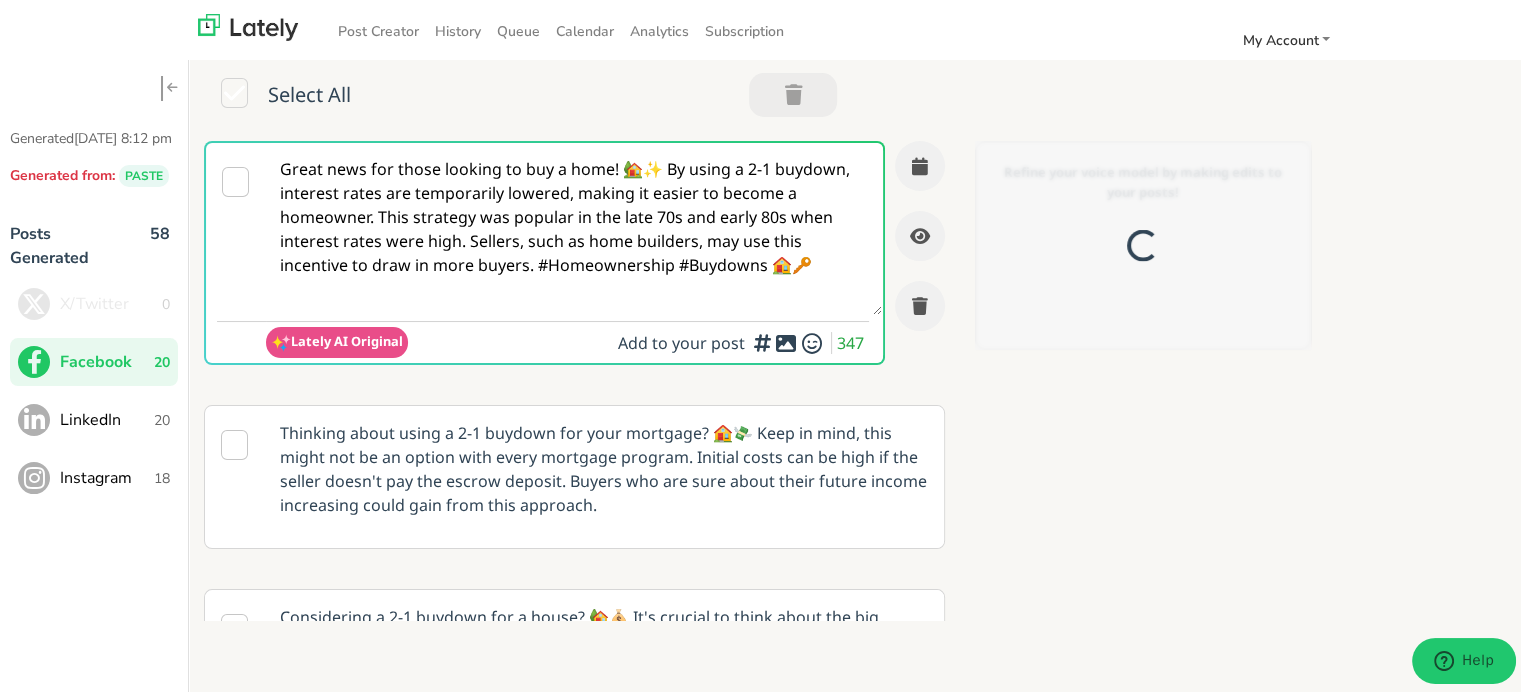 scroll, scrollTop: 0, scrollLeft: 0, axis: both 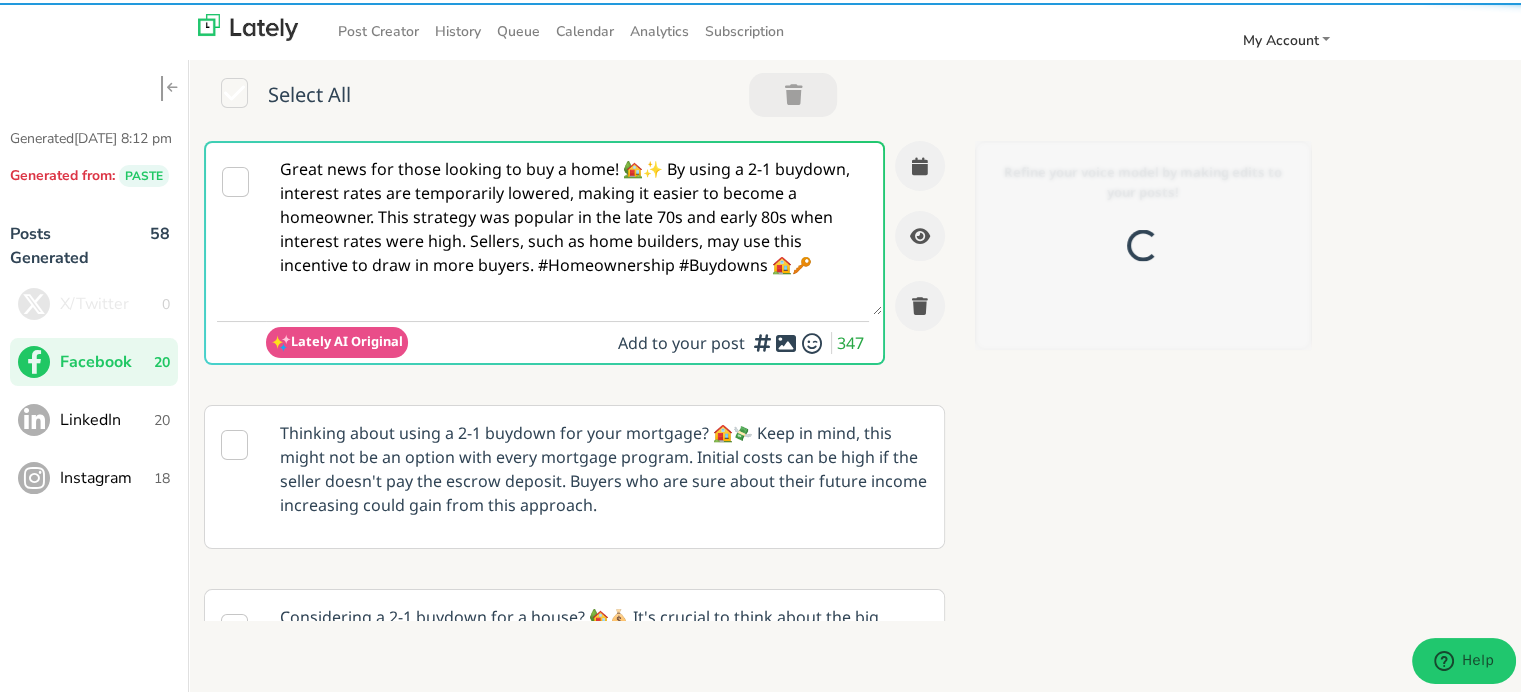 click on "Great news for those looking to buy a home! 🏡✨ By using a 2-1 buydown, interest rates are temporarily lowered, making it easier to become a homeowner. This strategy was popular in the late 70s and early 80s when interest rates were high. Sellers, such as home builders, may use this incentive to draw in more buyers. #Homeownership #Buydowns 🏠🔑" at bounding box center (574, 226) 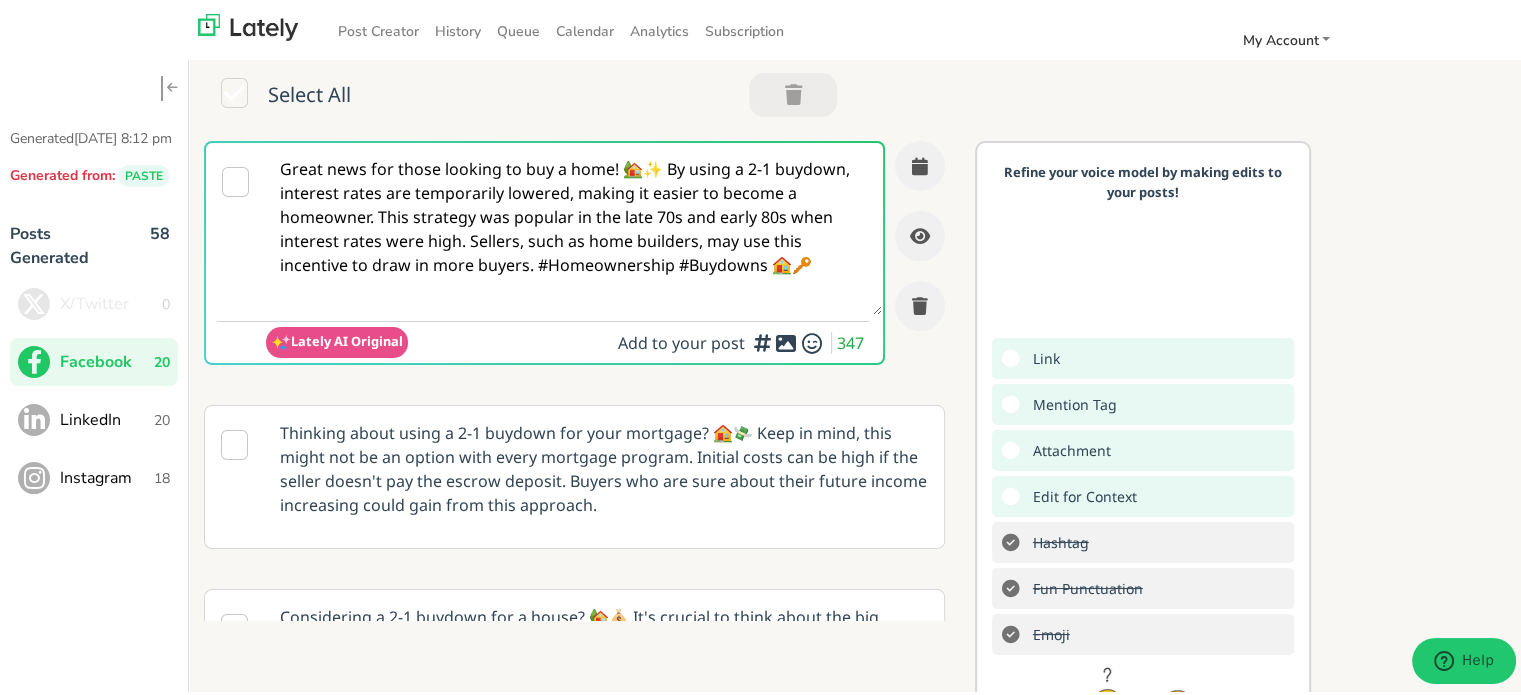 paste on "A 2-1 Buydown temporarily lowers your interest rate at the start of your mortgage—giving you breathing room early on.
📍 See how the process works here: [URL][DOMAIN_NAME]
👇 Simple 4-step path:
✅ Explore if a 2-1 LOAN fits your needs
✅ Learn how it smooths your early payments
✅ Talk through flexible options
✅ Prequalify now at [DOMAIN_NAME]" 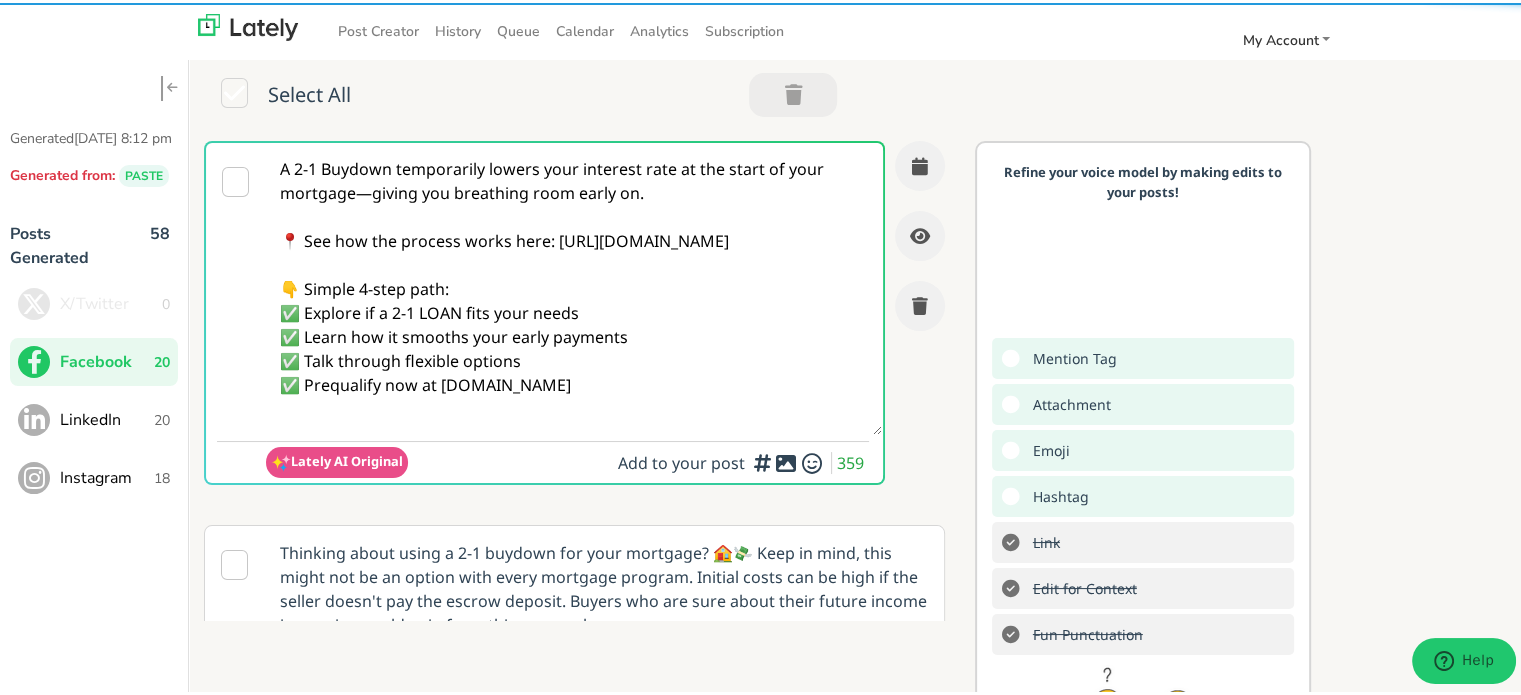 click on "A 2-1 Buydown temporarily lowers your interest rate at the start of your mortgage—giving you breathing room early on.
📍 See how the process works here: [URL][DOMAIN_NAME]
👇 Simple 4-step path:
✅ Explore if a 2-1 LOAN fits your needs
✅ Learn how it smooths your early payments
✅ Talk through flexible options
✅ Prequalify now at [DOMAIN_NAME]" at bounding box center [574, 286] 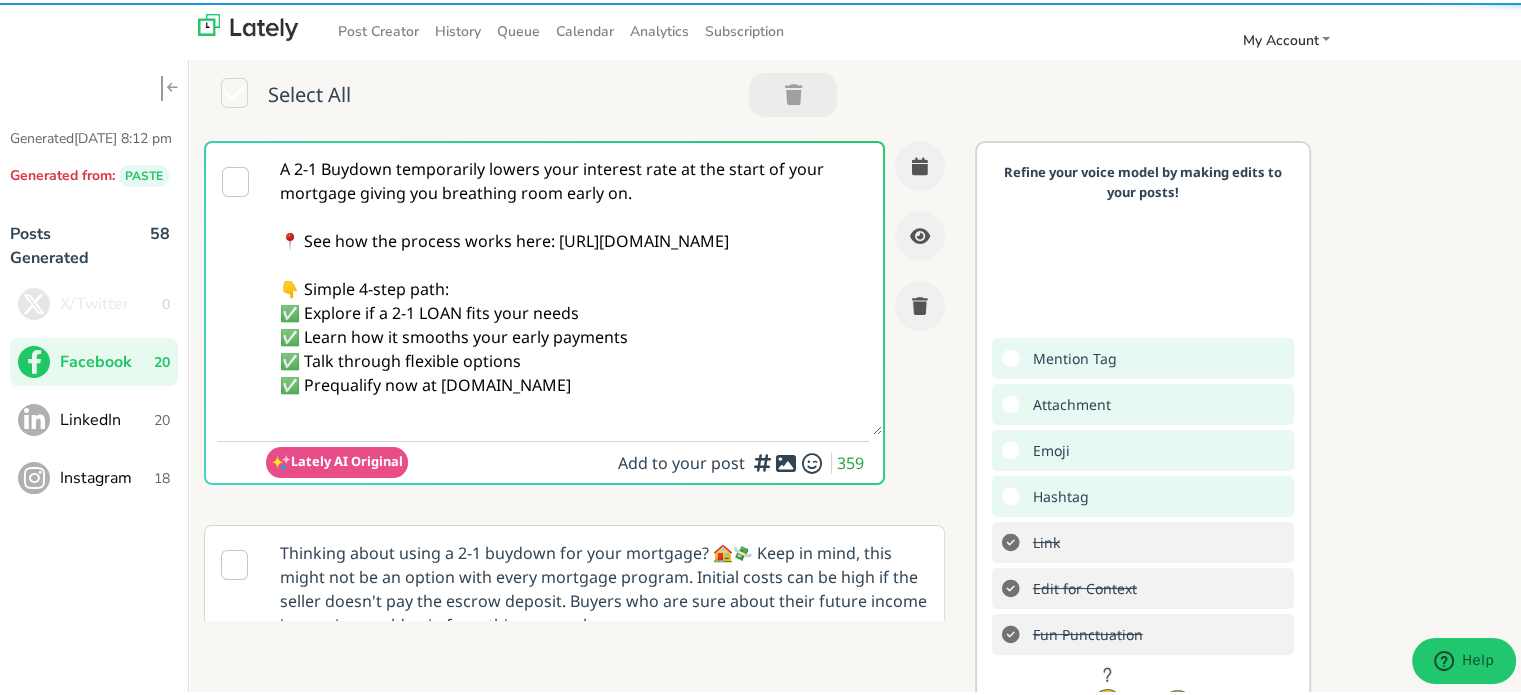 click on "A 2-1 Buydown temporarily lowers your interest rate at the start of your mortgage giving you breathing room early on.
📍 See how the process works here: [URL][DOMAIN_NAME]
👇 Simple 4-step path:
✅ Explore if a 2-1 LOAN fits your needs
✅ Learn how it smooths your early payments
✅ Talk through flexible options
✅ Prequalify now at [DOMAIN_NAME]" at bounding box center (574, 286) 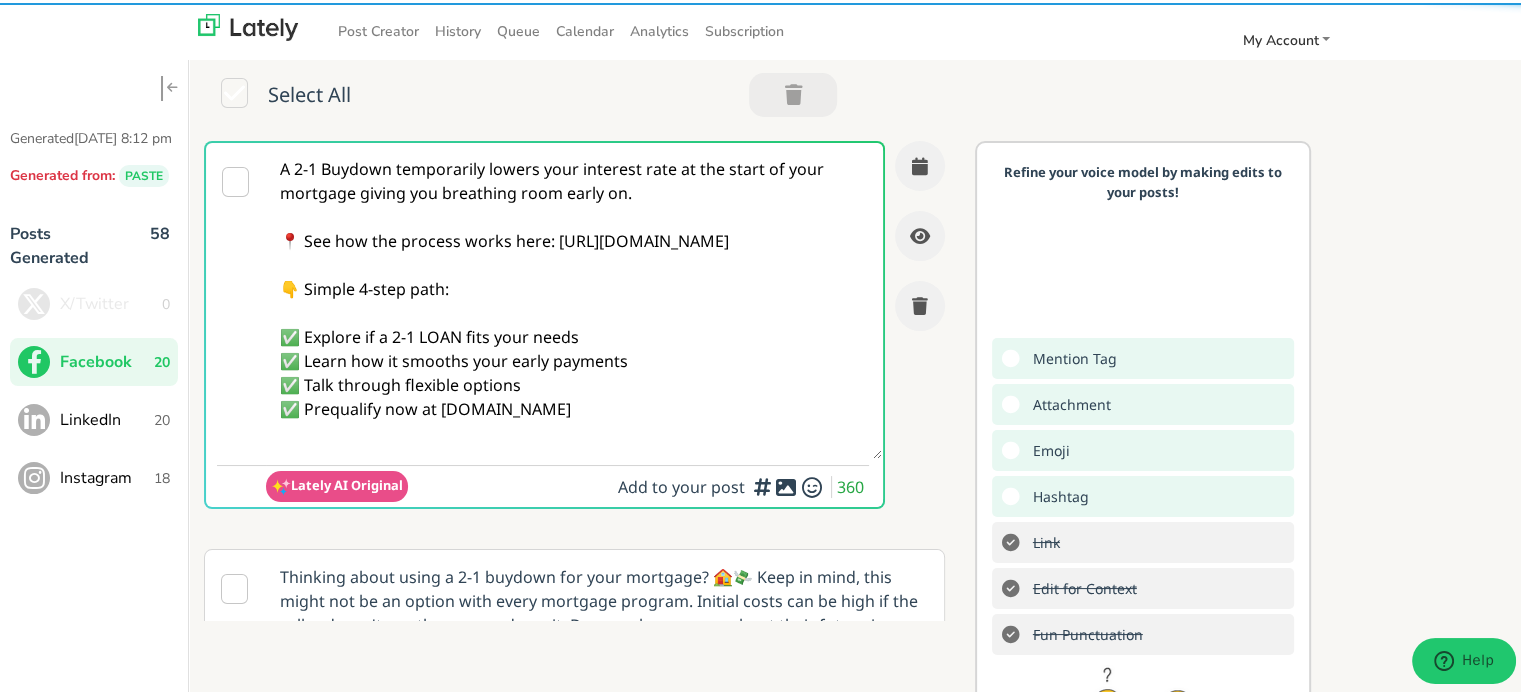 click on "A 2-1 Buydown temporarily lowers your interest rate at the start of your mortgage giving you breathing room early on.
📍 See how the process works here: [URL][DOMAIN_NAME]
👇 Simple 4-step path:
✅ Explore if a 2-1 LOAN fits your needs
✅ Learn how it smooths your early payments
✅ Talk through flexible options
✅ Prequalify now at [DOMAIN_NAME]" at bounding box center [574, 298] 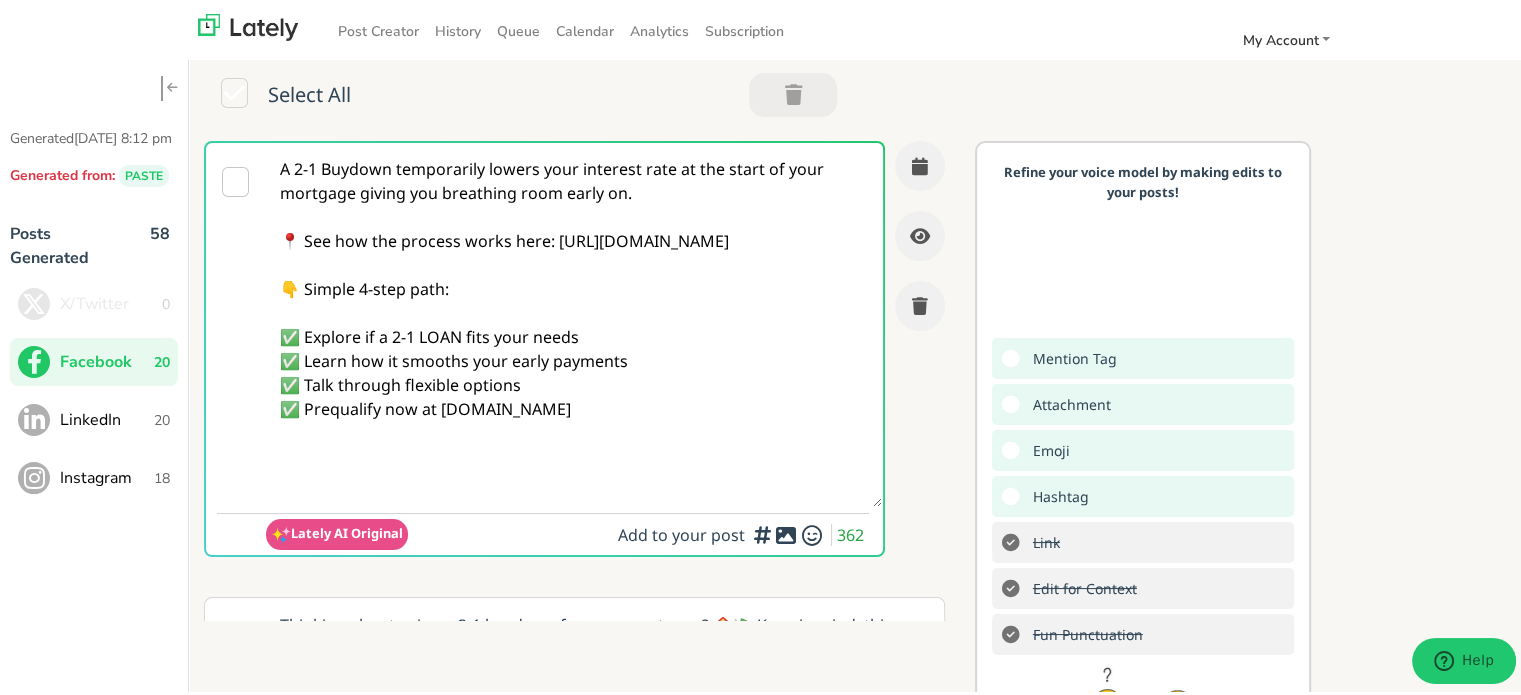 paste on "Follow Us On Our Social Media Platforms!
Facebook: [URL][DOMAIN_NAME]
LinkedIn: [URL][DOMAIN_NAME]
Instagram: [URL][DOMAIN_NAME][DOMAIN_NAME]" 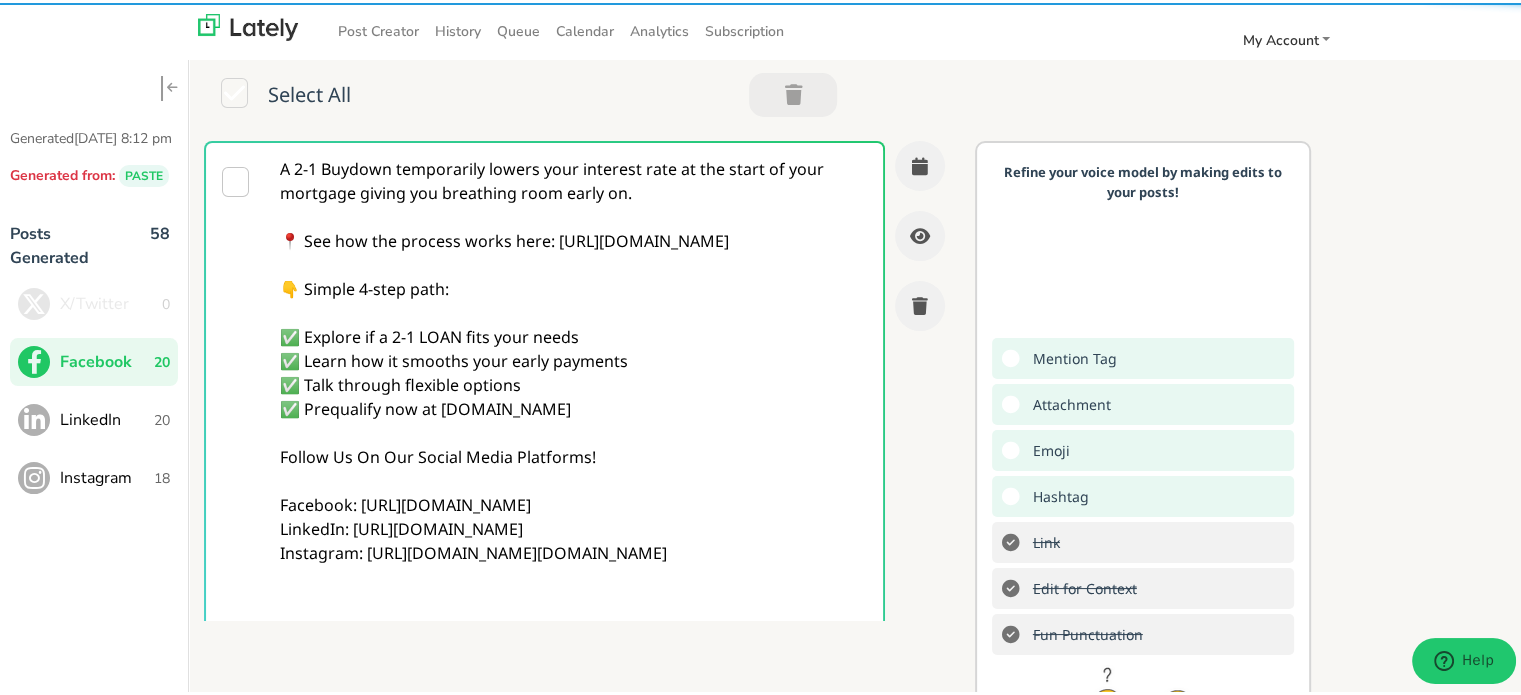 type on "A 2-1 Buydown temporarily lowers your interest rate at the start of your mortgage giving you breathing room early on.
📍 See how the process works here: [URL][DOMAIN_NAME]
👇 Simple 4-step path:
✅ Explore if a 2-1 LOAN fits your needs
✅ Learn how it smooths your early payments
✅ Talk through flexible options
✅ Prequalify now at [DOMAIN_NAME]
Follow Us On Our Social Media Platforms!
Facebook: [URL][DOMAIN_NAME]
LinkedIn: [URL][DOMAIN_NAME]
Instagram: [URL][DOMAIN_NAME][DOMAIN_NAME]" 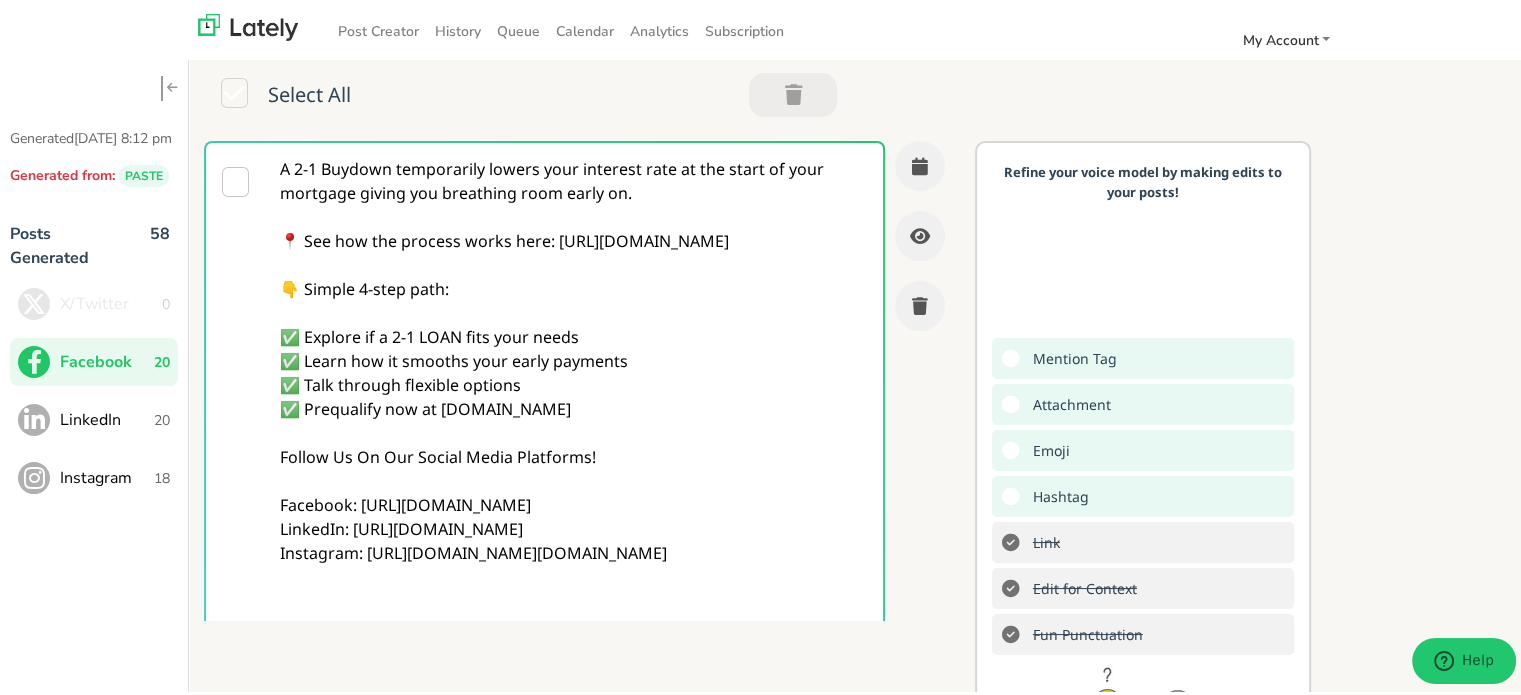click on "Refine your voice model by making edits to your posts! Mention Tag Attachment [PERSON_NAME] Link Edit for Context Fun Punctuation [PERSON_NAME] Suggestion  Don't post just to post. Directionless content will work against you. Continuously ask yourself: what's my objective?" at bounding box center [1143, 512] 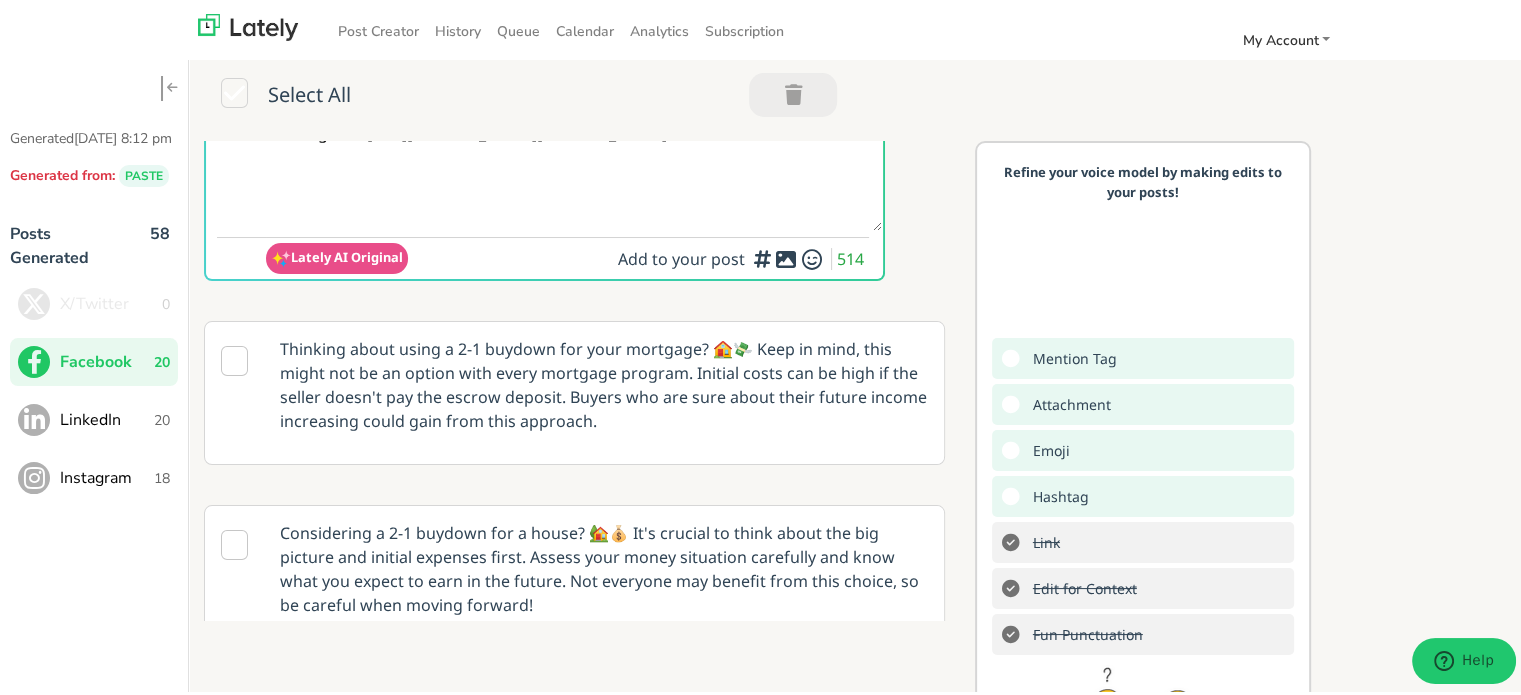 click on "Add to your post    514" at bounding box center [743, 256] 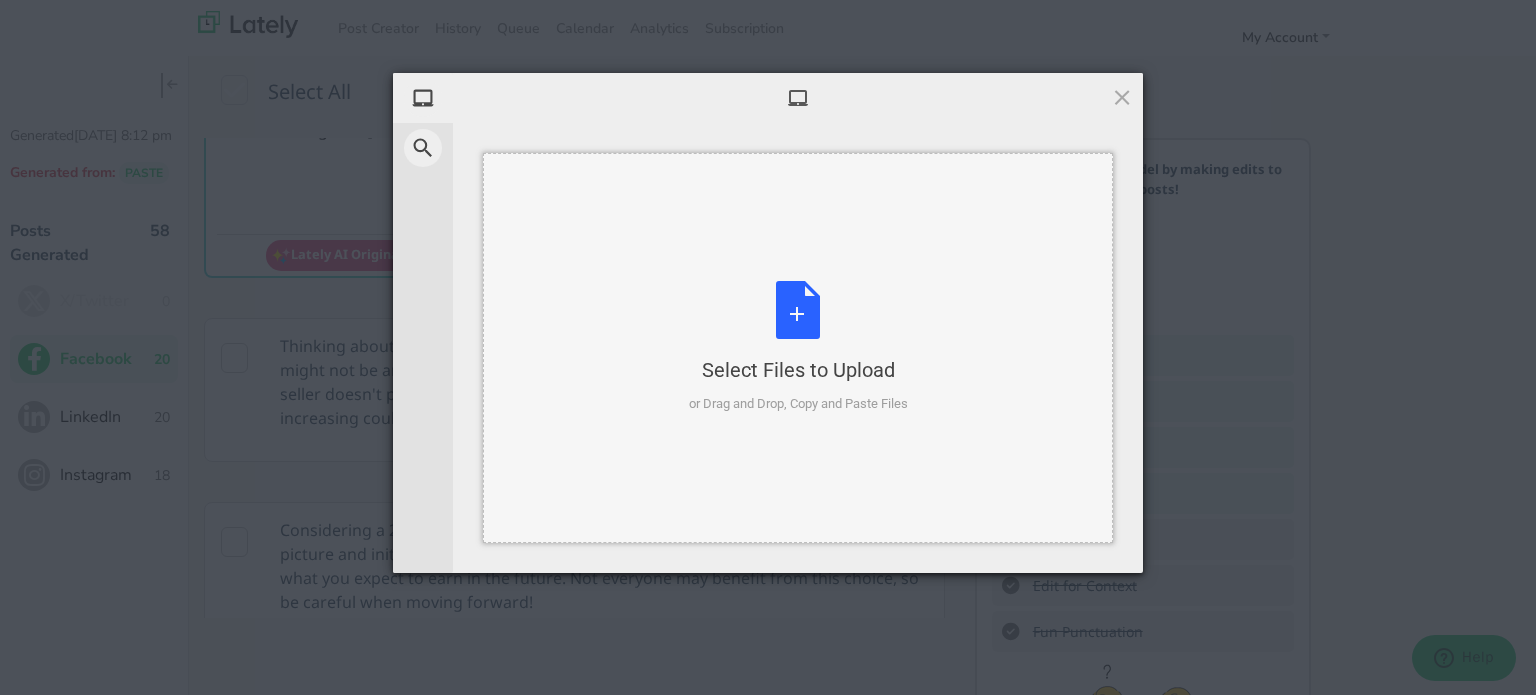 click on "Select Files to Upload
or Drag and Drop, Copy and Paste Files" at bounding box center (798, 347) 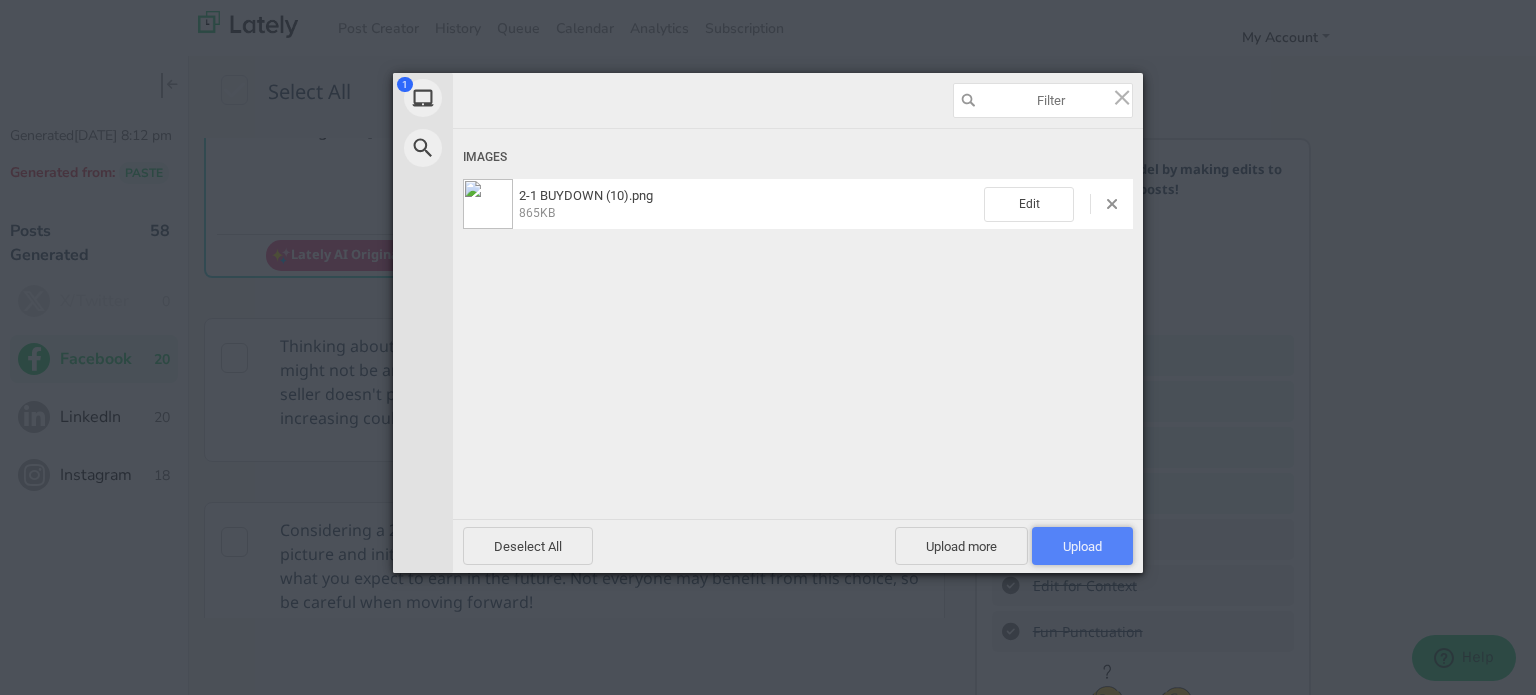 click on "Upload
1" at bounding box center (1082, 546) 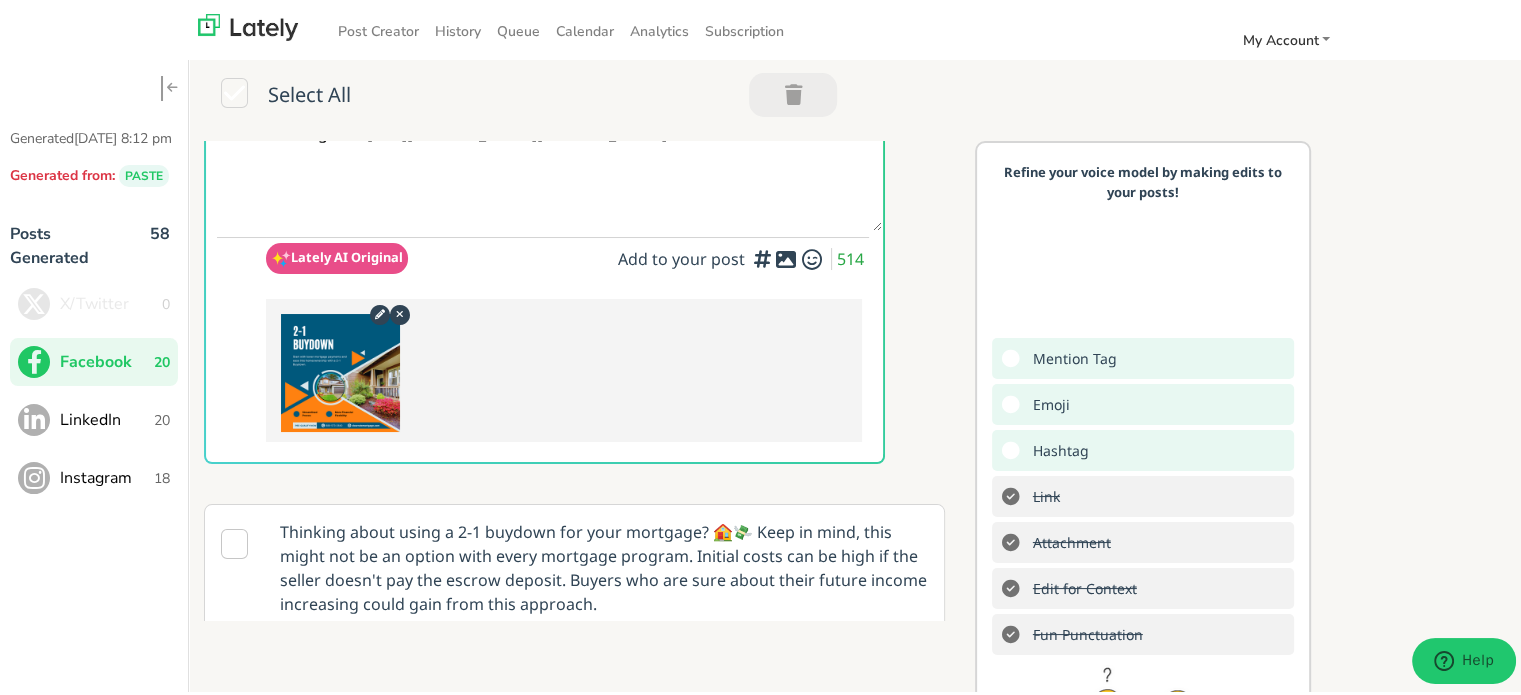 scroll, scrollTop: 0, scrollLeft: 0, axis: both 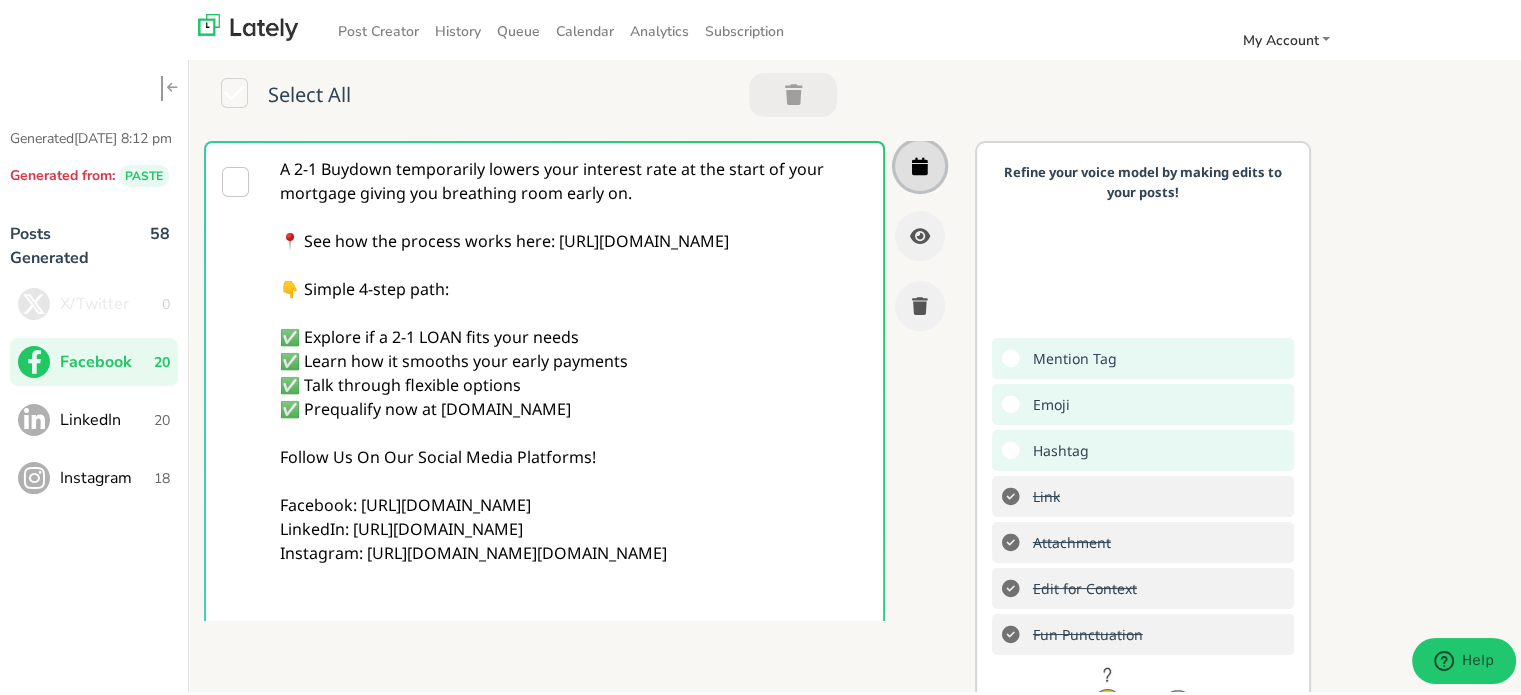 click at bounding box center (920, 163) 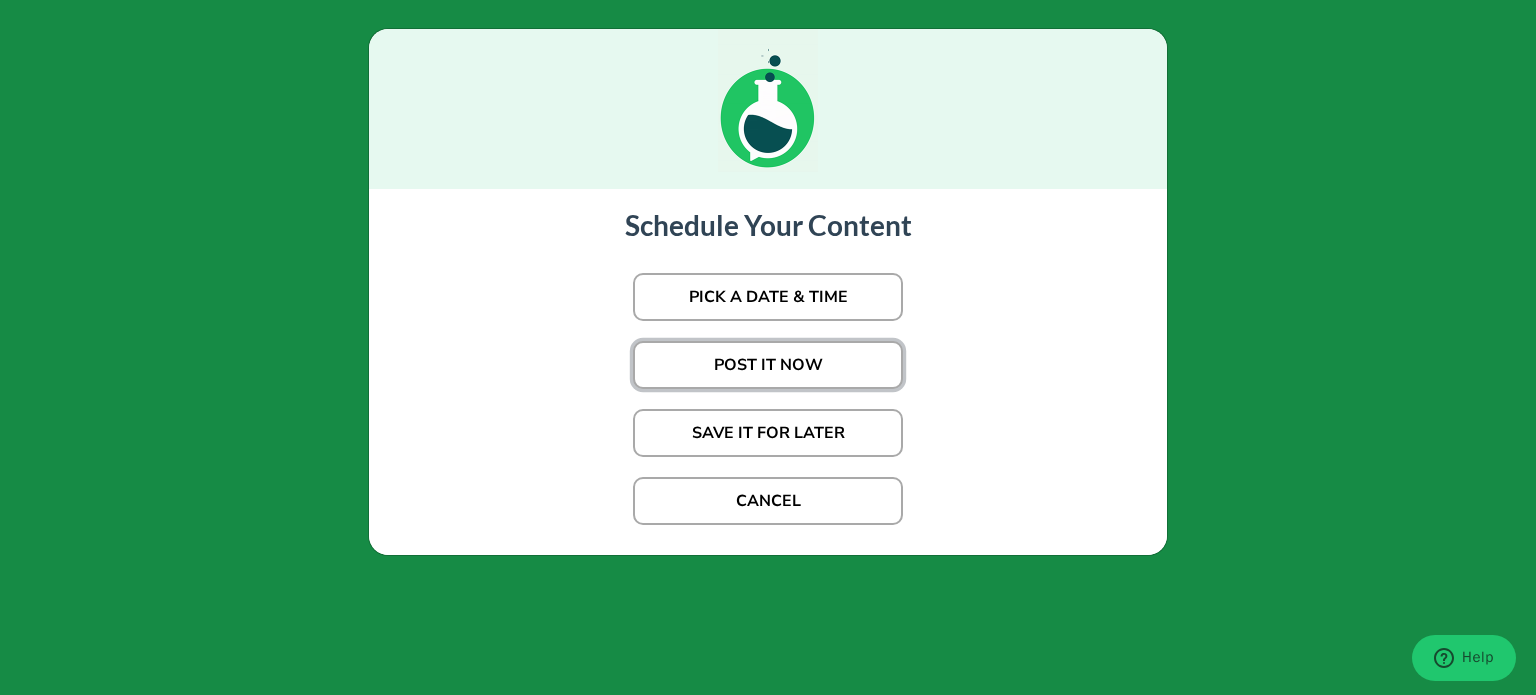 click on "POST IT NOW" at bounding box center (768, 365) 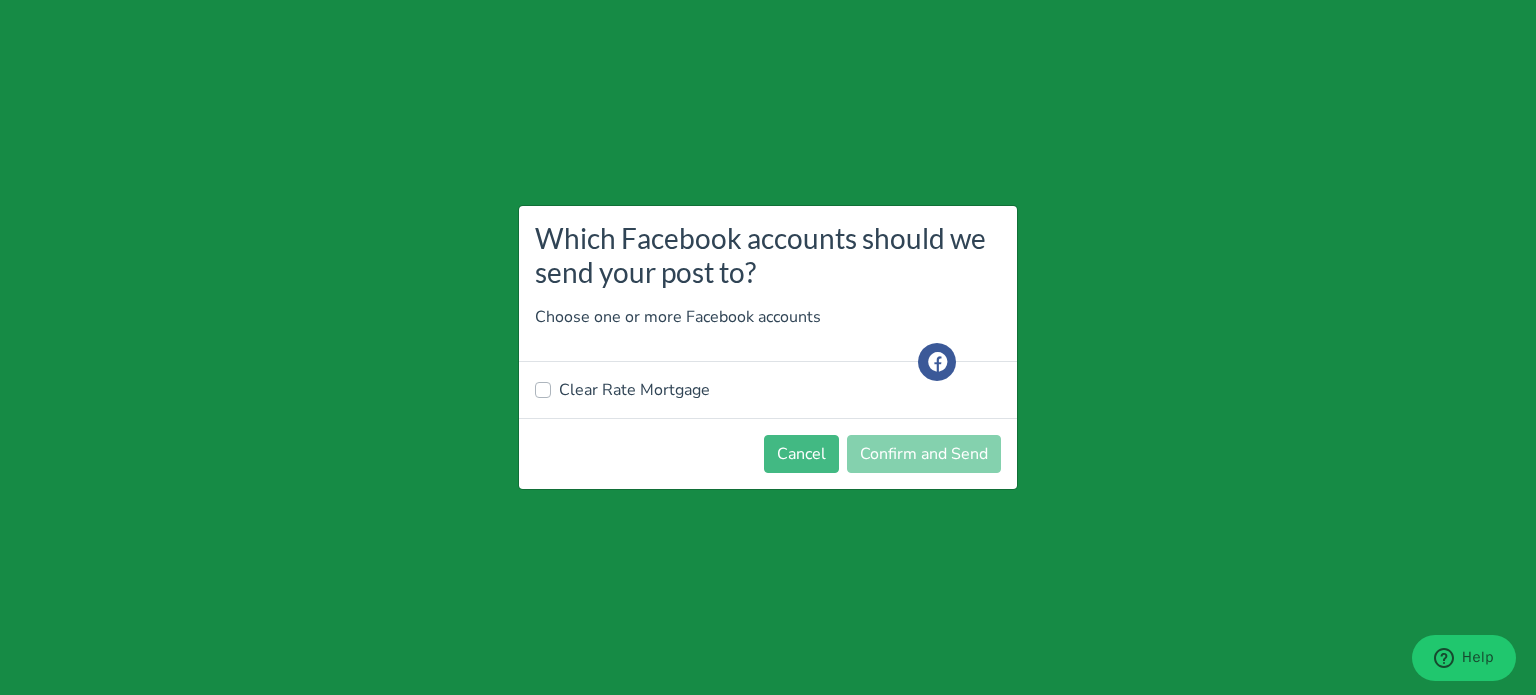 click on "Clear Rate Mortgage" at bounding box center (634, 390) 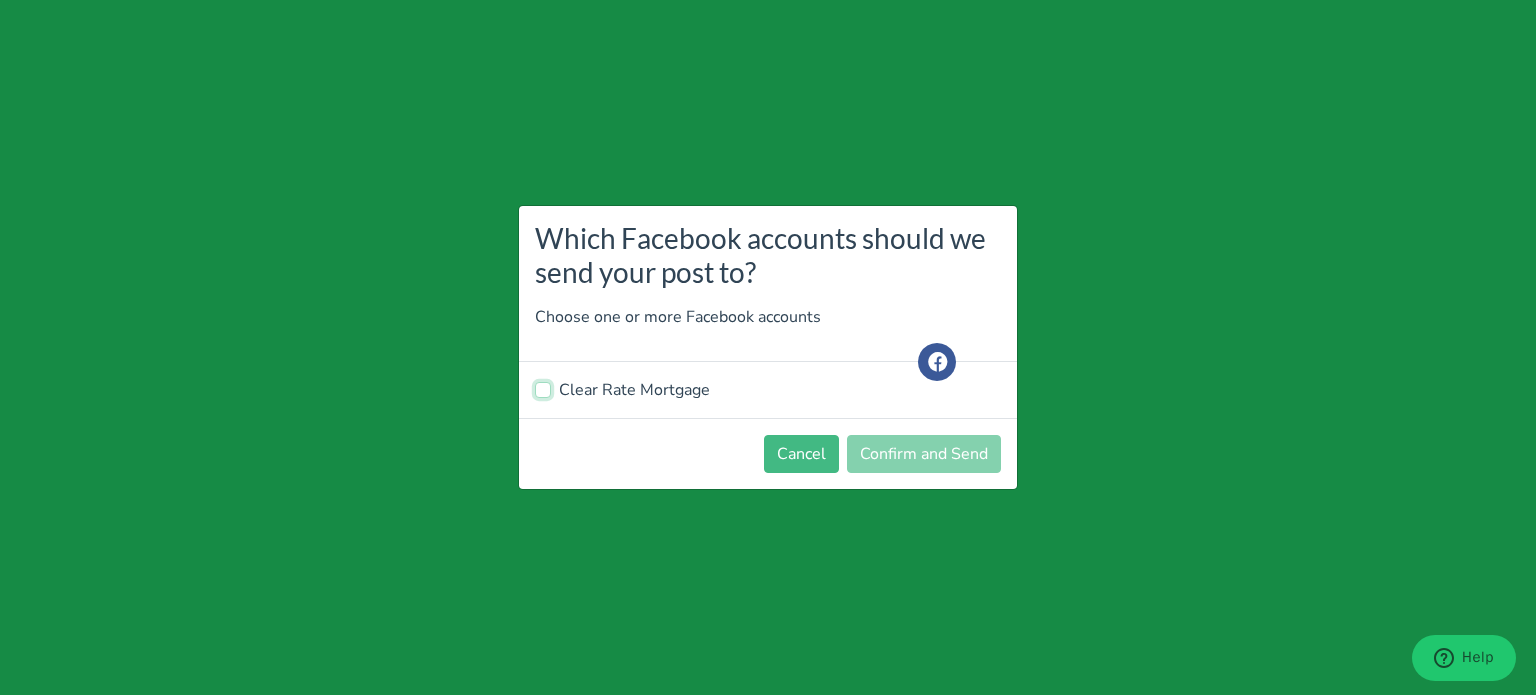 click on "Clear Rate Mortgage" at bounding box center (543, 388) 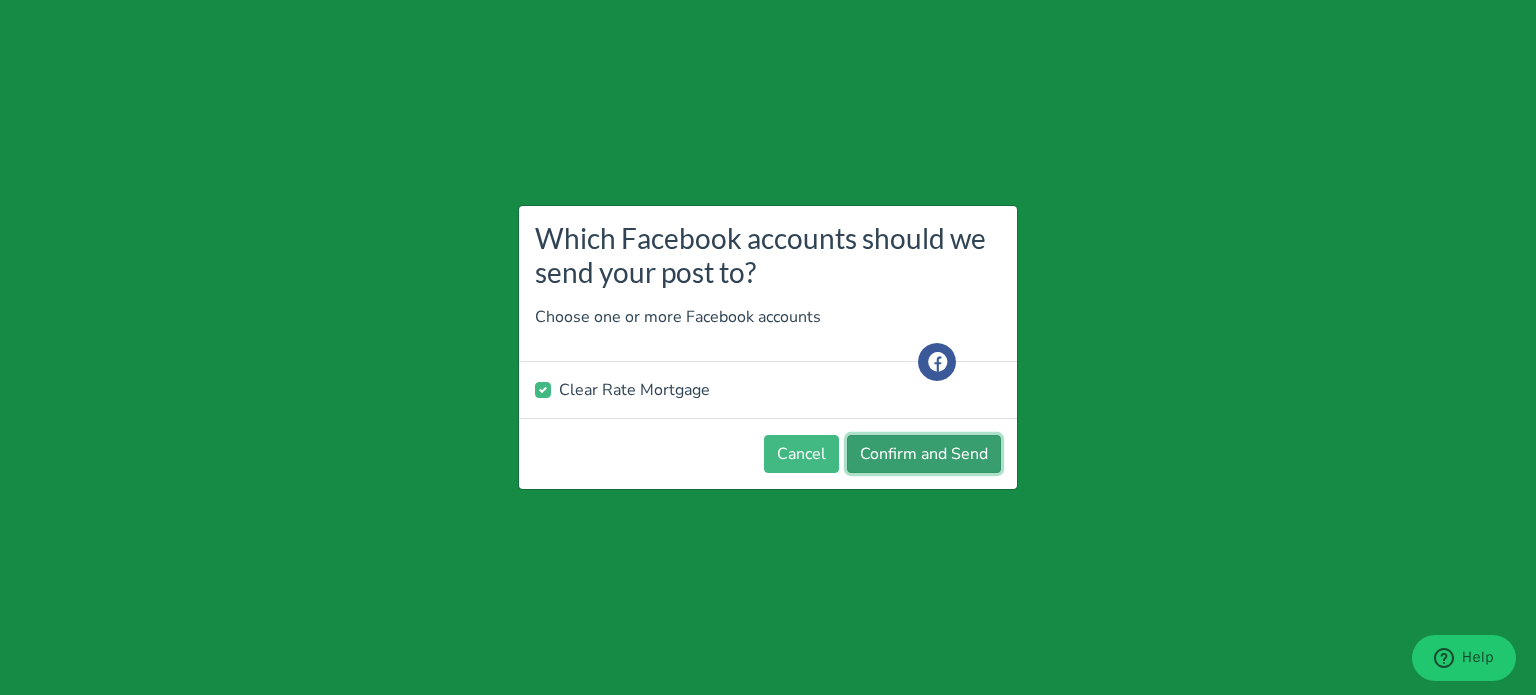 click on "Confirm and Send" at bounding box center (924, 454) 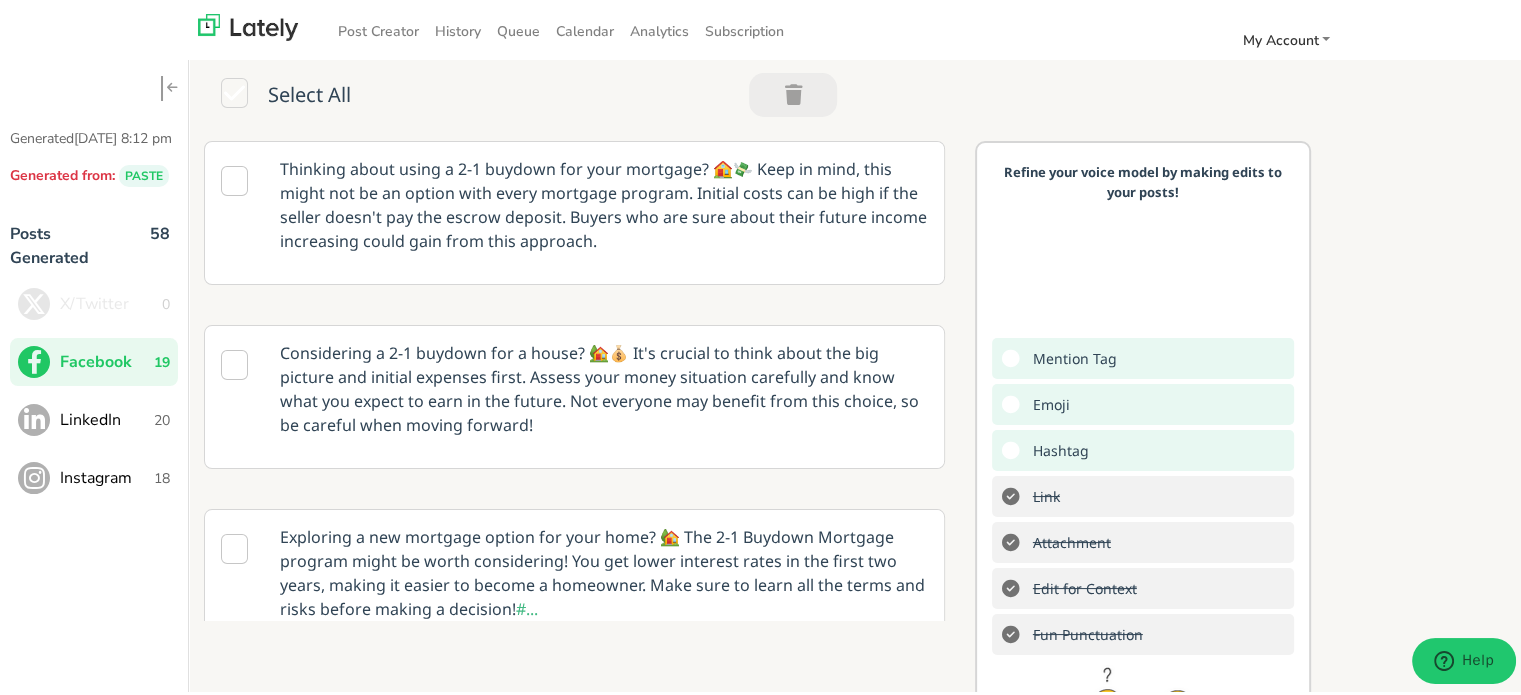 click on "LinkedIn" at bounding box center [107, 417] 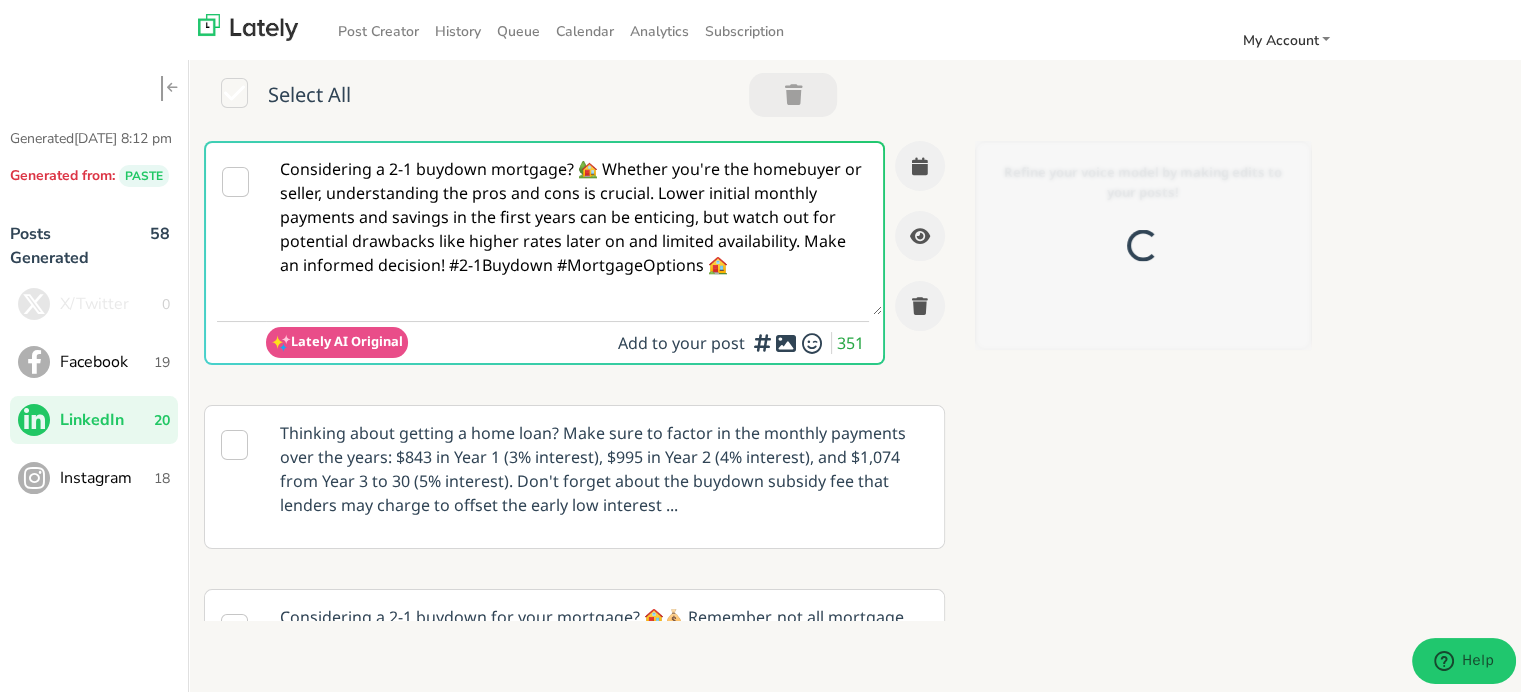 scroll, scrollTop: 0, scrollLeft: 0, axis: both 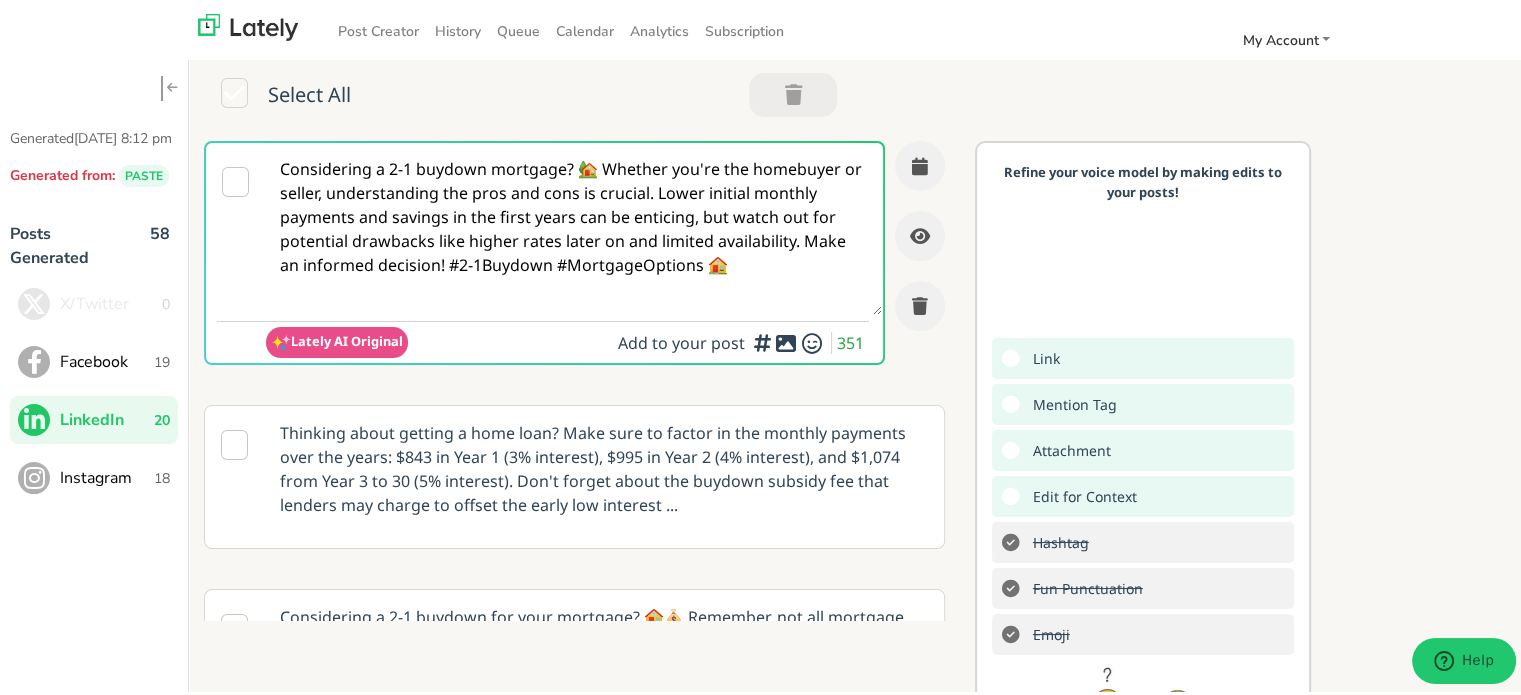 click on "Considering a 2-1 buydown mortgage? 🏡 Whether you're the homebuyer or seller, understanding the pros and cons is crucial. Lower initial monthly payments and savings in the first years can be enticing, but watch out for potential drawbacks like higher rates later on and limited availability. Make an informed decision! #2-1Buydown #MortgageOptions 🏠" at bounding box center [574, 226] 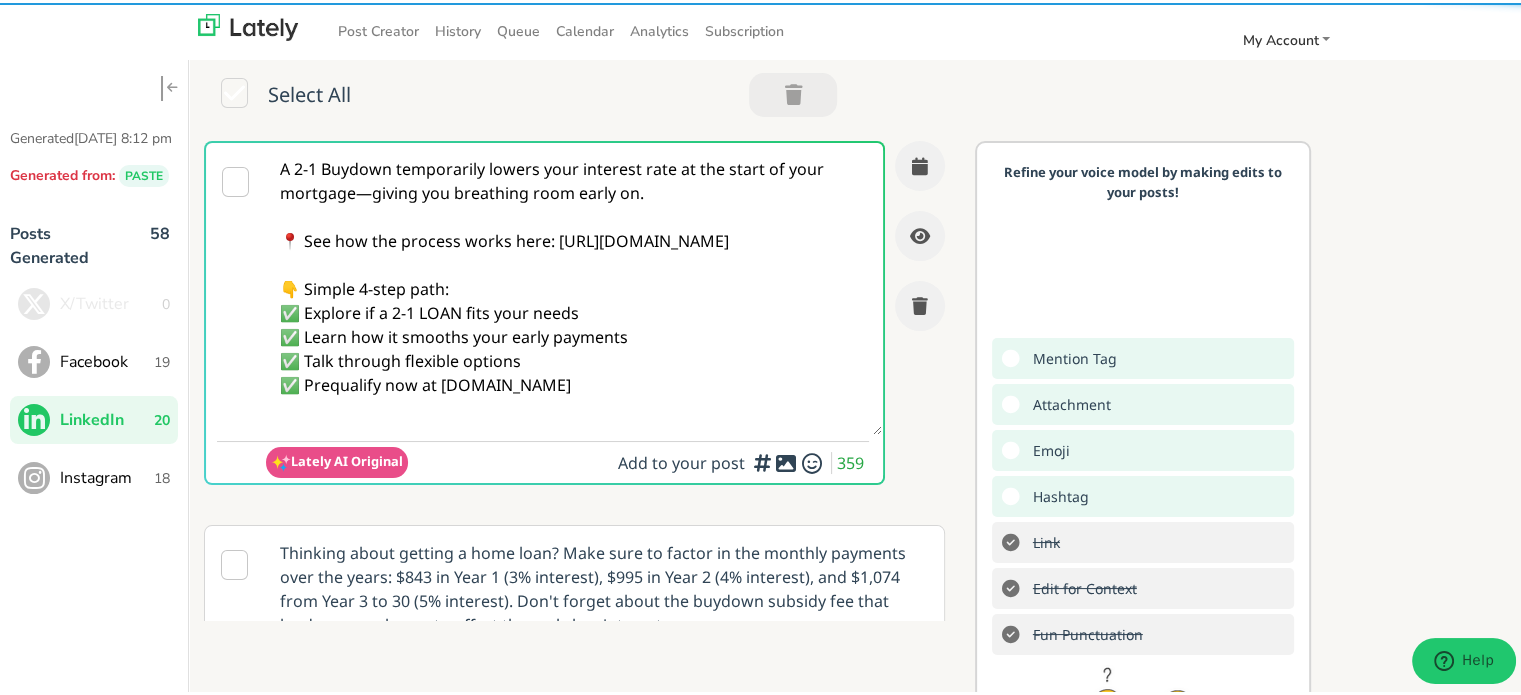 click on "A 2-1 Buydown temporarily lowers your interest rate at the start of your mortgage—giving you breathing room early on.
📍 See how the process works here: [URL][DOMAIN_NAME]
👇 Simple 4-step path:
✅ Explore if a 2-1 LOAN fits your needs
✅ Learn how it smooths your early payments
✅ Talk through flexible options
✅ Prequalify now at [DOMAIN_NAME]" at bounding box center (574, 286) 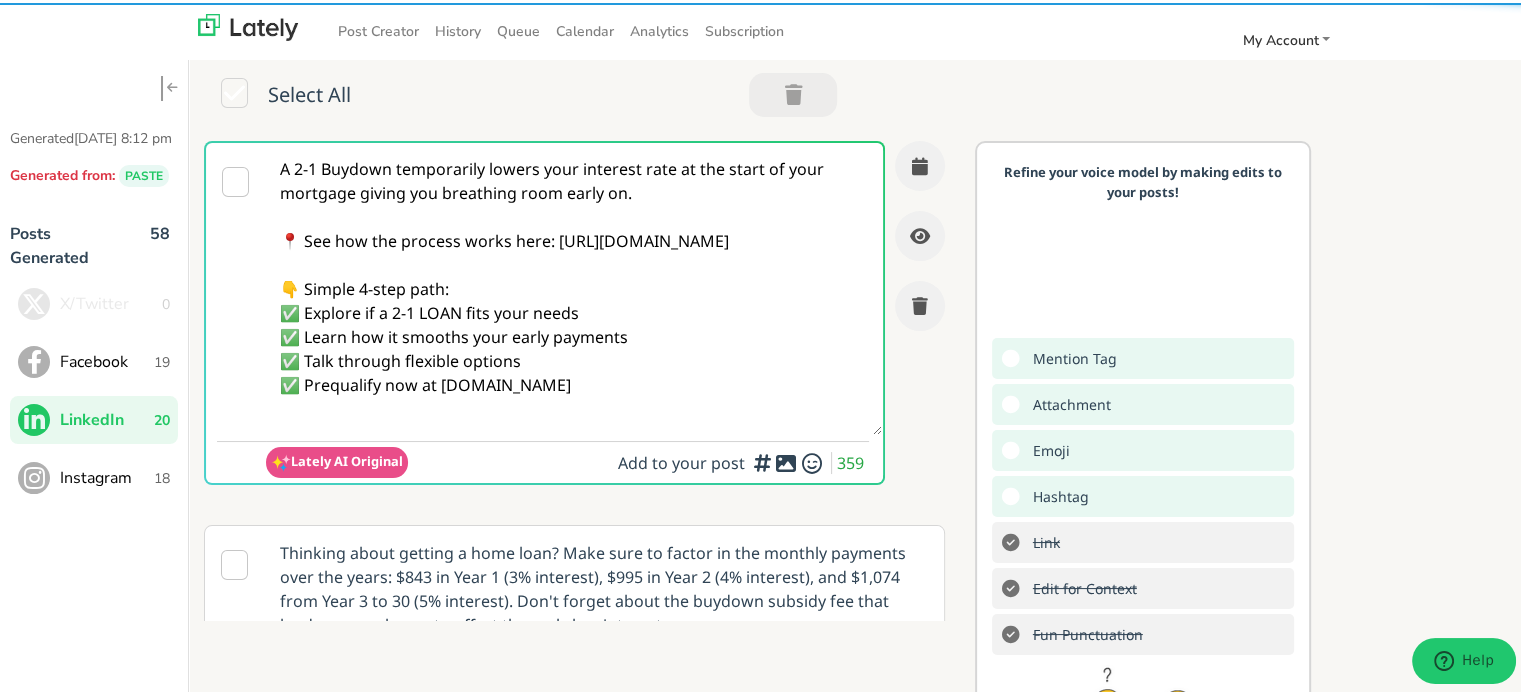 click on "A 2-1 Buydown temporarily lowers your interest rate at the start of your mortgage giving you breathing room early on.
📍 See how the process works here: [URL][DOMAIN_NAME]
👇 Simple 4-step path:
✅ Explore if a 2-1 LOAN fits your needs
✅ Learn how it smooths your early payments
✅ Talk through flexible options
✅ Prequalify now at [DOMAIN_NAME]" at bounding box center (574, 286) 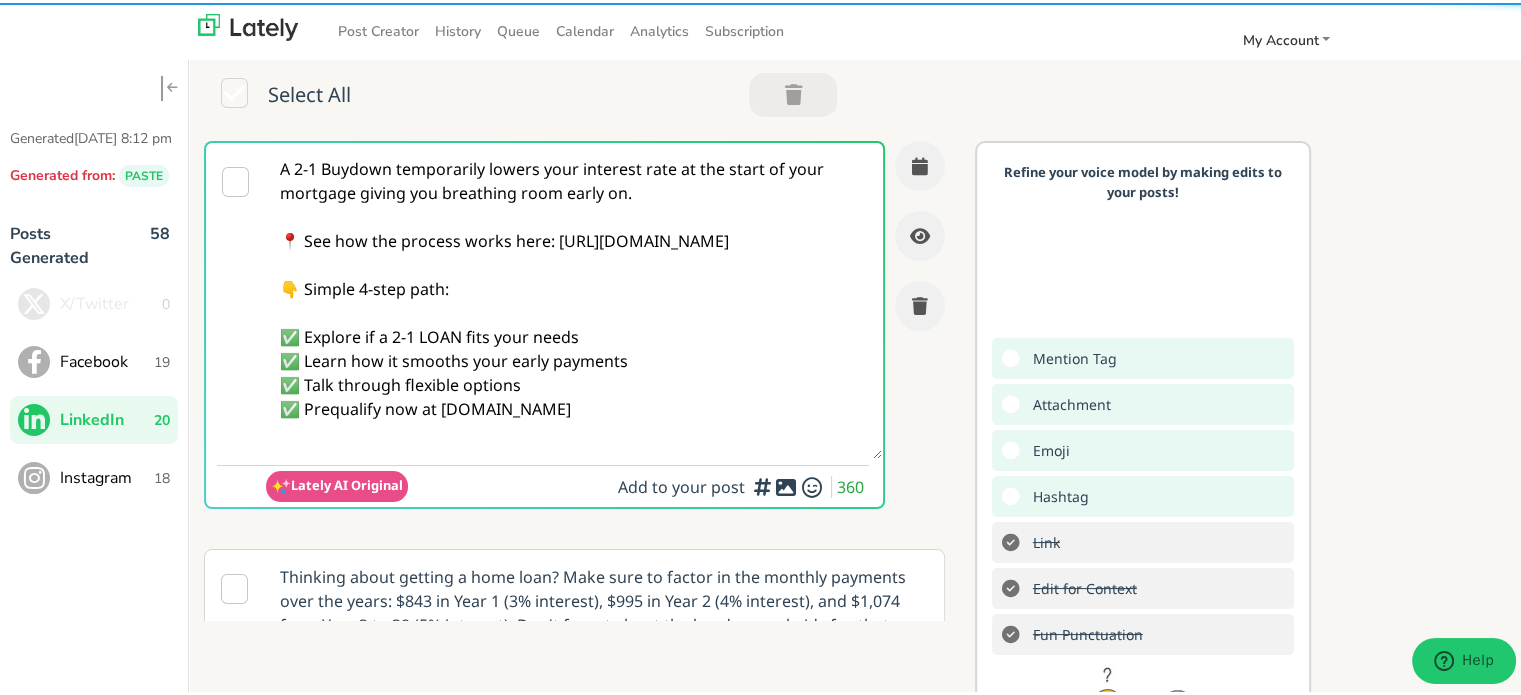click on "A 2-1 Buydown temporarily lowers your interest rate at the start of your mortgage giving you breathing room early on.
📍 See how the process works here: [URL][DOMAIN_NAME]
👇 Simple 4-step path:
✅ Explore if a 2-1 LOAN fits your needs
✅ Learn how it smooths your early payments
✅ Talk through flexible options
✅ Prequalify now at [DOMAIN_NAME]" at bounding box center [574, 298] 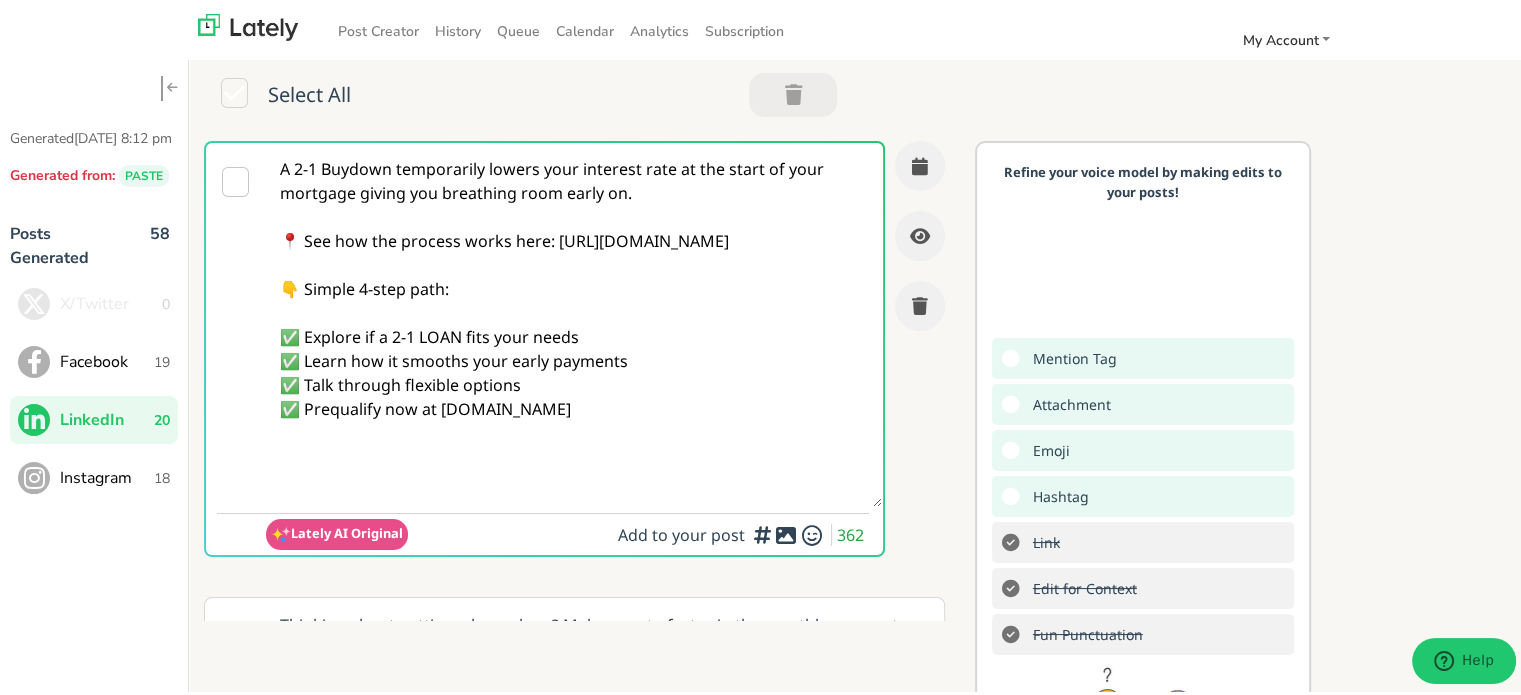paste on "Follow Us On Our Social Media Platforms!
Facebook: [URL][DOMAIN_NAME]
LinkedIn: [URL][DOMAIN_NAME]
Instagram: [URL][DOMAIN_NAME][DOMAIN_NAME]" 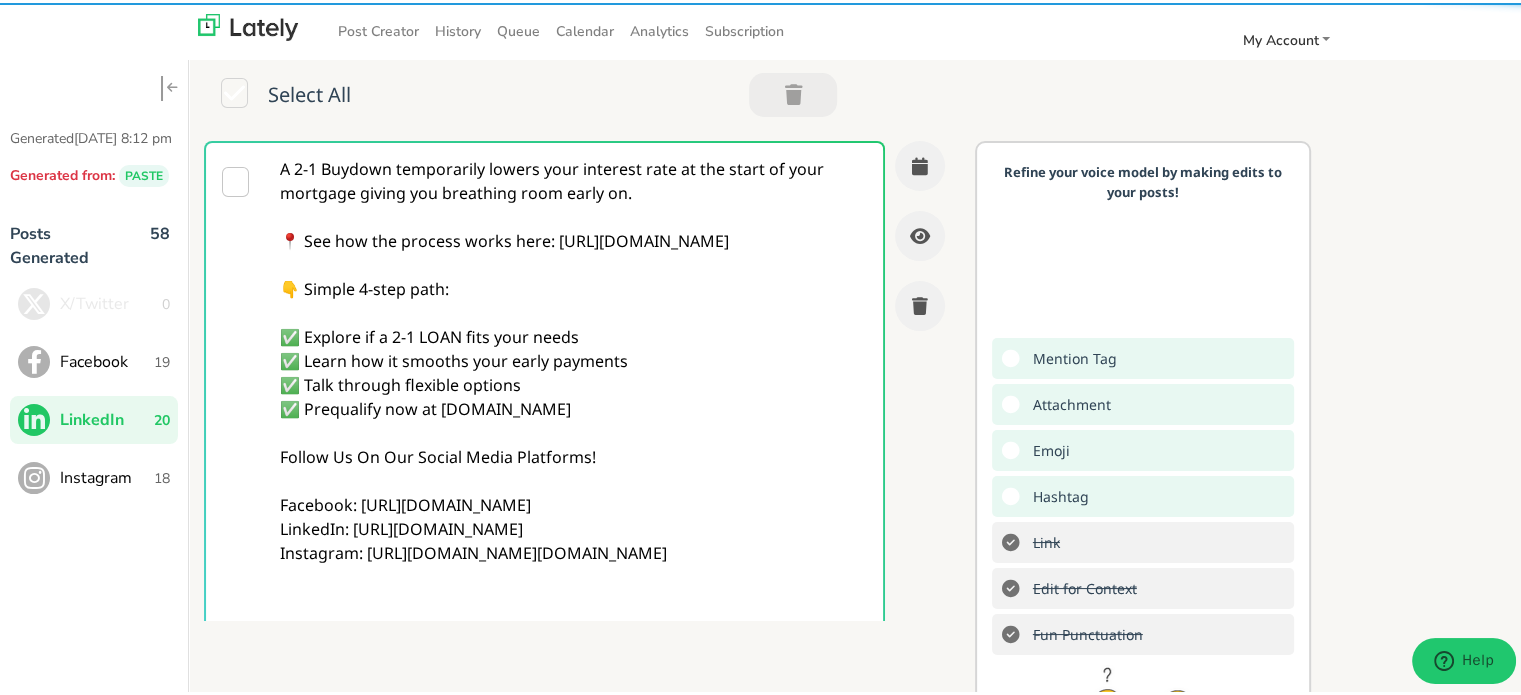 type on "A 2-1 Buydown temporarily lowers your interest rate at the start of your mortgage giving you breathing room early on.
📍 See how the process works here: [URL][DOMAIN_NAME]
👇 Simple 4-step path:
✅ Explore if a 2-1 LOAN fits your needs
✅ Learn how it smooths your early payments
✅ Talk through flexible options
✅ Prequalify now at [DOMAIN_NAME]
Follow Us On Our Social Media Platforms!
Facebook: [URL][DOMAIN_NAME]
LinkedIn: [URL][DOMAIN_NAME]
Instagram: [URL][DOMAIN_NAME][DOMAIN_NAME]" 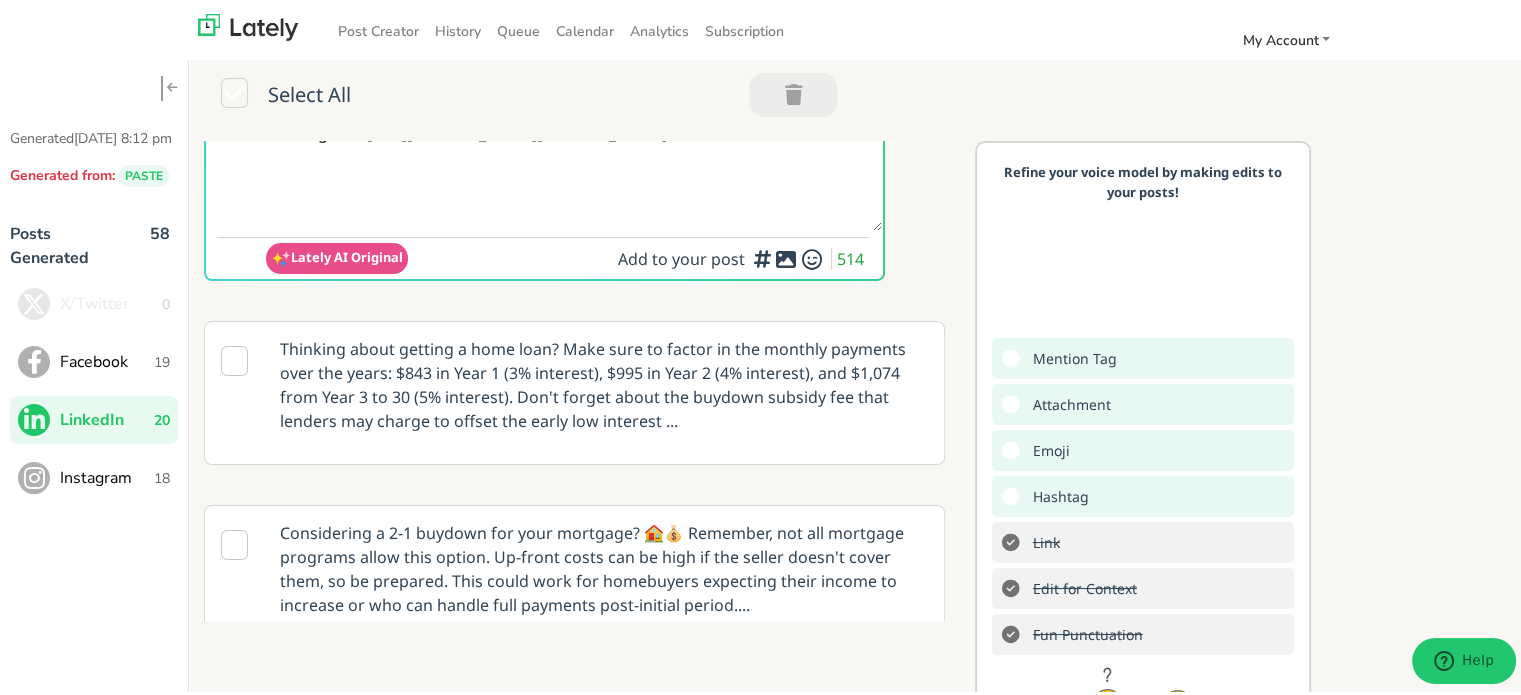 click on "Add a video or photo or swap out the default image from any link for increased visual appeal" at bounding box center (762, 203) 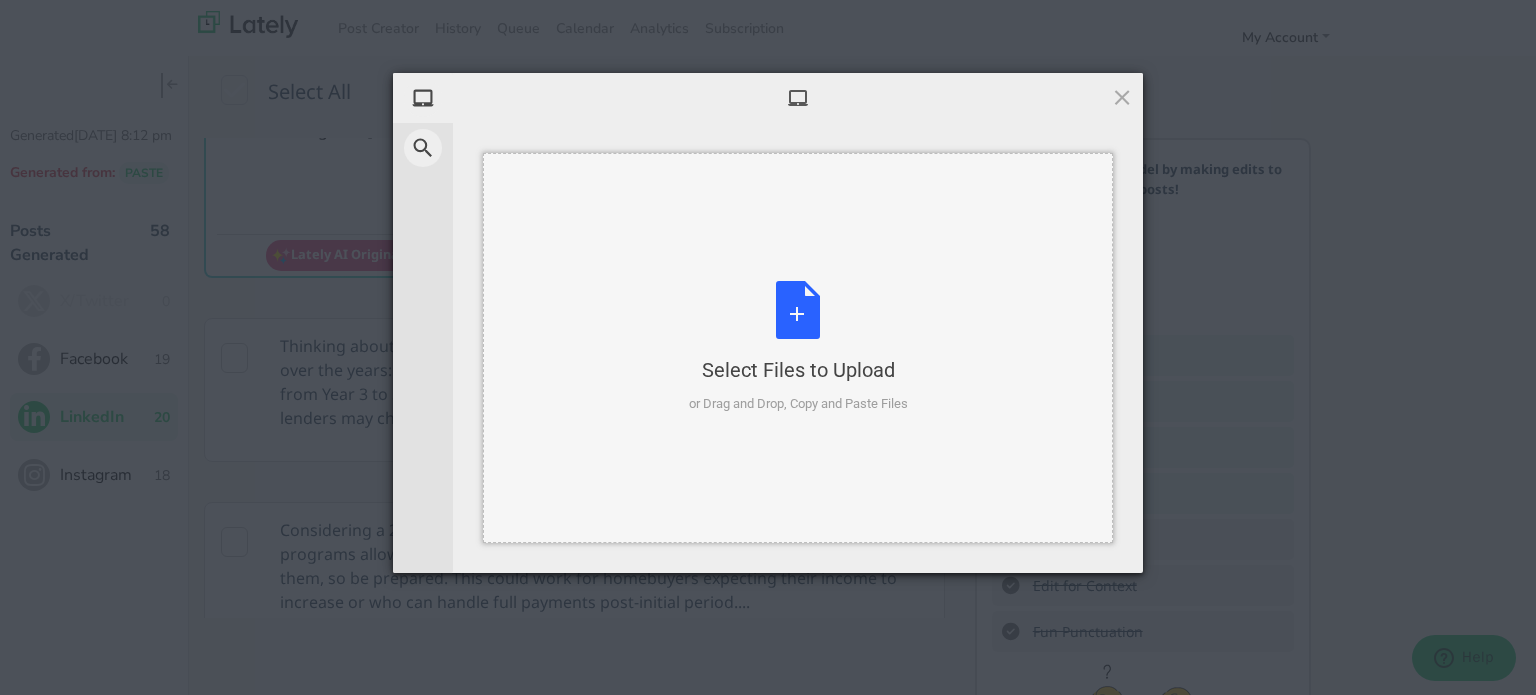 click on "Select Files to Upload" at bounding box center [798, 370] 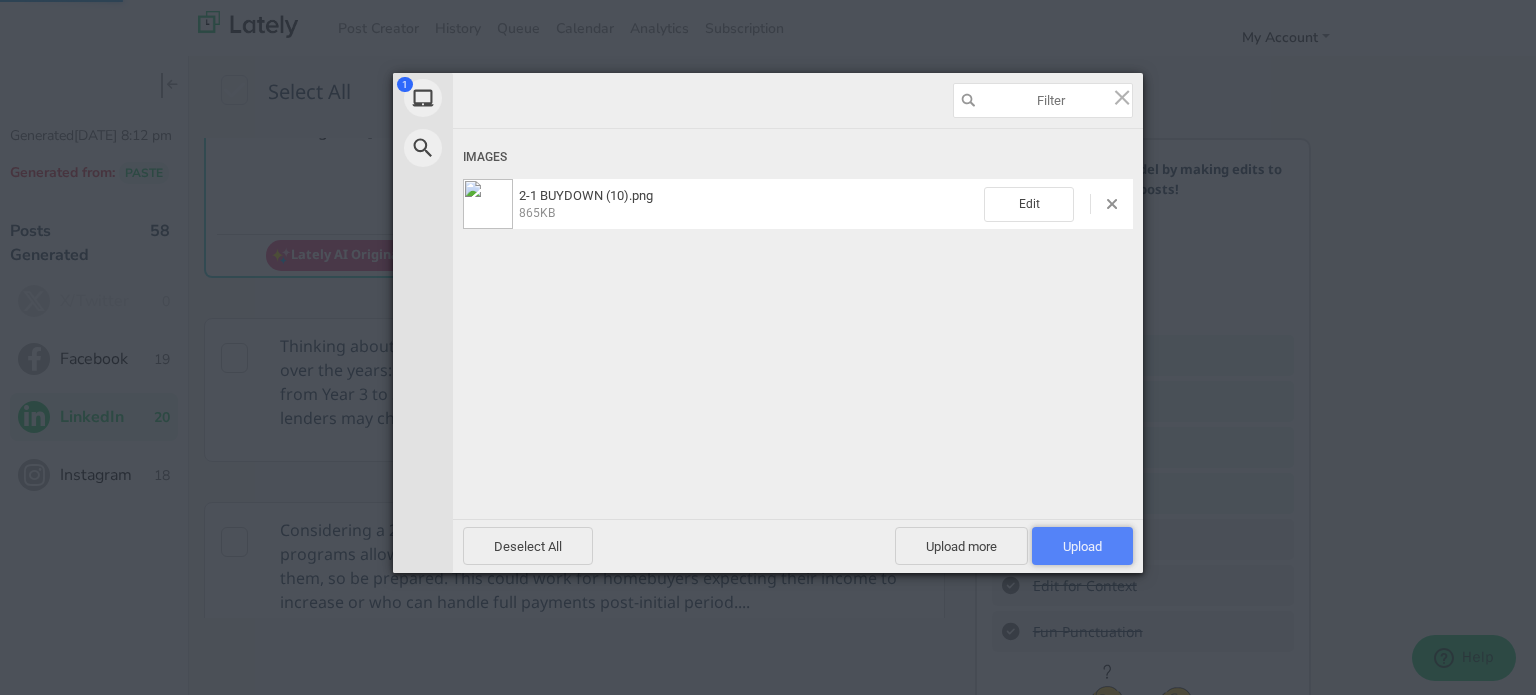 click on "Upload
1" at bounding box center [1082, 546] 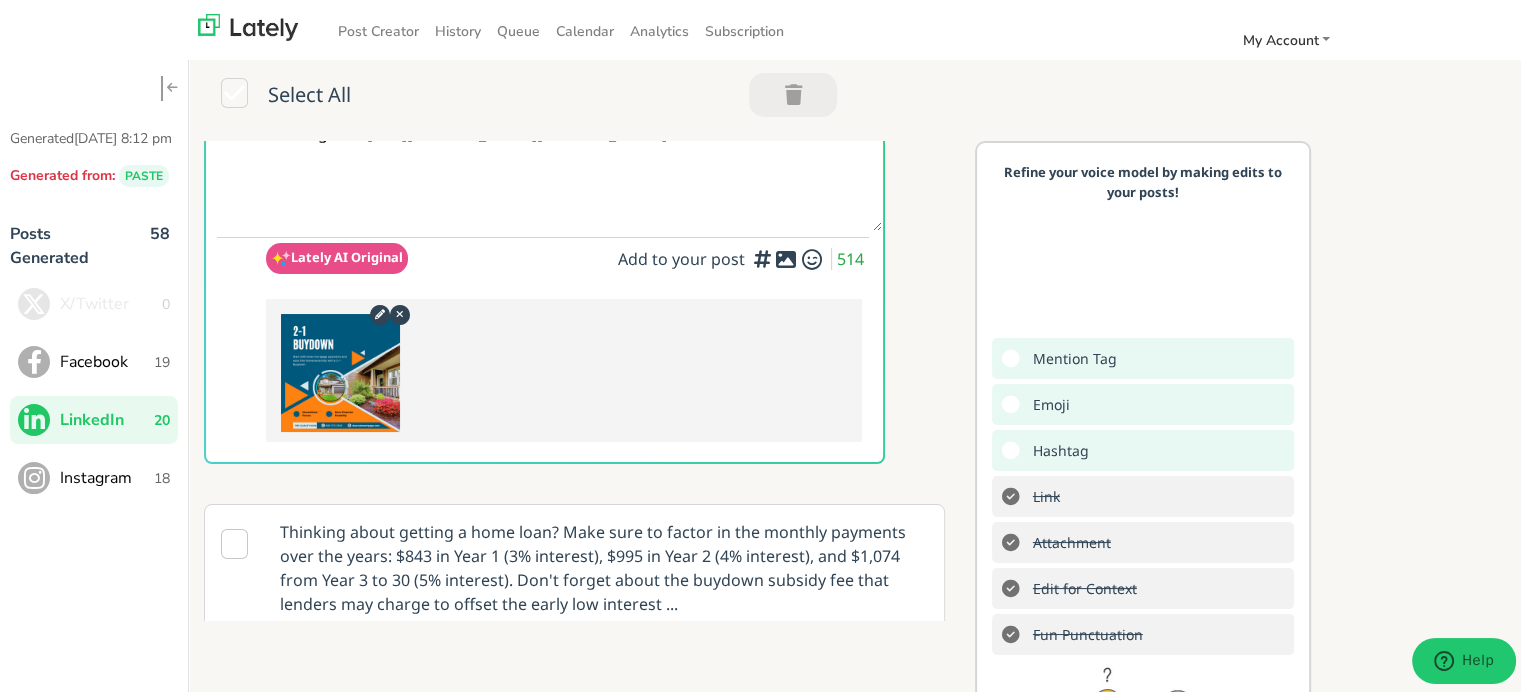 scroll, scrollTop: 0, scrollLeft: 0, axis: both 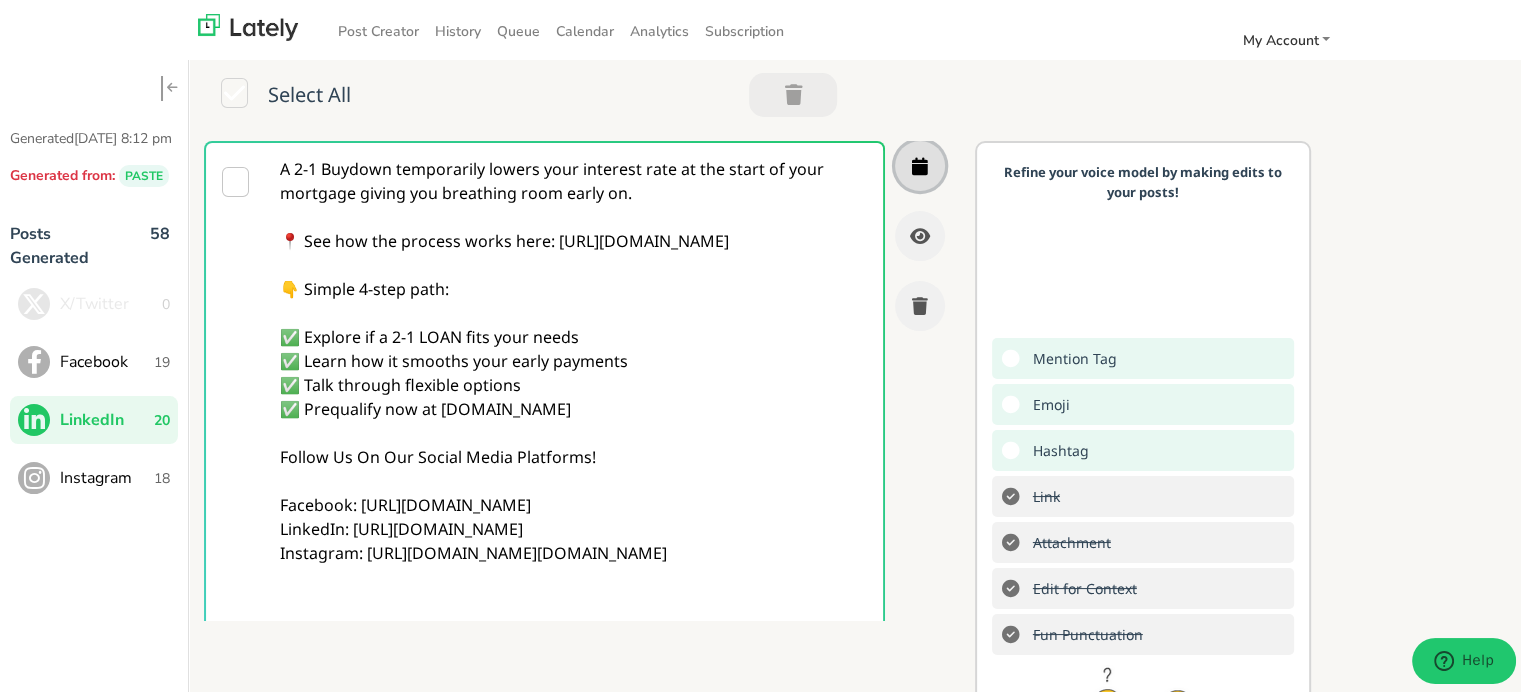 click at bounding box center (920, 163) 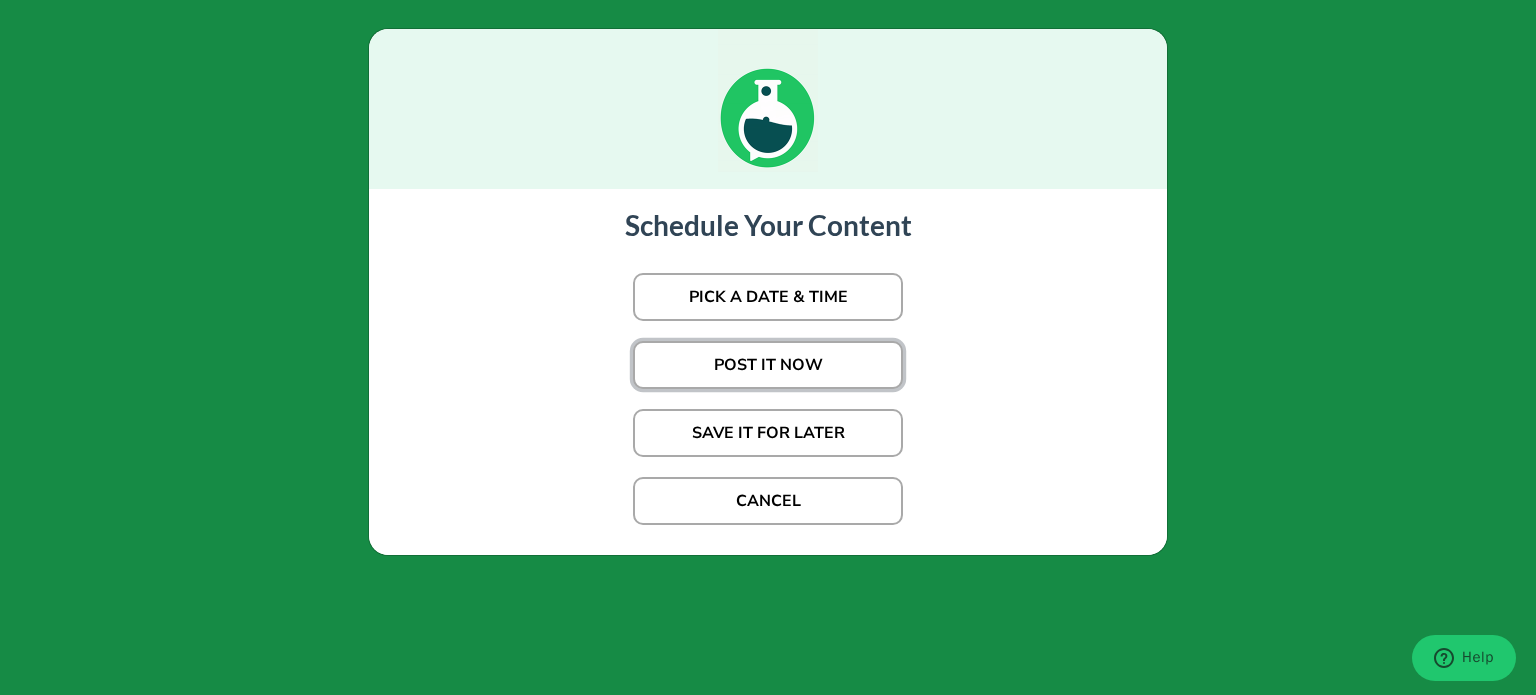 click on "POST IT NOW" at bounding box center [768, 365] 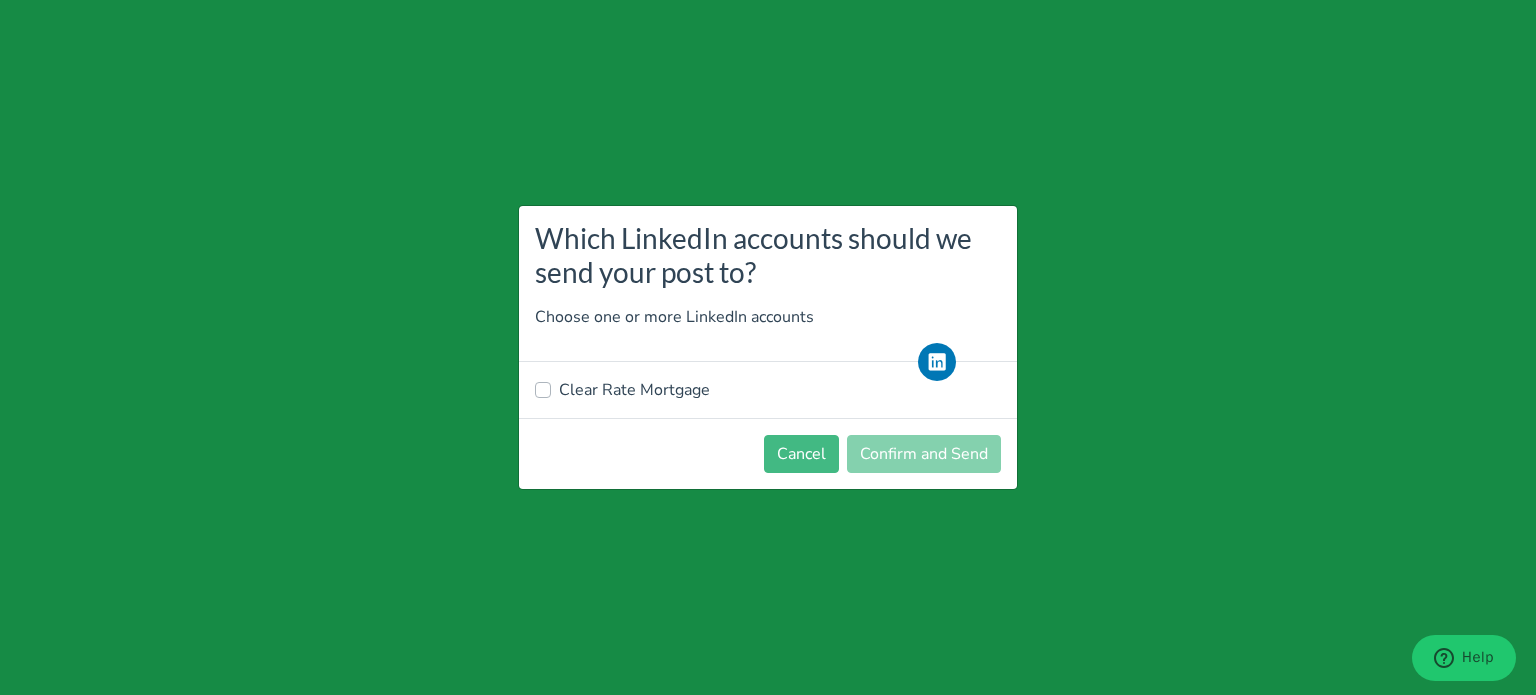 click on "Clear Rate Mortgage" at bounding box center (768, 390) 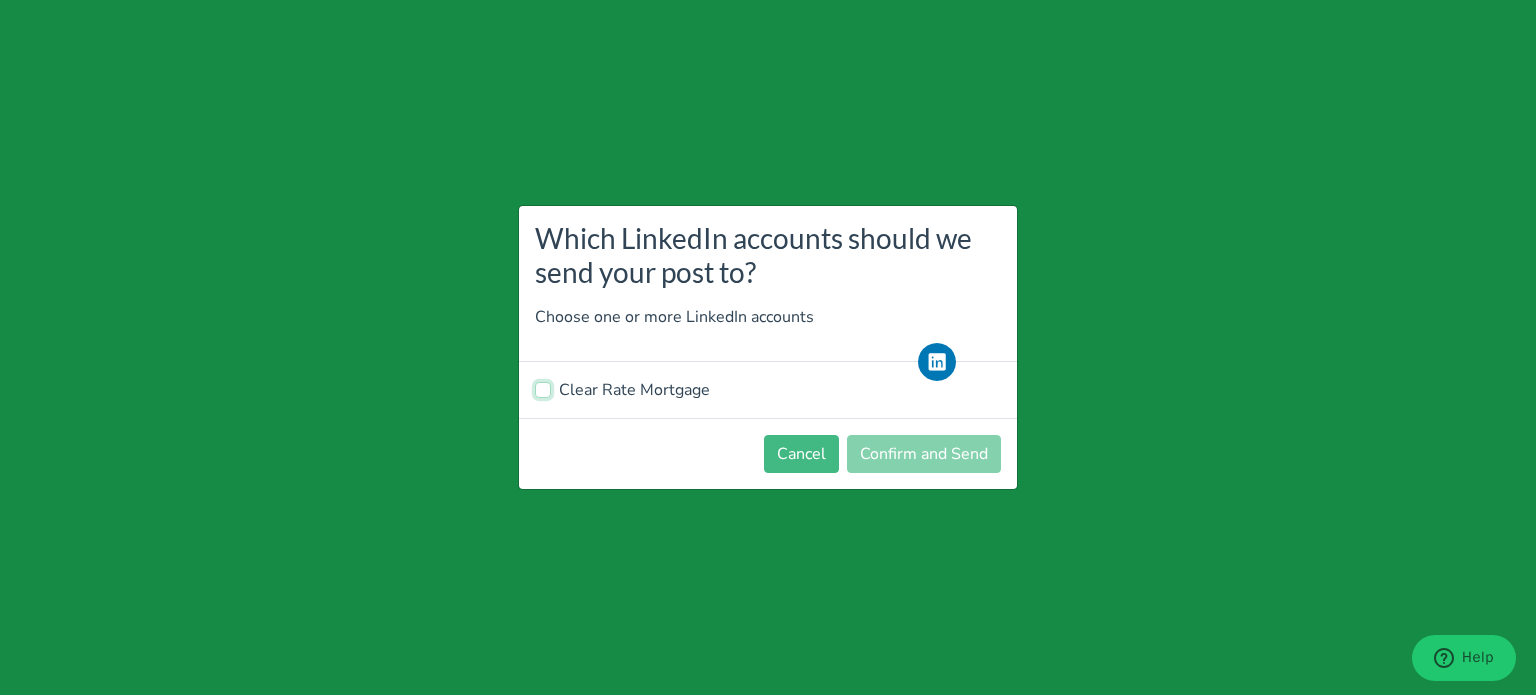 checkbox on "true" 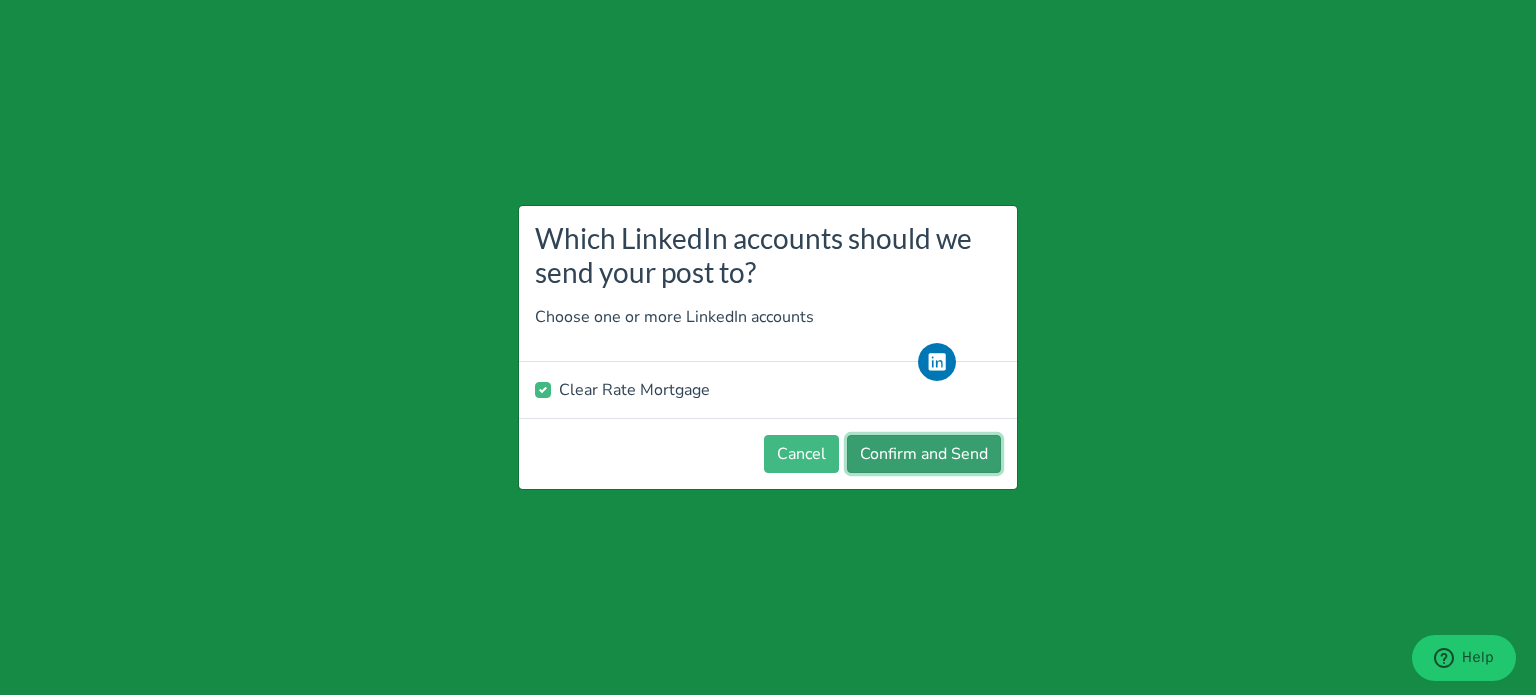 click on "Confirm and Send" at bounding box center [924, 454] 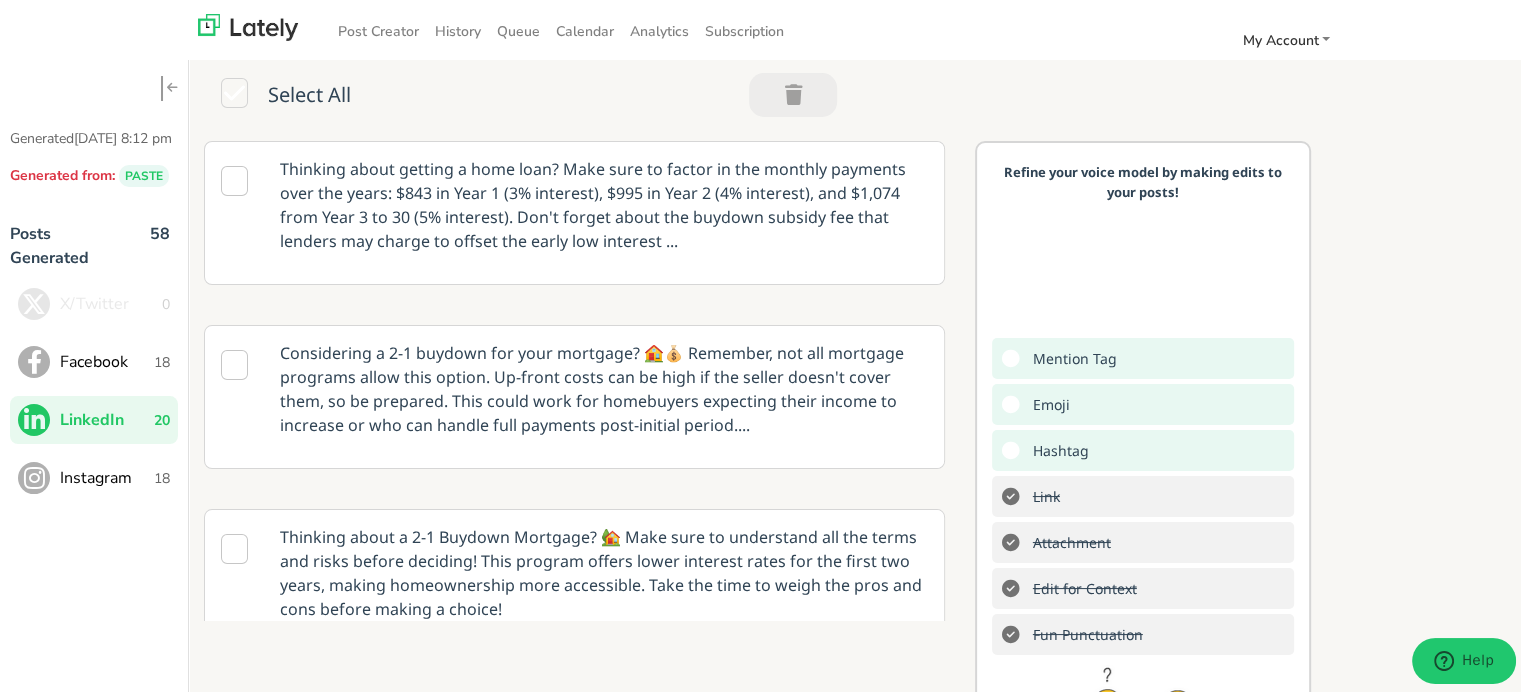 click on "Instagram 18" at bounding box center (94, 475) 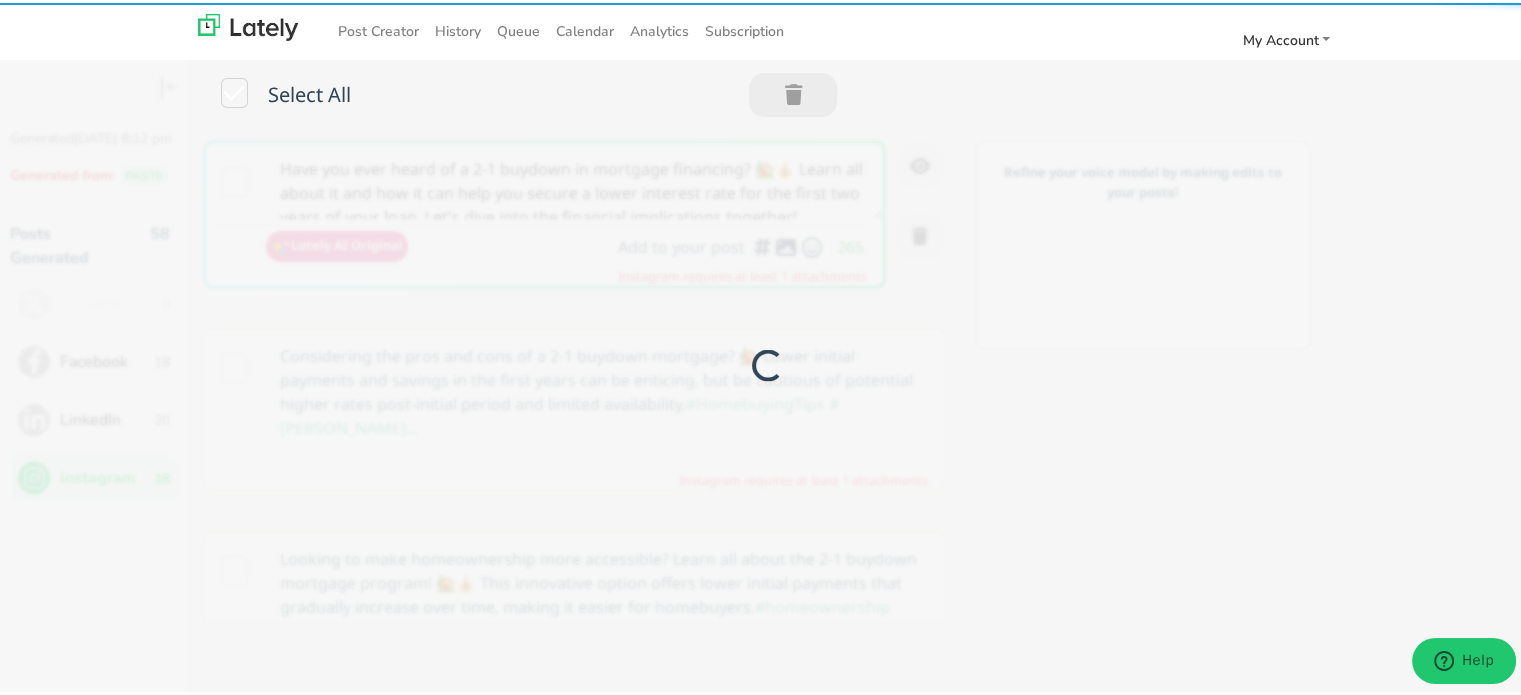 scroll, scrollTop: 0, scrollLeft: 0, axis: both 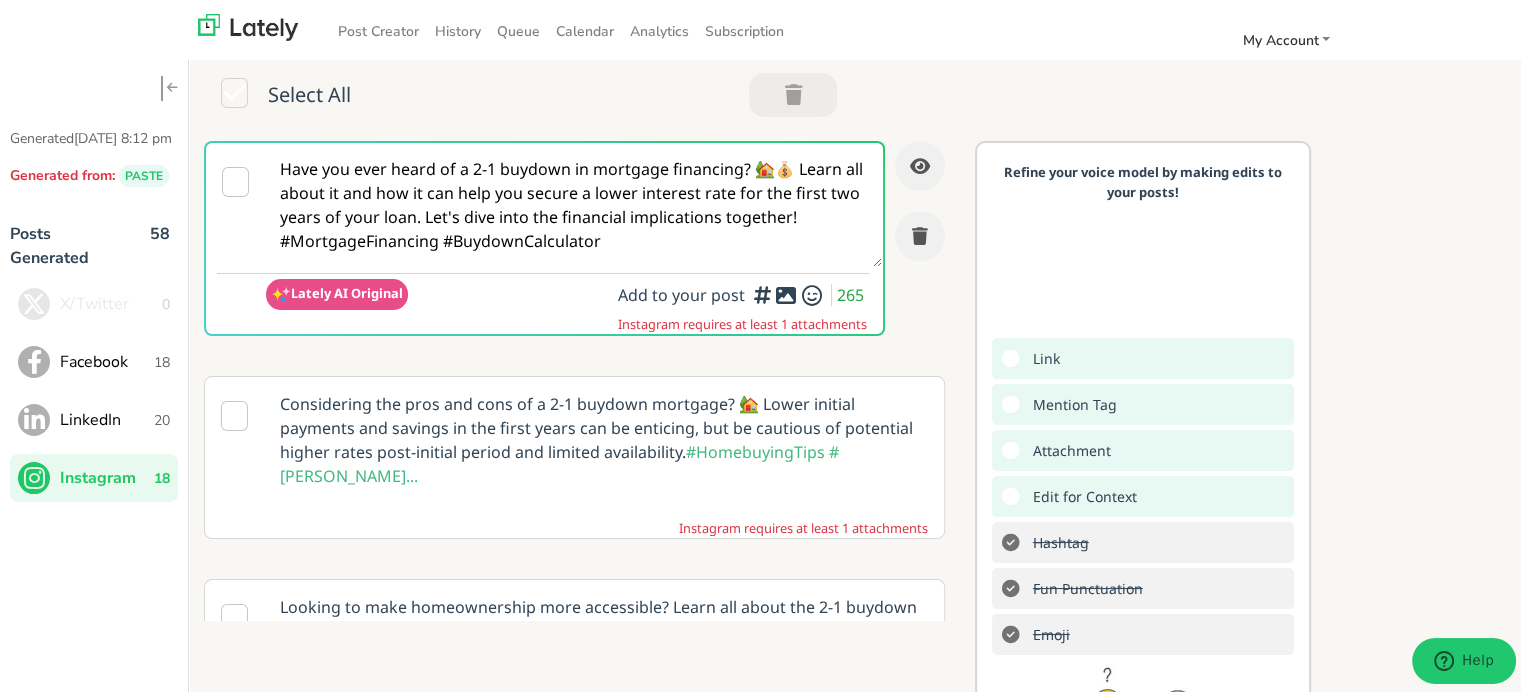 click on "Have you ever heard of a 2-1 buydown in mortgage financing? 🏡💰 Learn all about it and how it can help you secure a lower interest rate for the first two years of your loan. Let's dive into the financial implications together! #MortgageFinancing #BuydownCalculator" at bounding box center [574, 202] 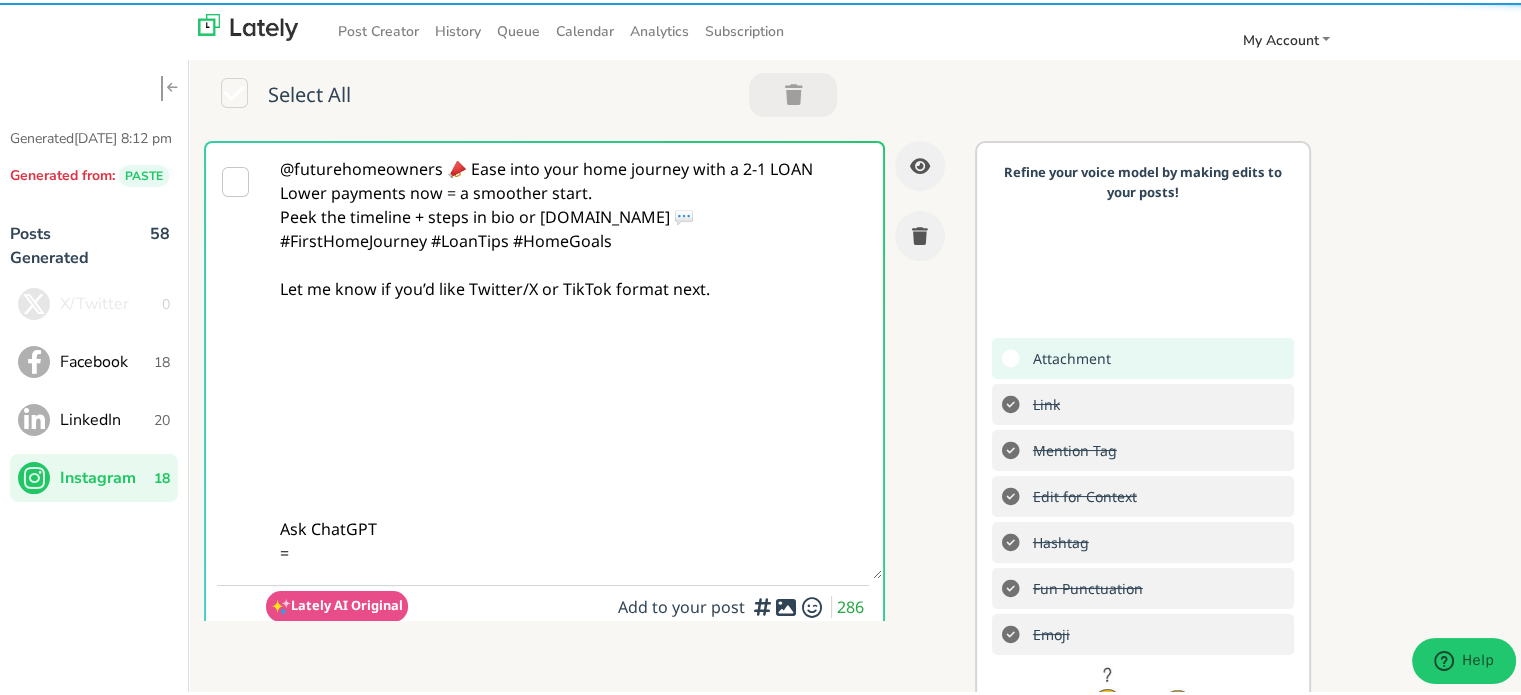 drag, startPoint x: 419, startPoint y: 565, endPoint x: 264, endPoint y: 263, distance: 339.45398 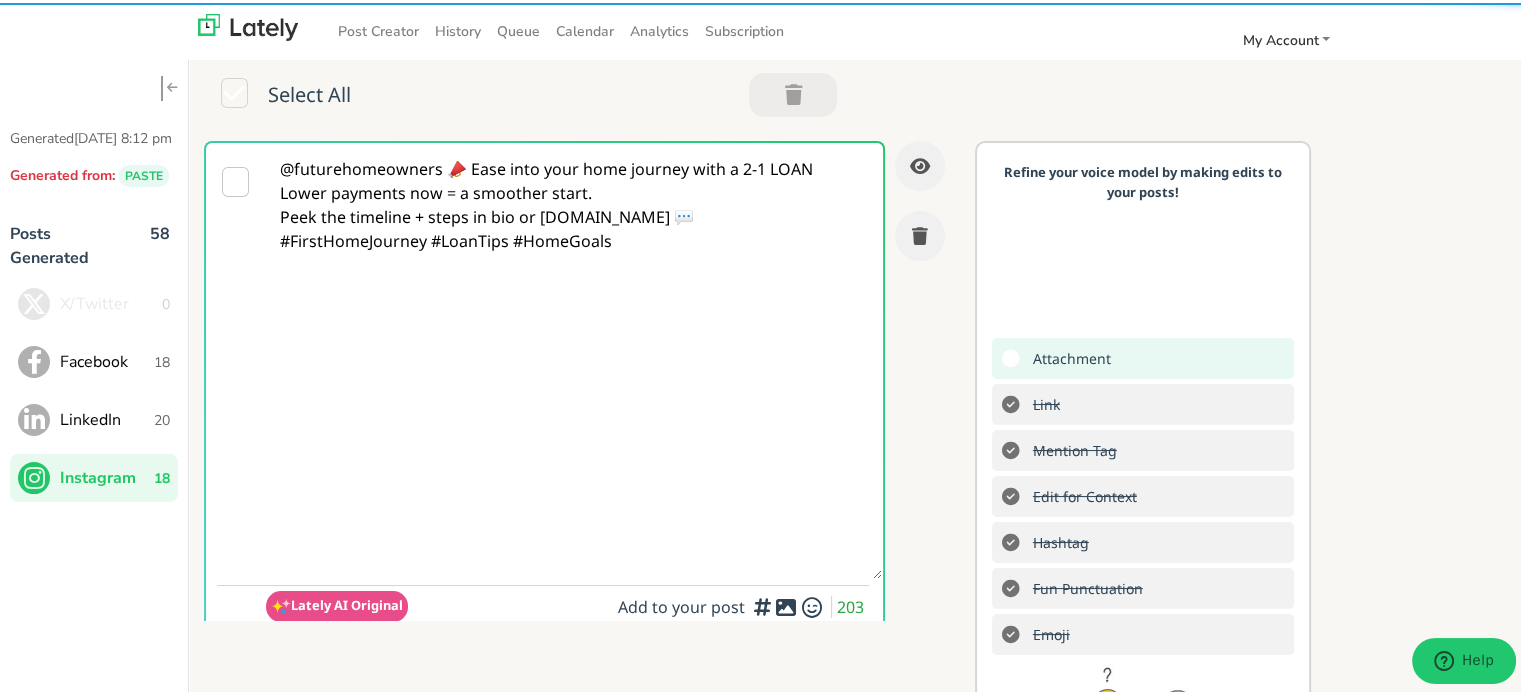 click on "@futurehomeowners 📣 Ease into your home journey with a 2-1 LOAN
Lower payments now = a smoother start.
Peek the timeline + steps in bio or [DOMAIN_NAME] 💬
#FirstHomeJourney #LoanTips #HomeGoals" at bounding box center [574, 358] 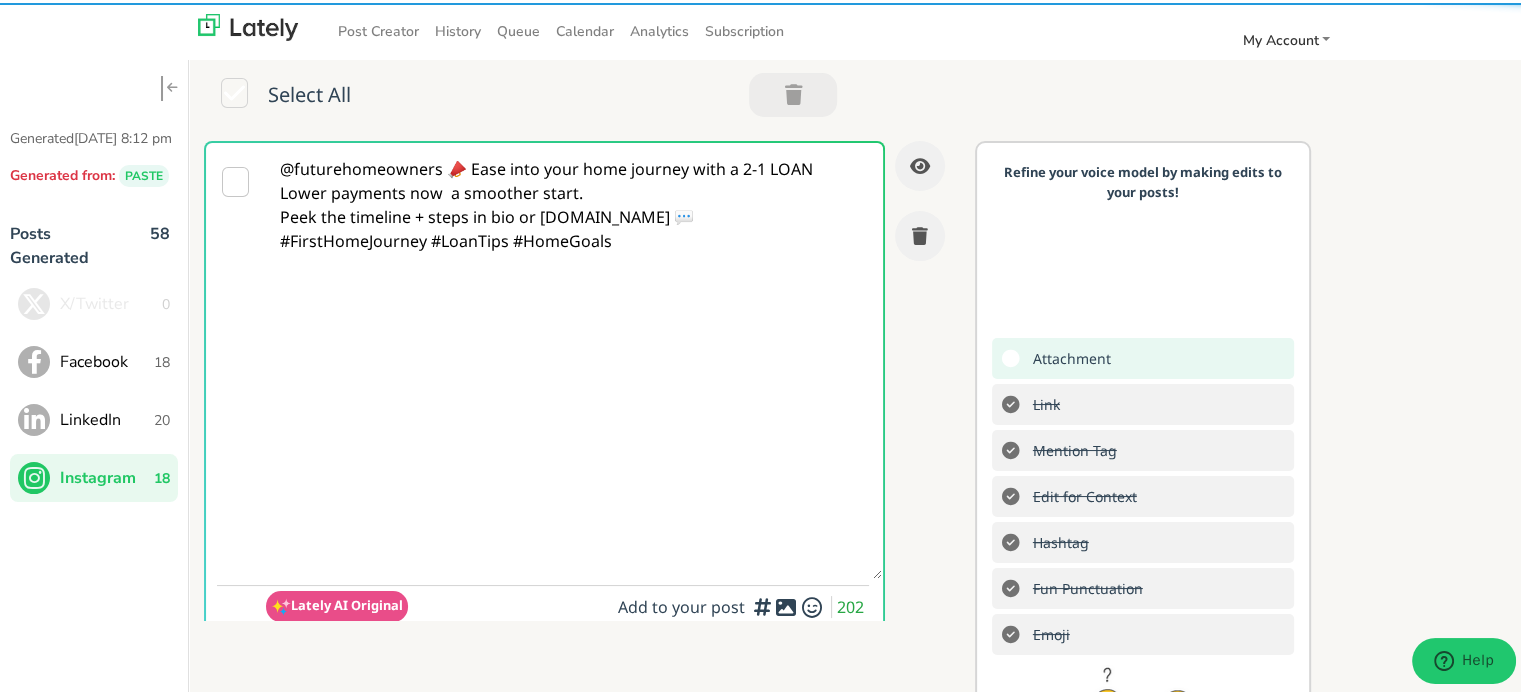 click on "@futurehomeowners 📣 Ease into your home journey with a 2-1 LOAN
Lower payments now  a smoother start.
Peek the timeline + steps in bio or [DOMAIN_NAME] 💬
#FirstHomeJourney #LoanTips #HomeGoals" at bounding box center (574, 358) 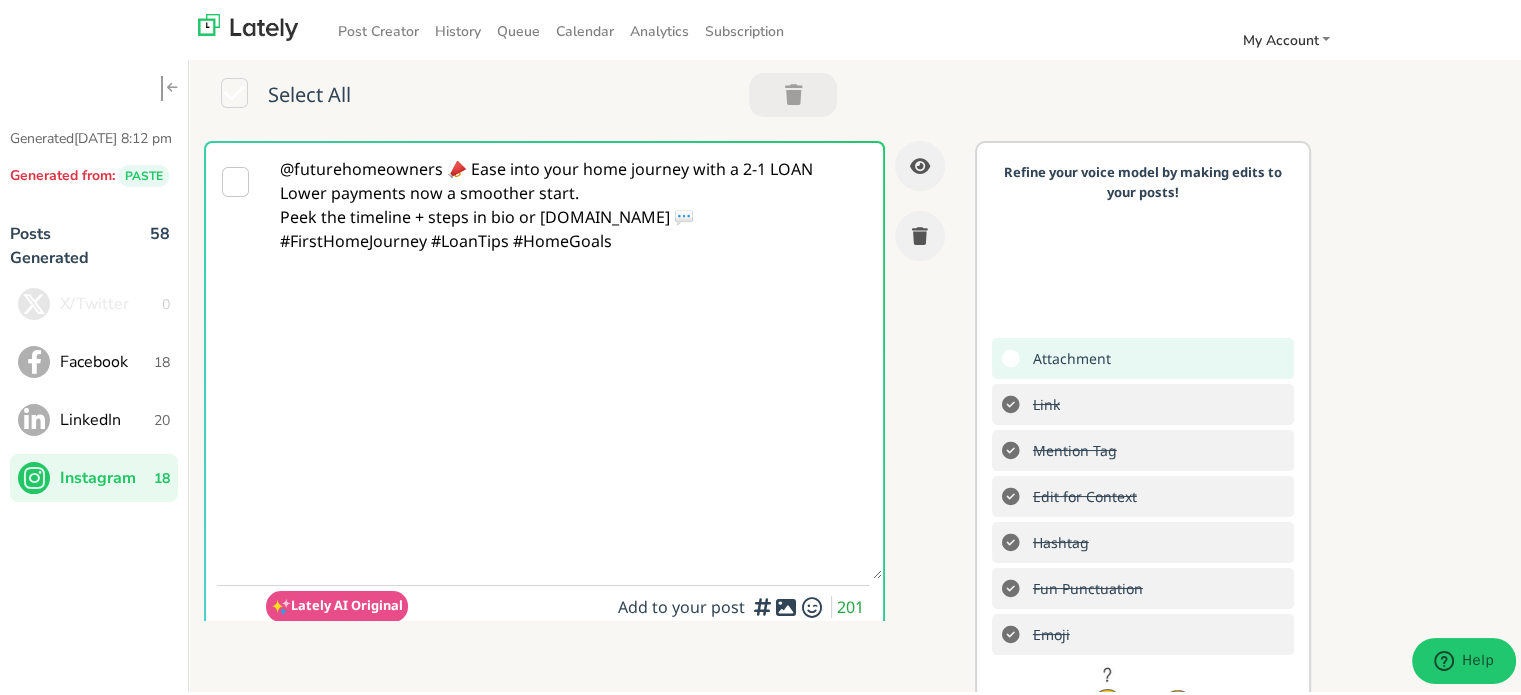 click on "@futurehomeowners 📣 Ease into your home journey with a 2-1 LOAN
Lower payments now a smoother start.
Peek the timeline + steps in bio or [DOMAIN_NAME] 💬
#FirstHomeJourney #LoanTips #HomeGoals" at bounding box center [574, 358] 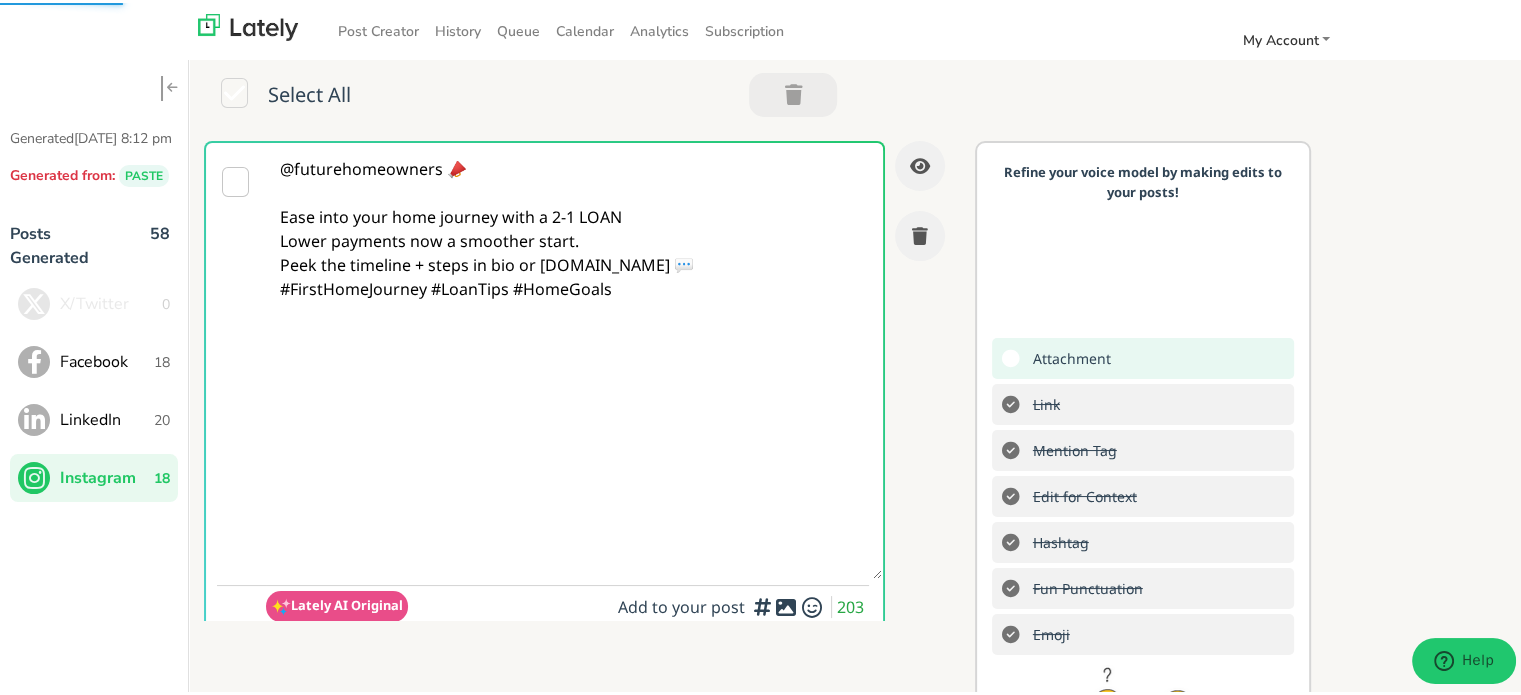 click on "@futurehomeowners 📣
Ease into your home journey with a 2-1 LOAN
Lower payments now a smoother start.
Peek the timeline + steps in bio or [DOMAIN_NAME] 💬
#FirstHomeJourney #LoanTips #HomeGoals" at bounding box center [574, 358] 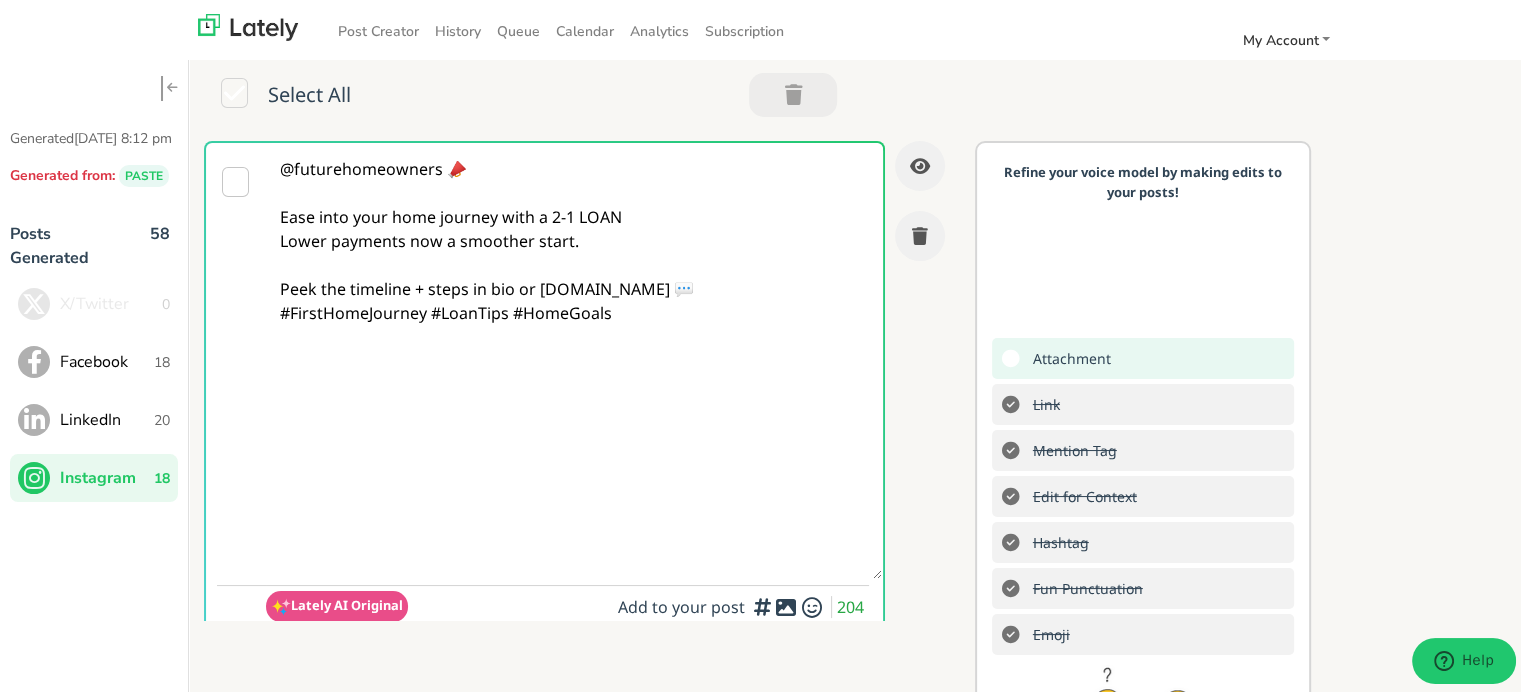 click on "@futurehomeowners 📣
Ease into your home journey with a 2-1 LOAN
Lower payments now a smoother start.
Peek the timeline + steps in bio or [DOMAIN_NAME] 💬
#FirstHomeJourney #LoanTips #HomeGoals" at bounding box center (574, 358) 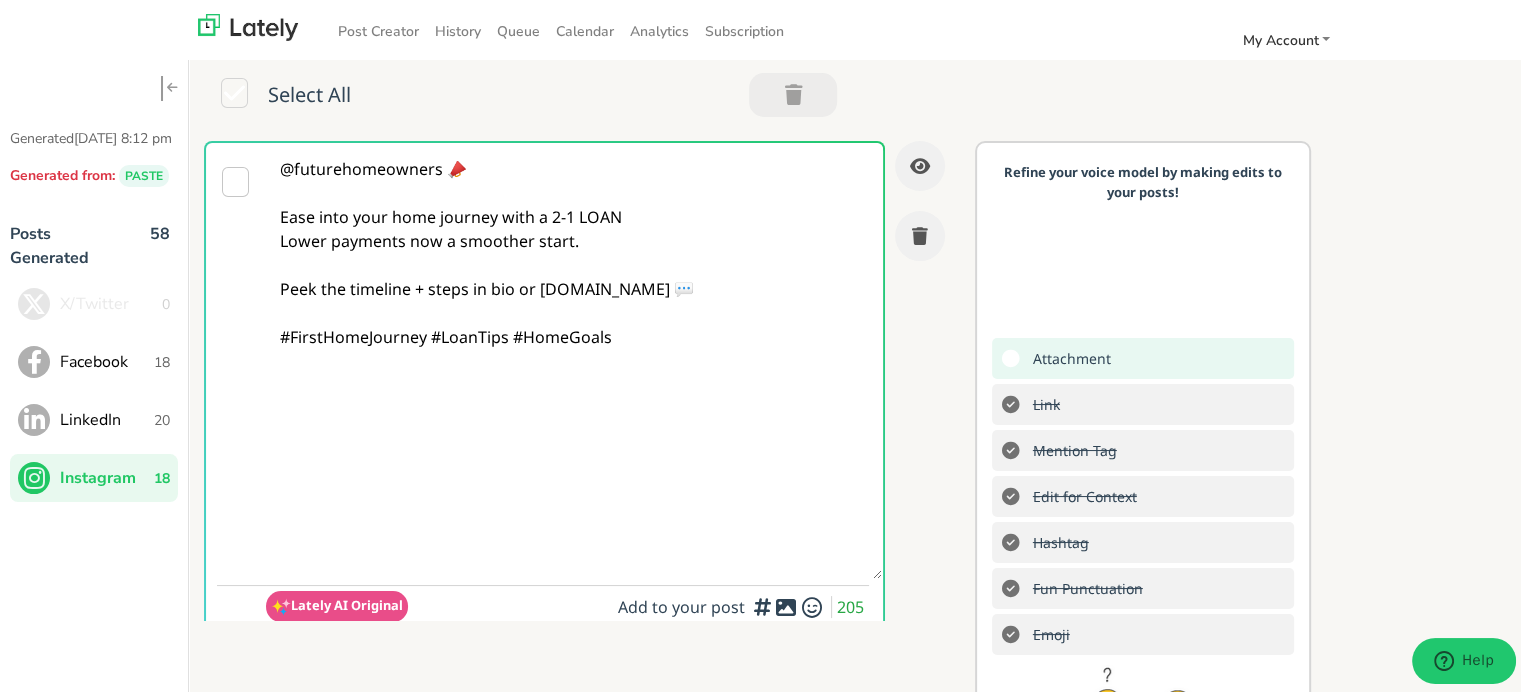 click on "@futurehomeowners 📣
Ease into your home journey with a 2-1 LOAN
Lower payments now a smoother start.
Peek the timeline + steps in bio or [DOMAIN_NAME] 💬
#FirstHomeJourney #LoanTips #HomeGoals" at bounding box center [574, 358] 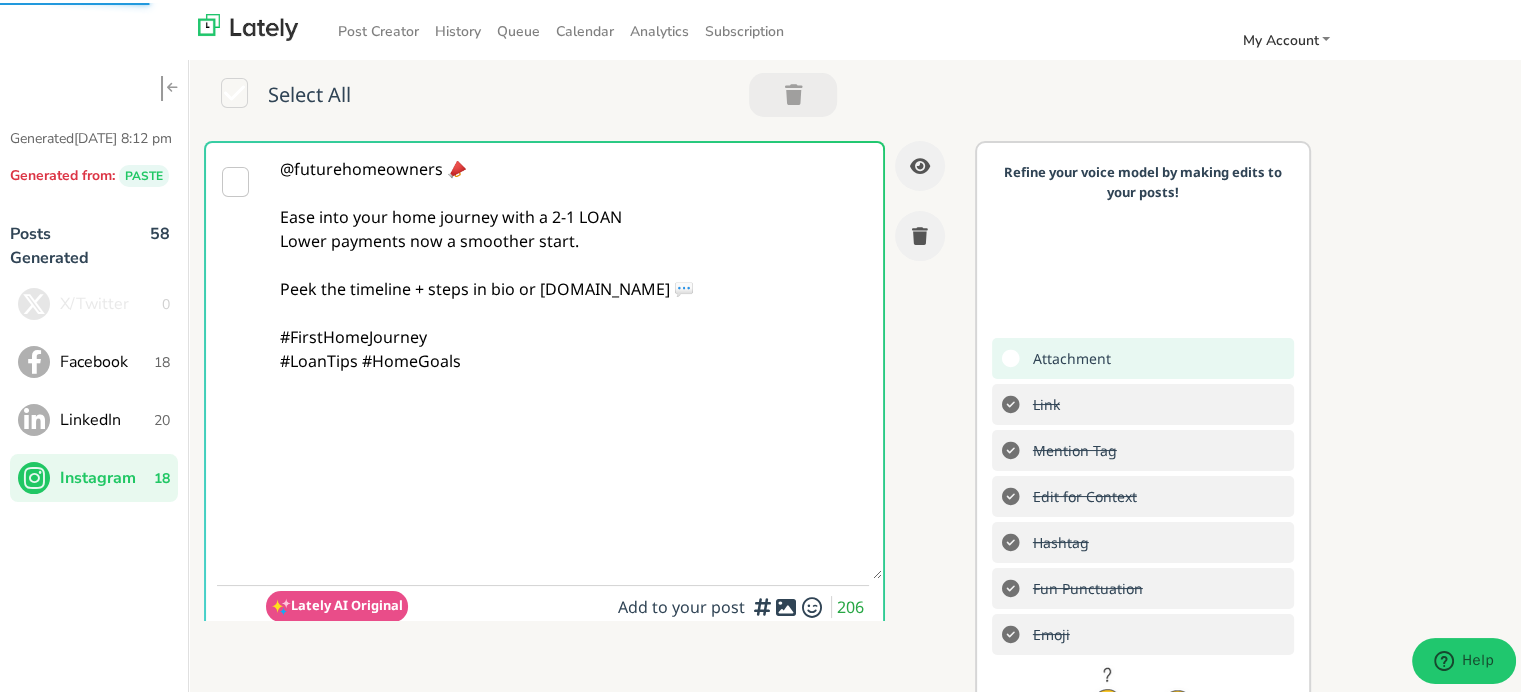 click on "@futurehomeowners 📣
Ease into your home journey with a 2-1 LOAN
Lower payments now a smoother start.
Peek the timeline + steps in bio or [DOMAIN_NAME] 💬
#FirstHomeJourney
#LoanTips #HomeGoals" at bounding box center [574, 358] 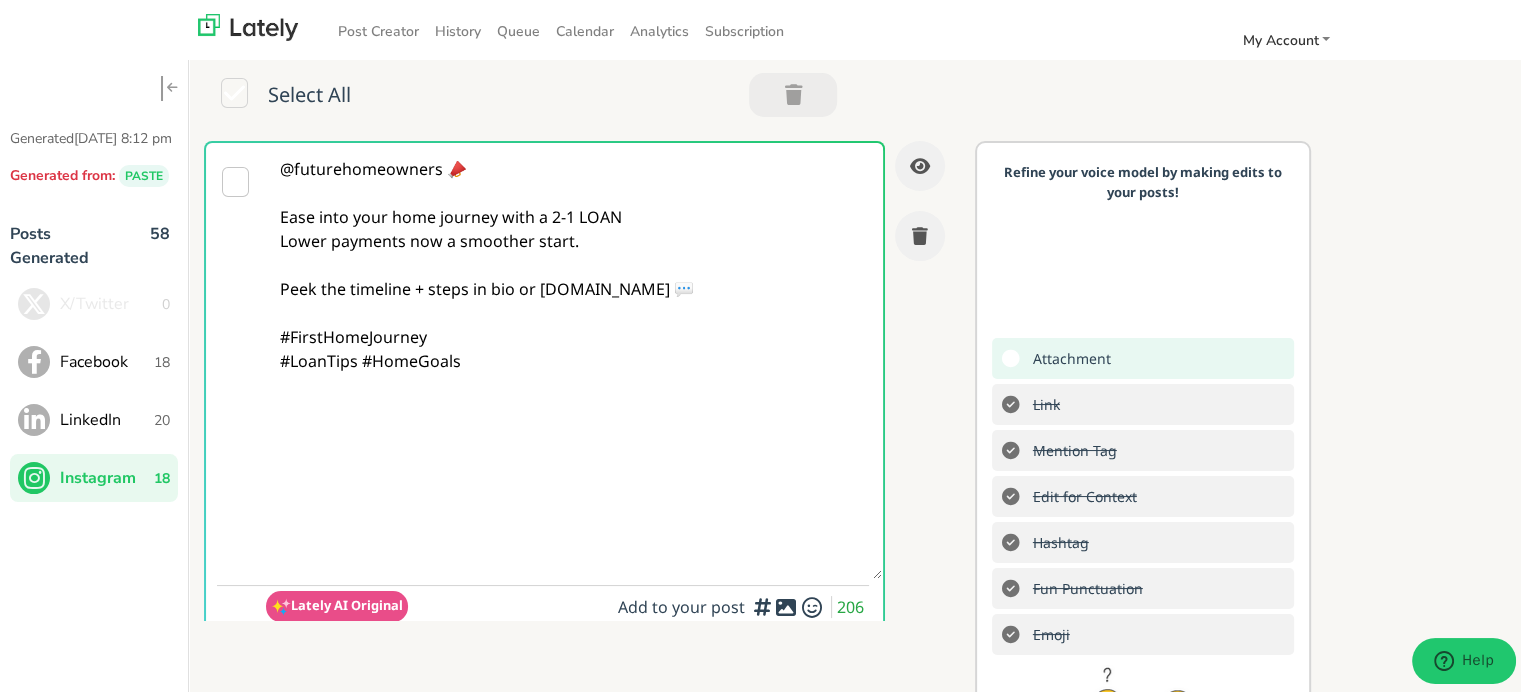 click on "@futurehomeowners 📣
Ease into your home journey with a 2-1 LOAN
Lower payments now a smoother start.
Peek the timeline + steps in bio or [DOMAIN_NAME] 💬
#FirstHomeJourney
#LoanTips #HomeGoals" at bounding box center [574, 358] 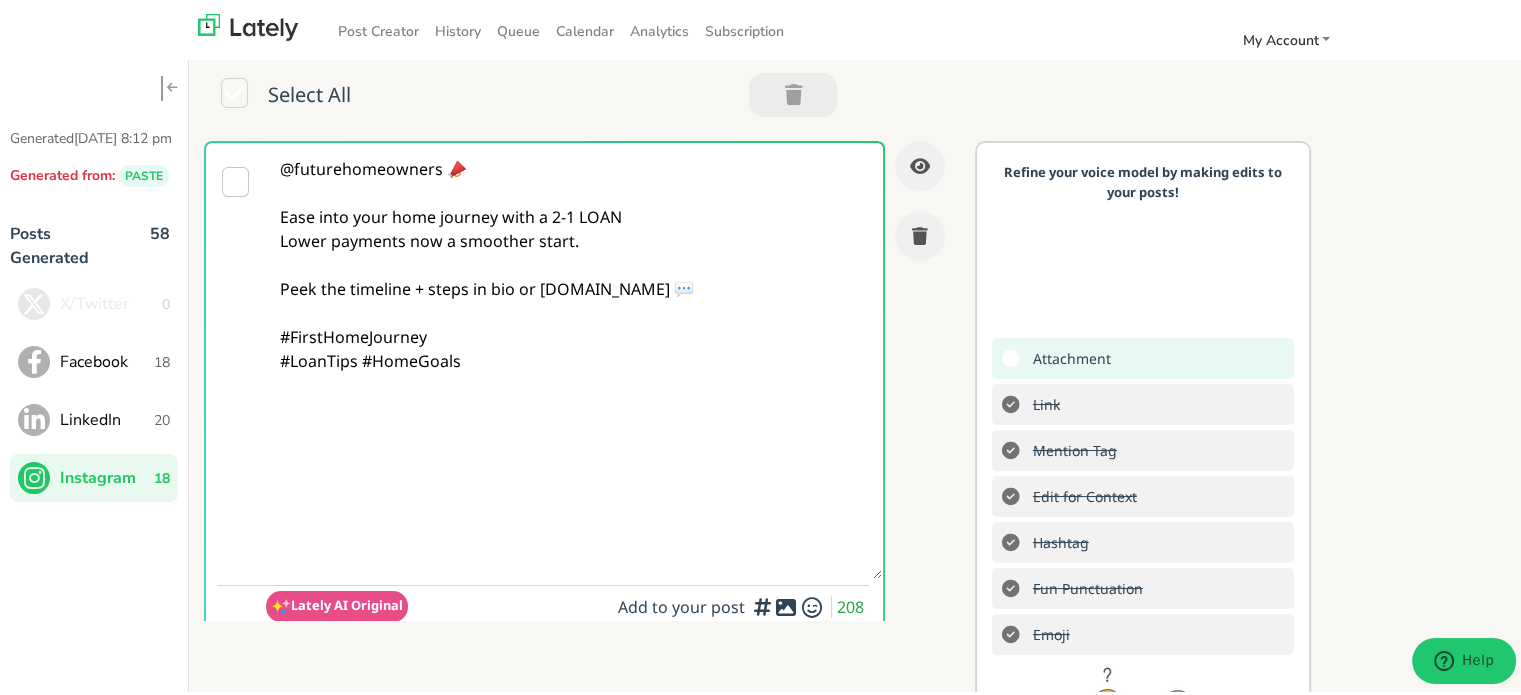 paste on "Follow Us On Our Social Media Platforms!
Facebook: [URL][DOMAIN_NAME]
LinkedIn: [URL][DOMAIN_NAME]
Instagram: [URL][DOMAIN_NAME][DOMAIN_NAME]" 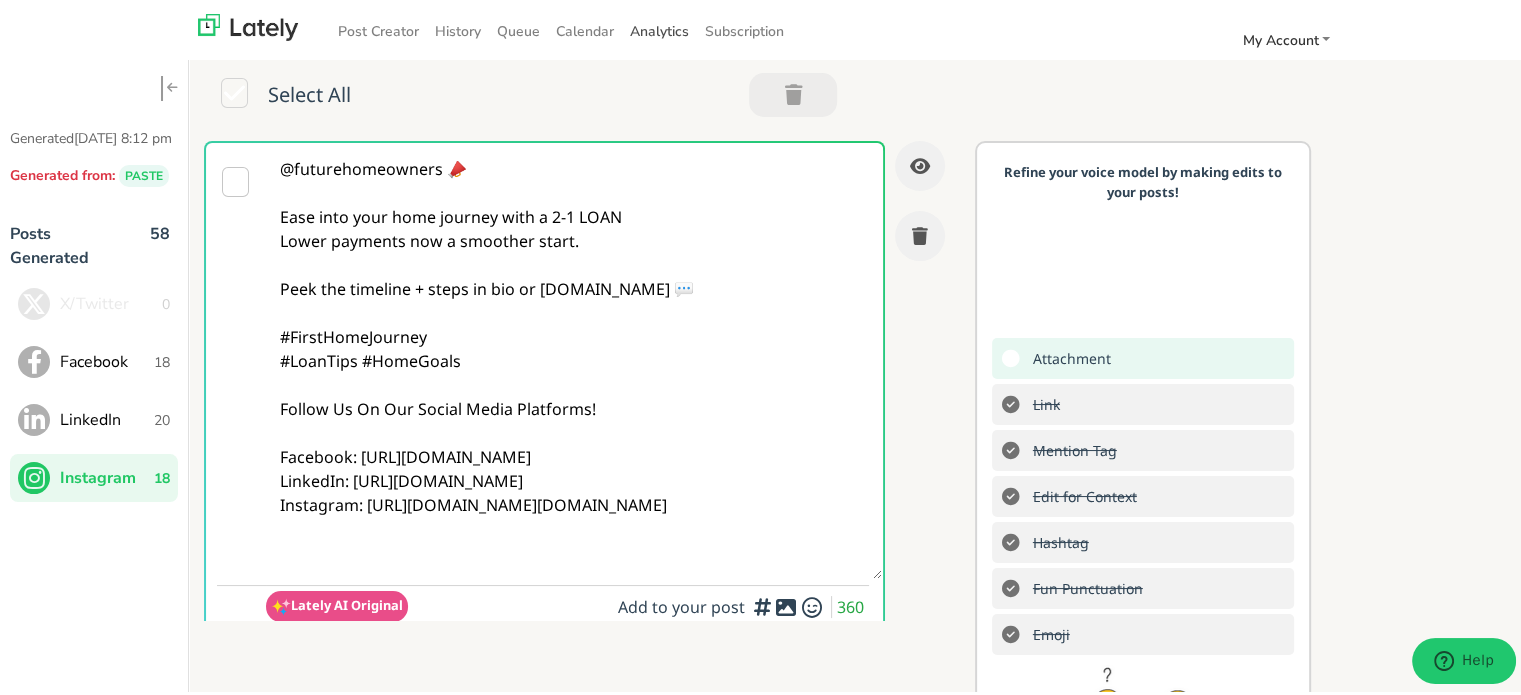 type on "@futurehomeowners 📣
Ease into your home journey with a 2-1 LOAN
Lower payments now a smoother start.
Peek the timeline + steps in bio or [DOMAIN_NAME] 💬
#FirstHomeJourney
#LoanTips #HomeGoals
Follow Us On Our Social Media Platforms!
Facebook: [URL][DOMAIN_NAME]
LinkedIn: [URL][DOMAIN_NAME]
Instagram: [URL][DOMAIN_NAME][DOMAIN_NAME]" 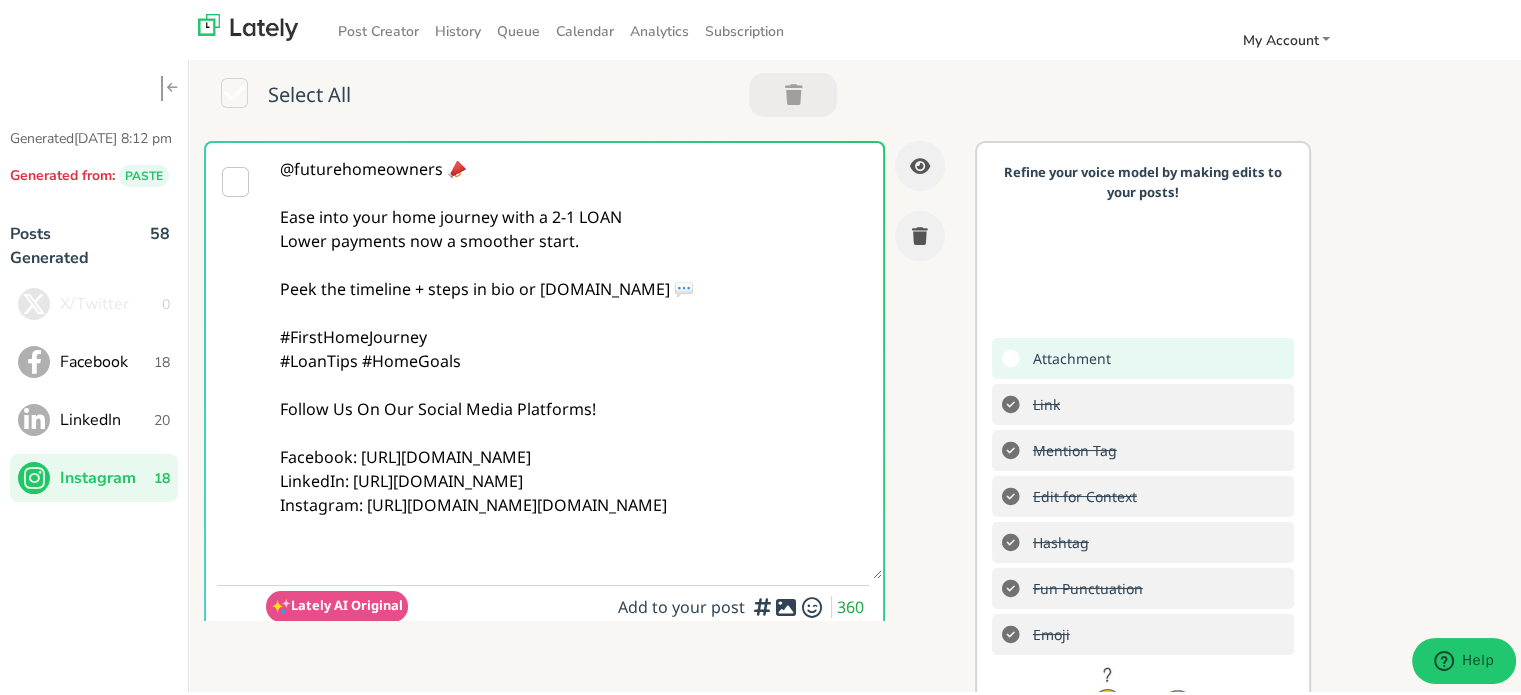 click on "Add a video or photo or swap out the default image from any link for increased visual appeal" at bounding box center [762, 551] 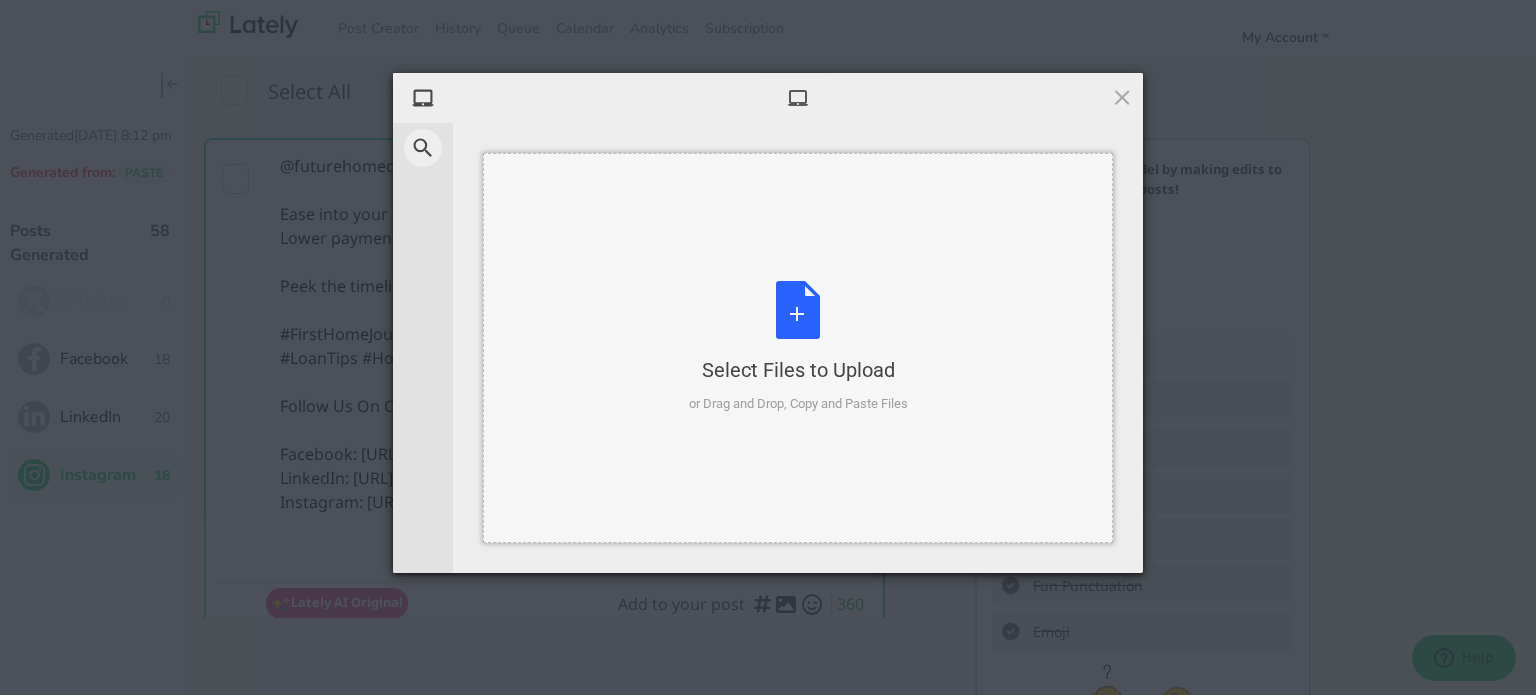 click on "Select Files to Upload
or Drag and Drop, Copy and Paste Files" at bounding box center [798, 348] 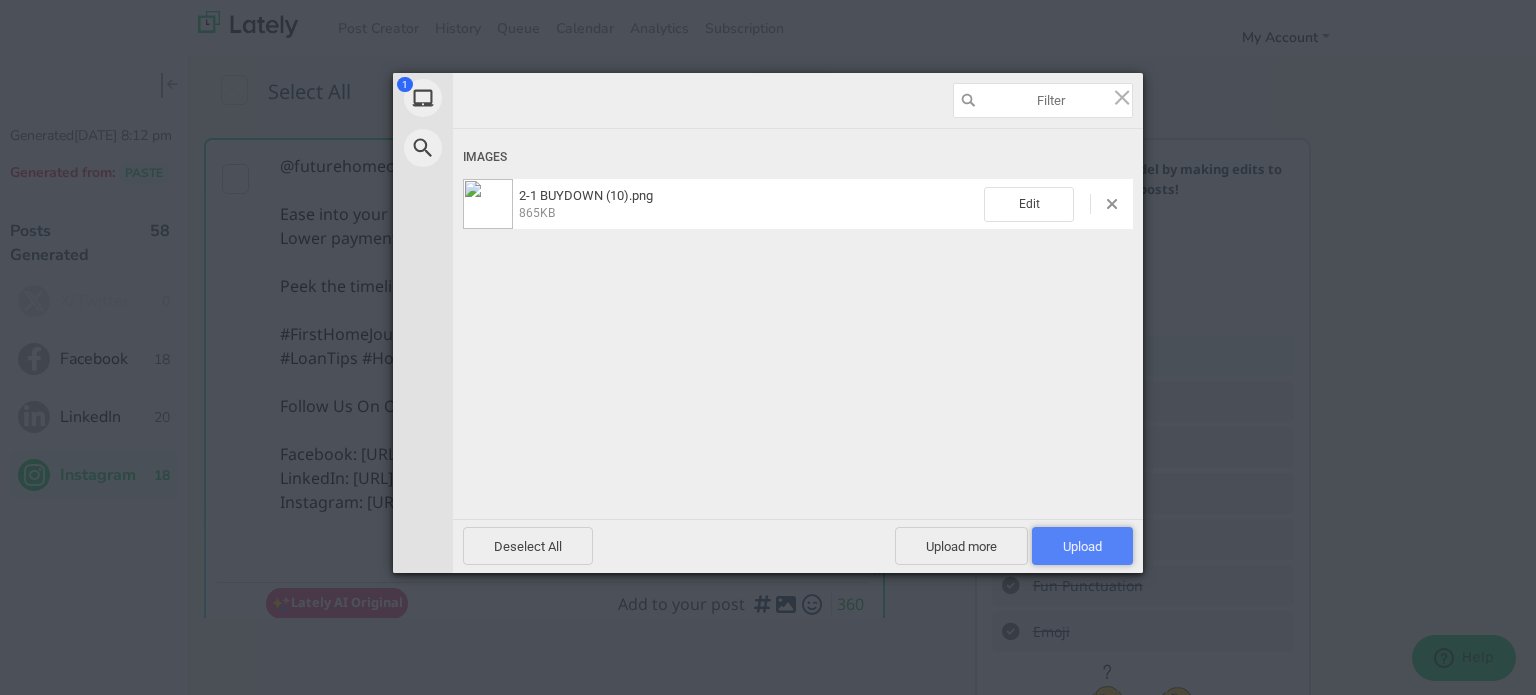 click on "Upload
1" at bounding box center (1082, 546) 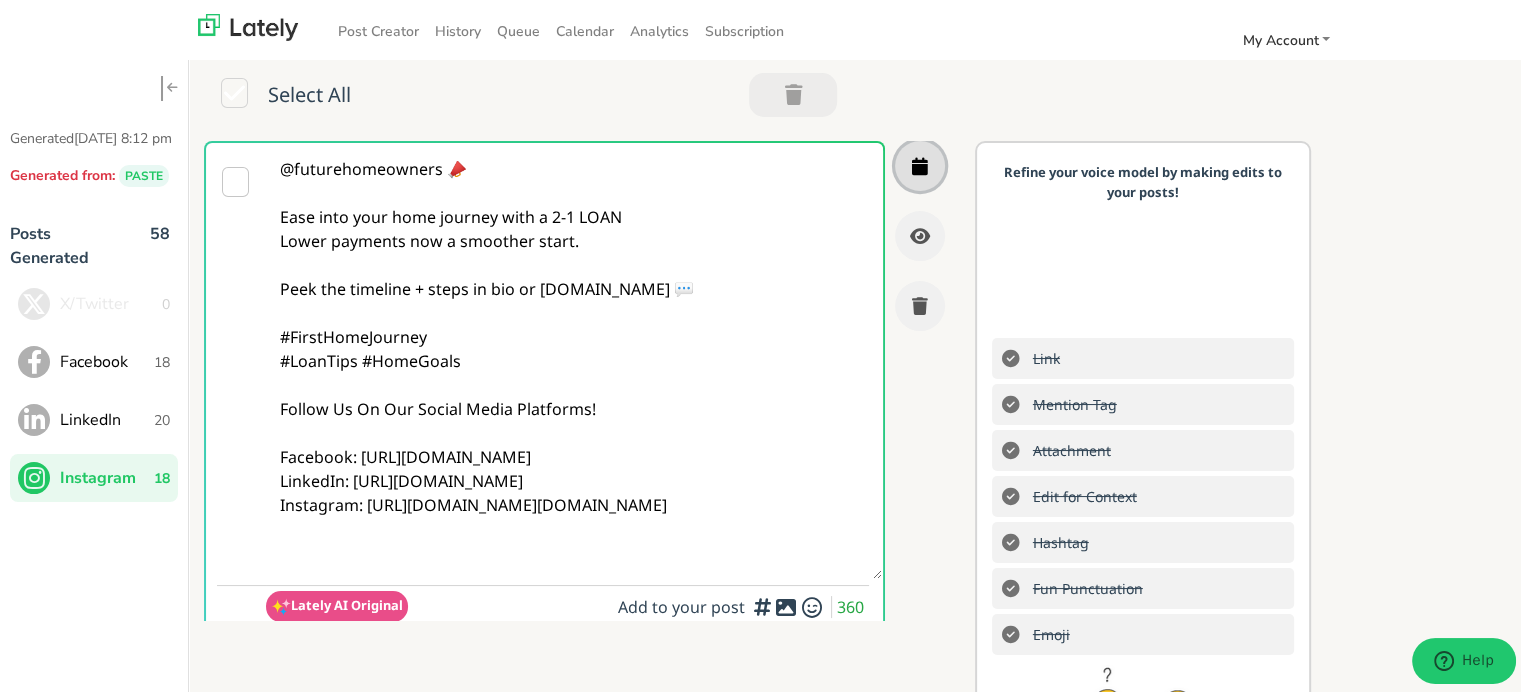 click at bounding box center [920, 163] 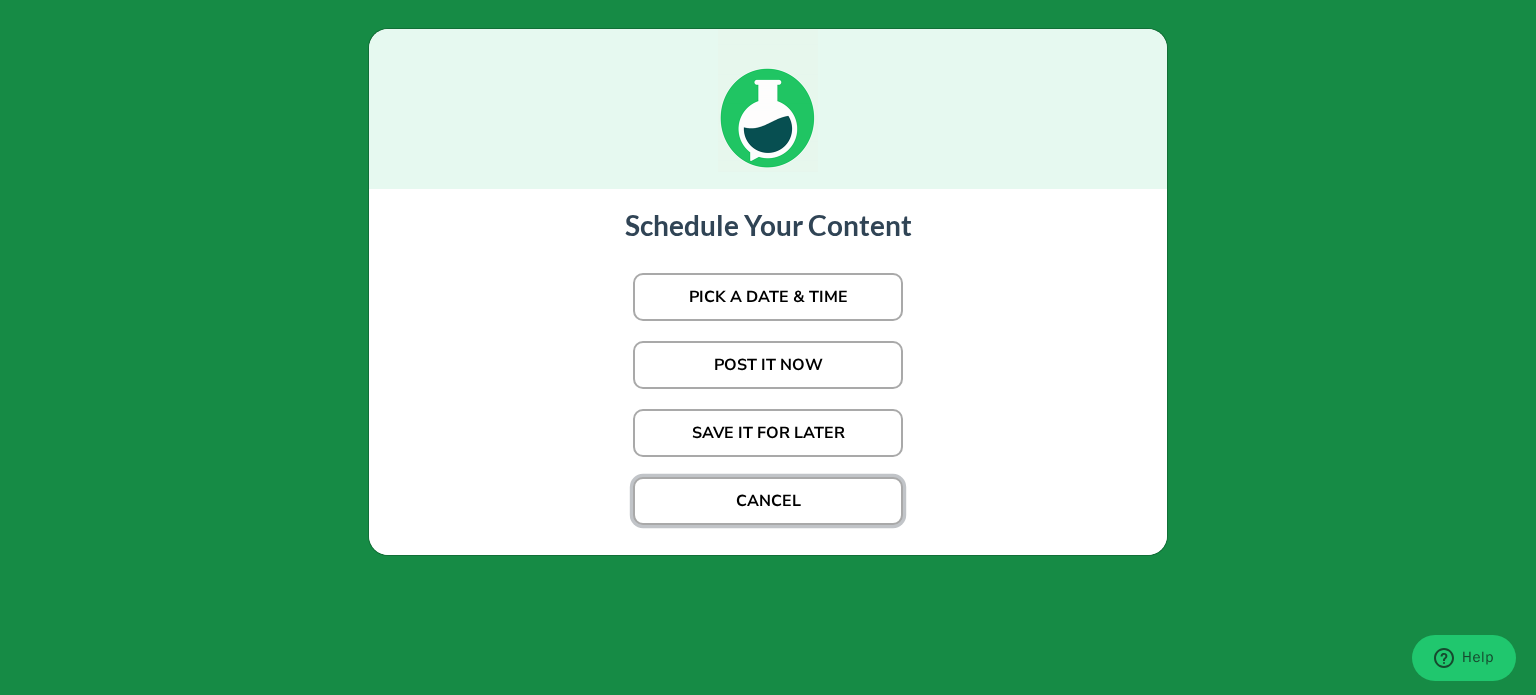 click on "CANCEL" at bounding box center (768, 501) 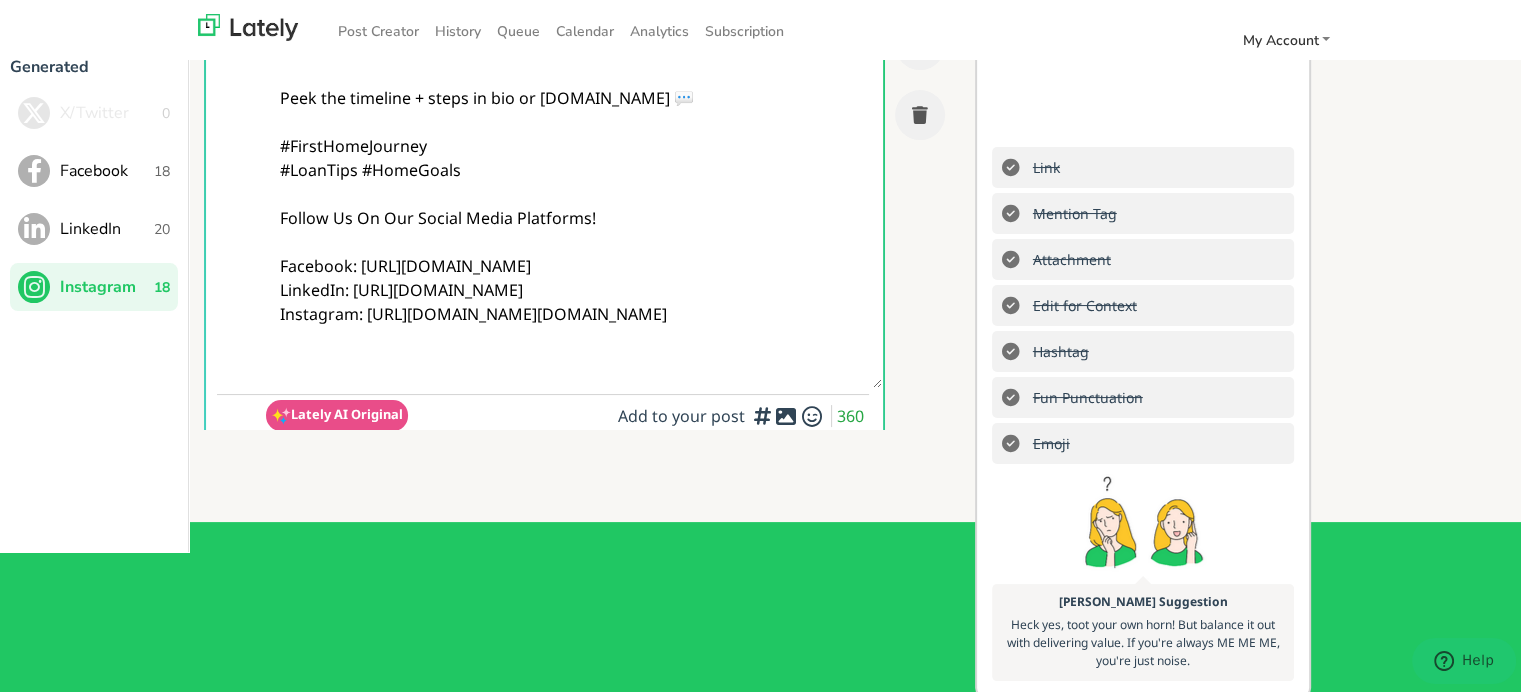 scroll, scrollTop: 256, scrollLeft: 0, axis: vertical 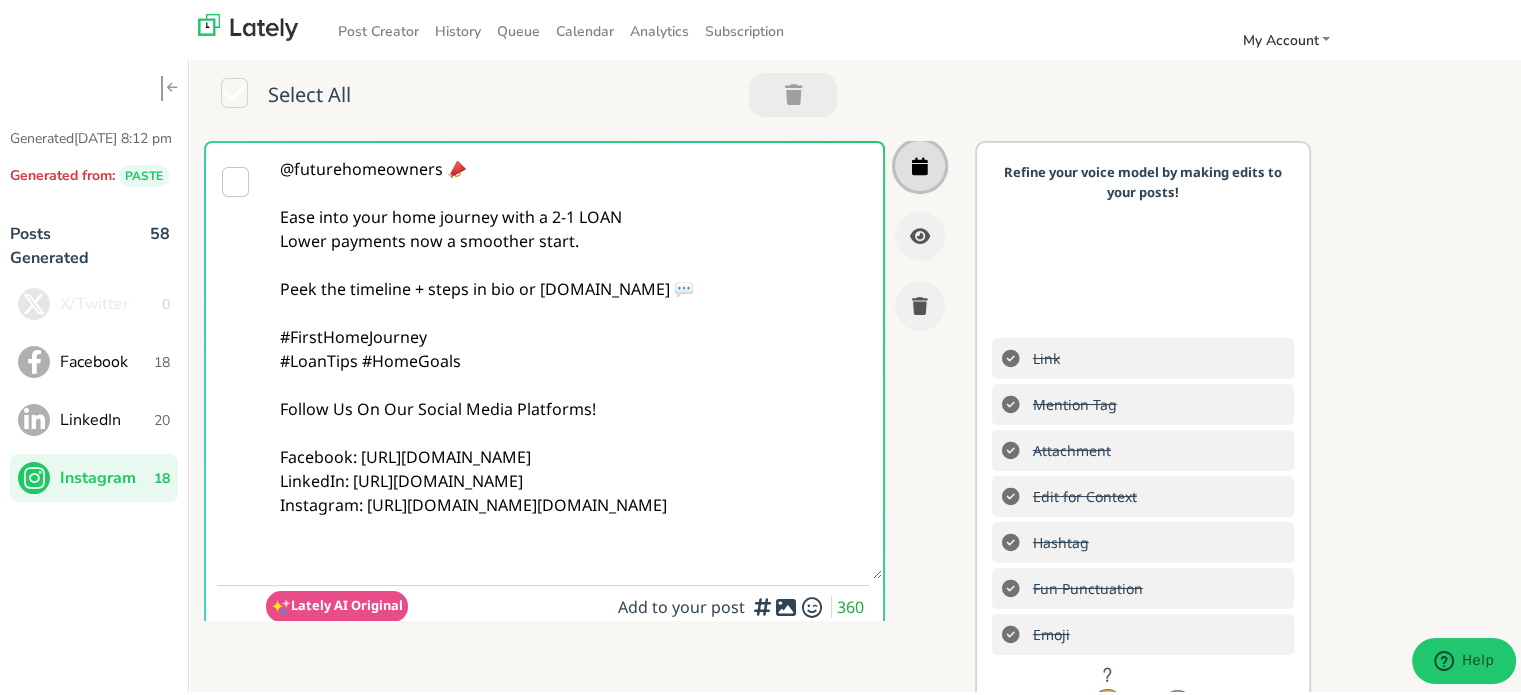 click at bounding box center [920, 163] 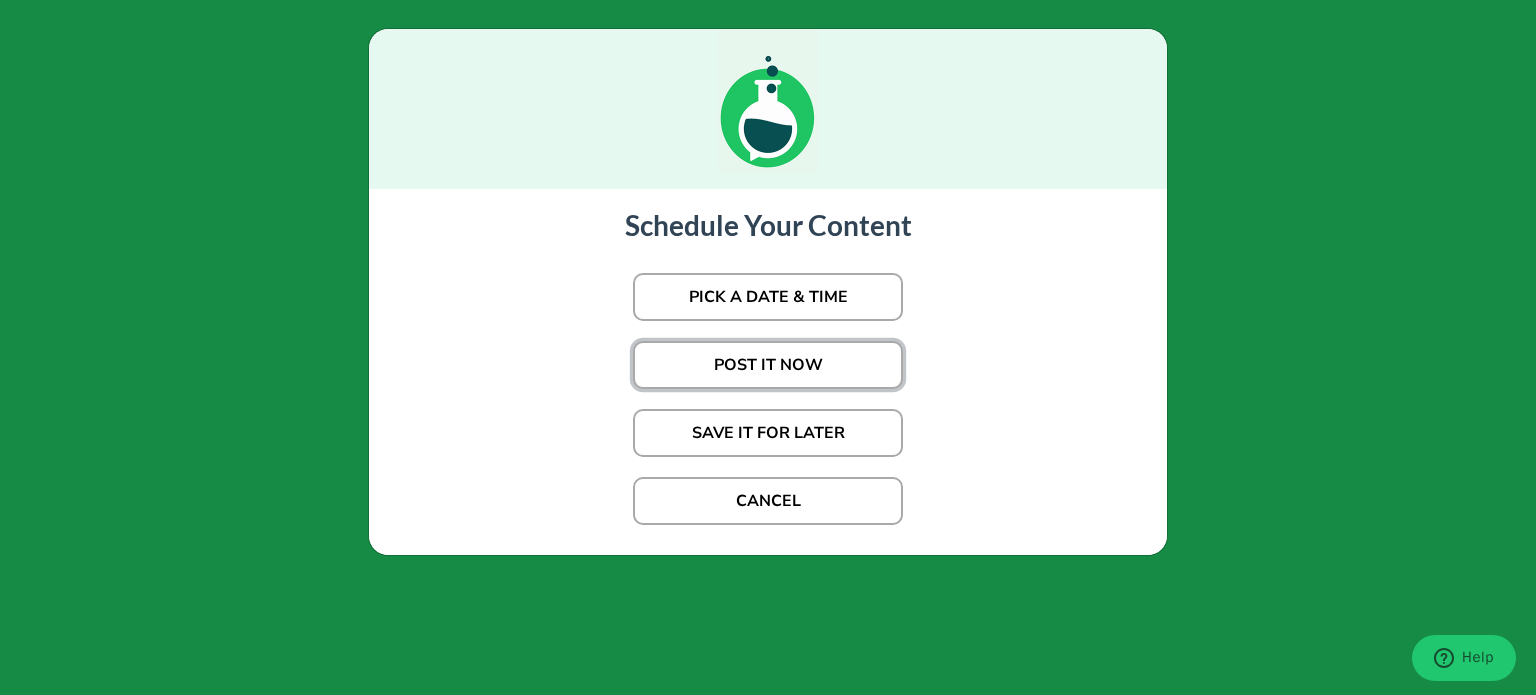 click on "POST IT NOW" at bounding box center (768, 365) 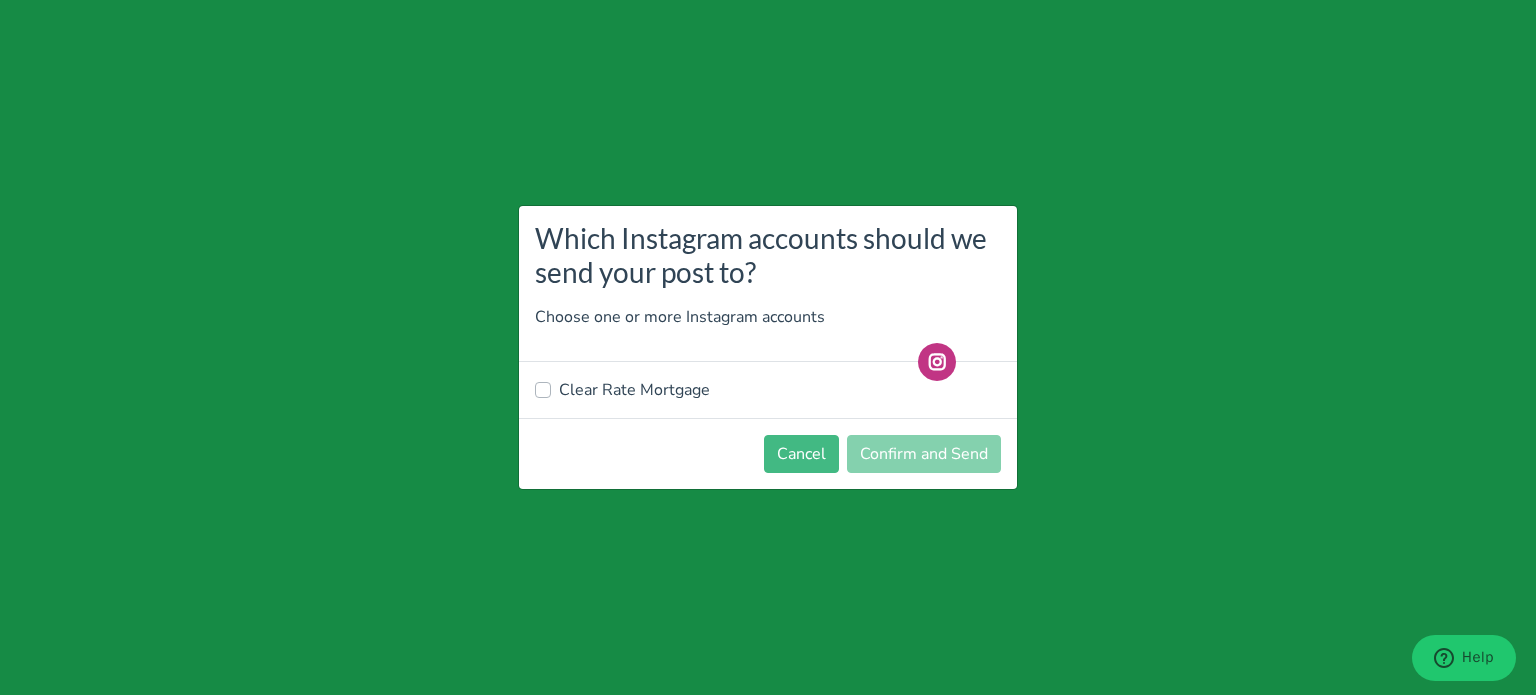 click on "Clear Rate Mortgage" at bounding box center (768, 390) 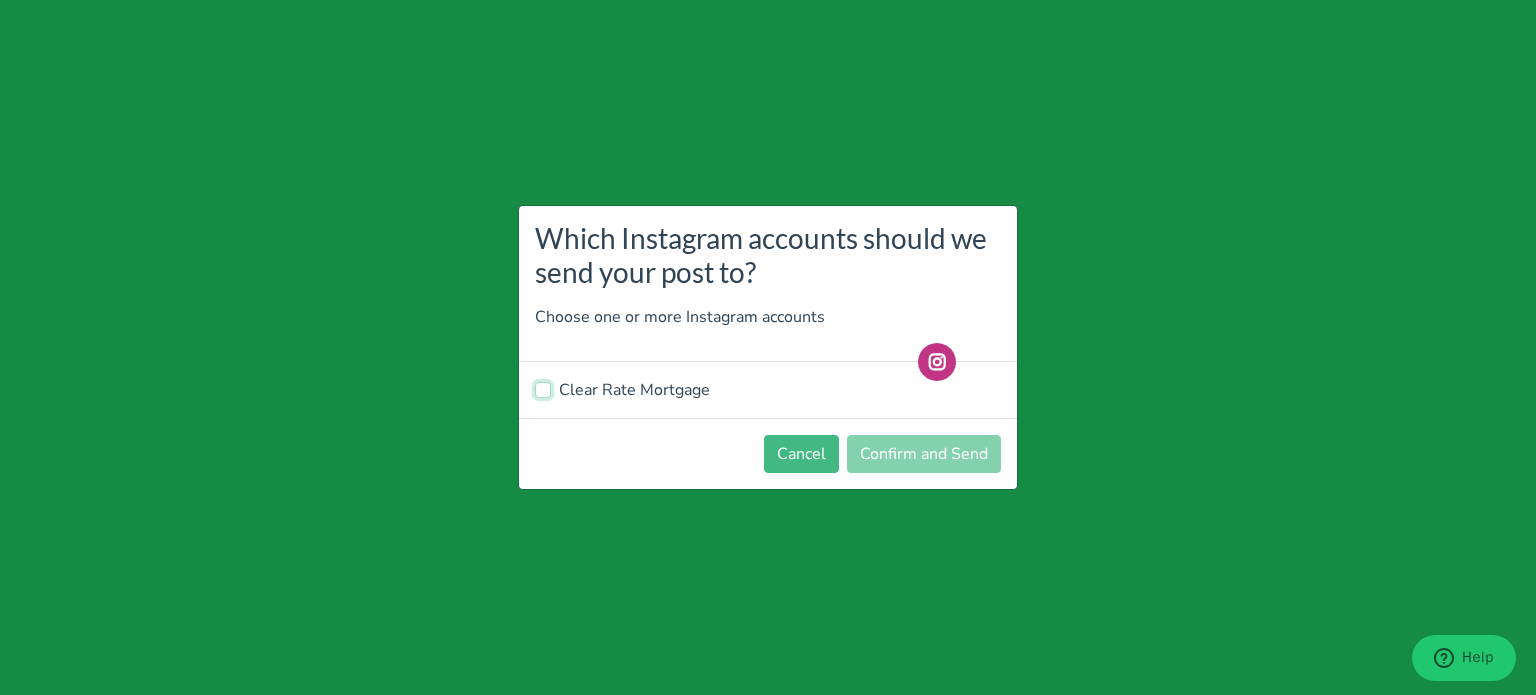 click on "Clear Rate Mortgage" at bounding box center (543, 388) 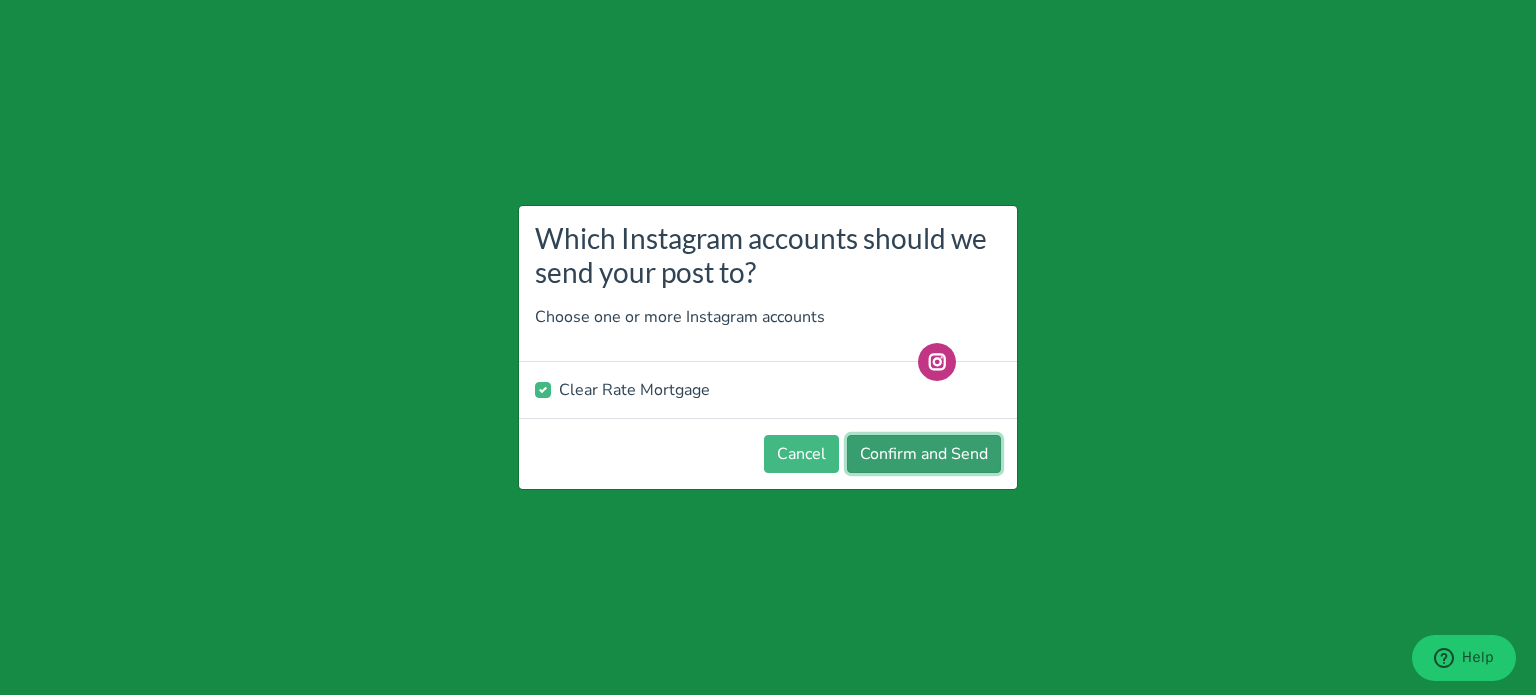 click on "Confirm and Send" at bounding box center (924, 454) 